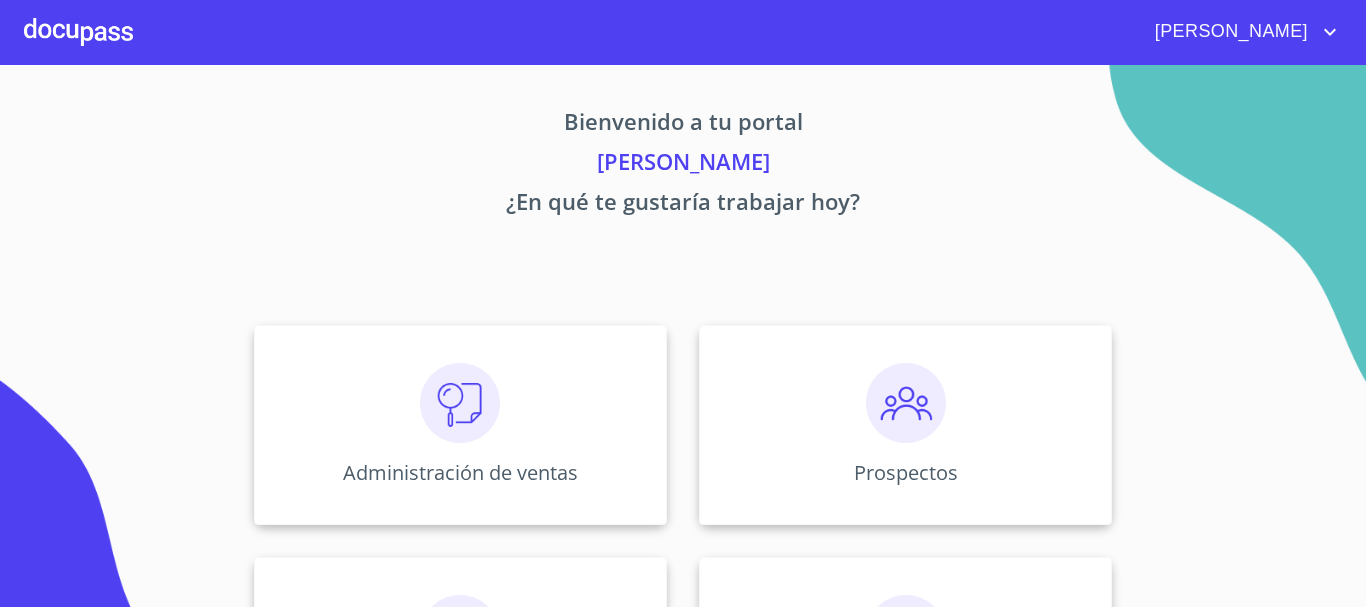 scroll, scrollTop: 0, scrollLeft: 0, axis: both 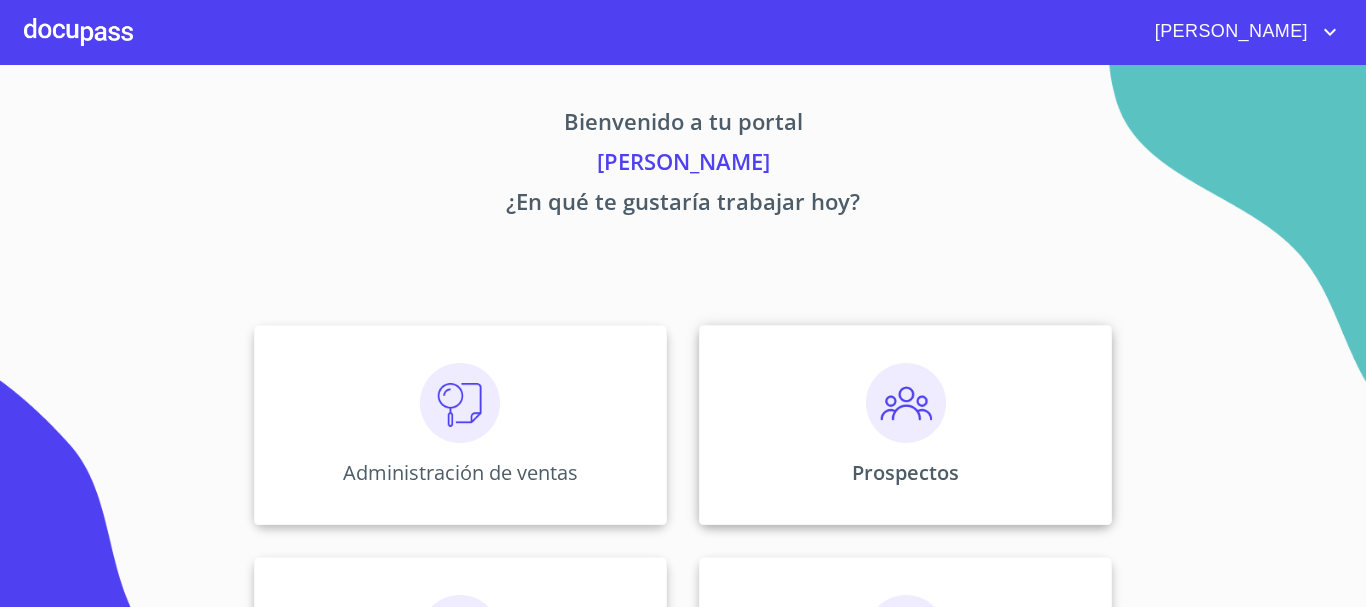 click at bounding box center [906, 403] 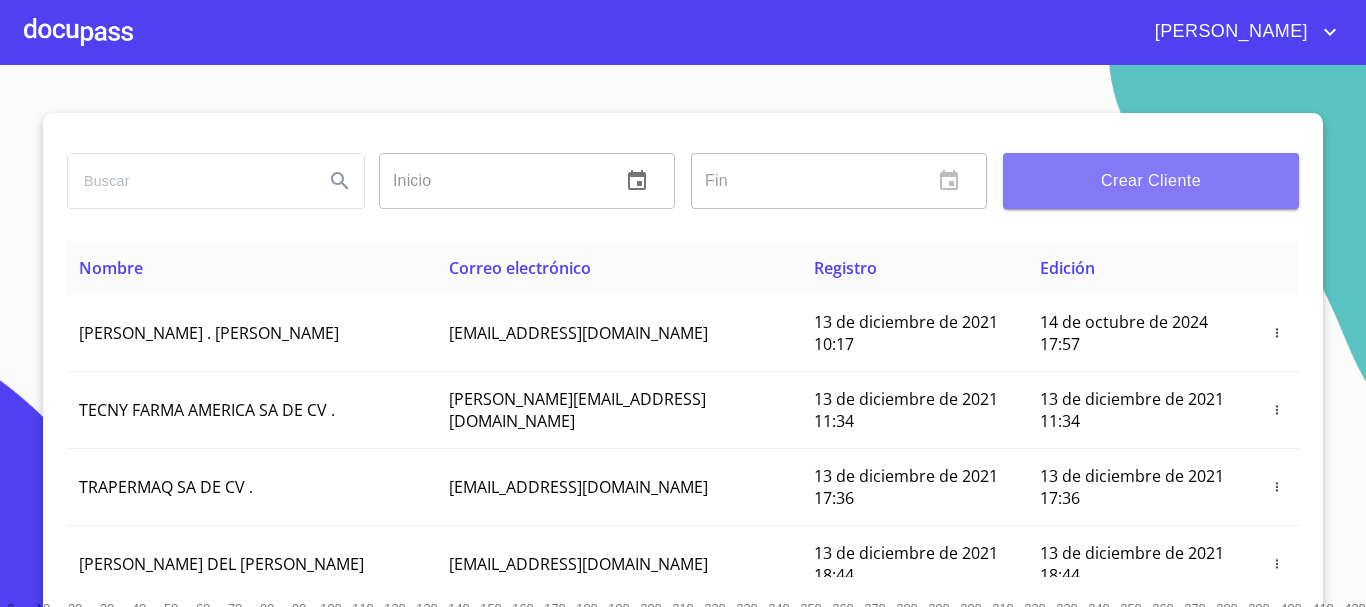 click on "Crear Cliente" at bounding box center [1151, 181] 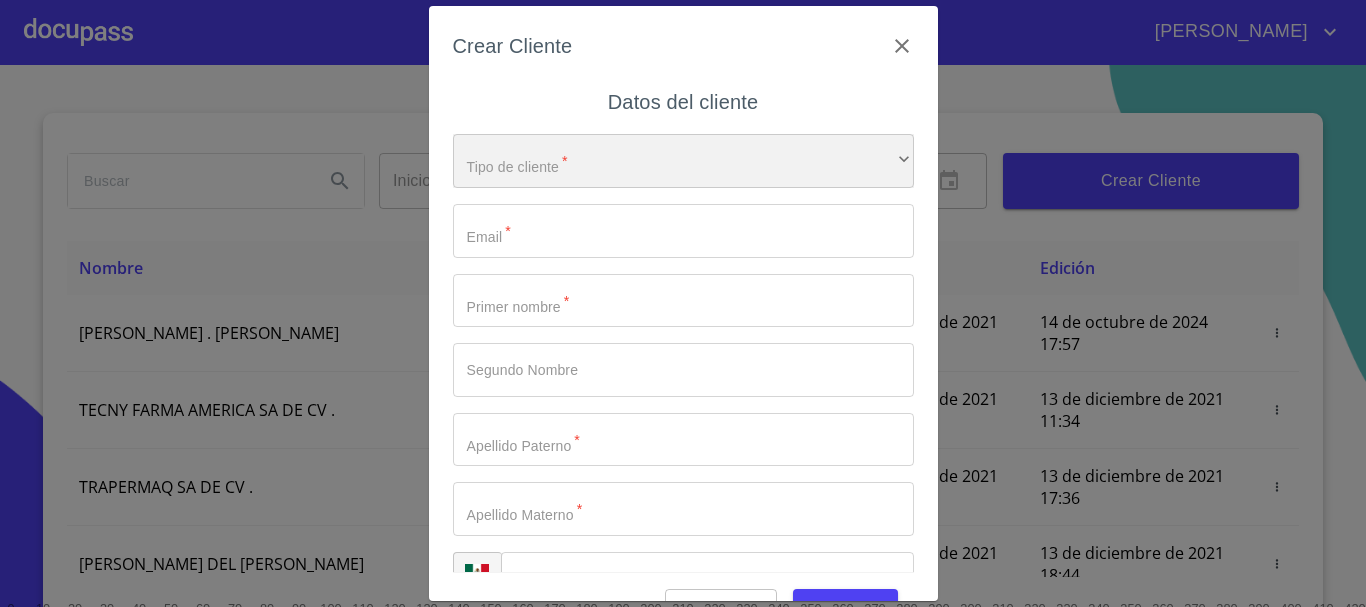click on "​" at bounding box center (683, 161) 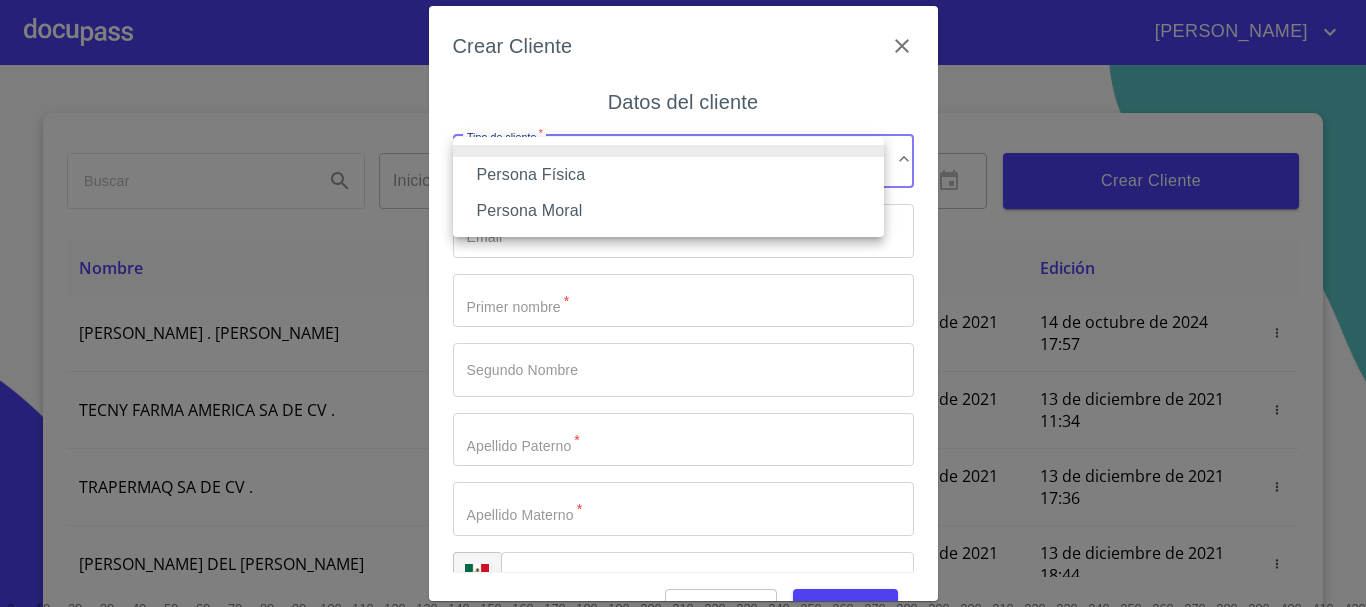 click on "Persona Física" at bounding box center [668, 175] 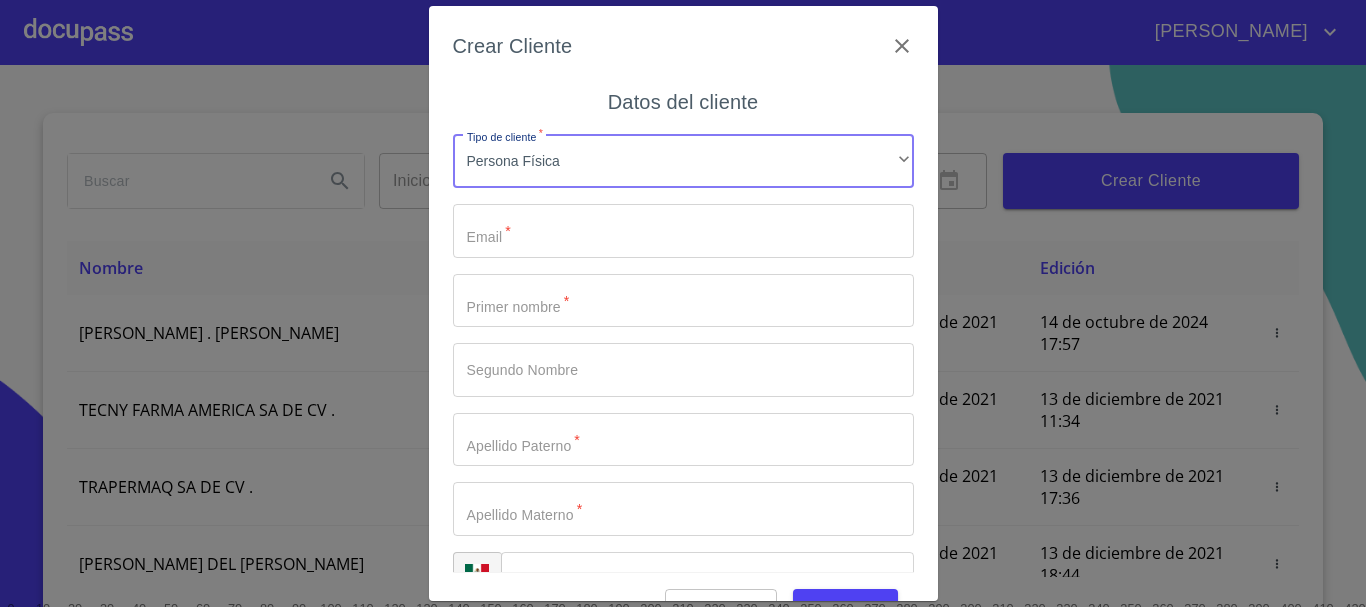 click on "Tipo de cliente   *" at bounding box center (683, 231) 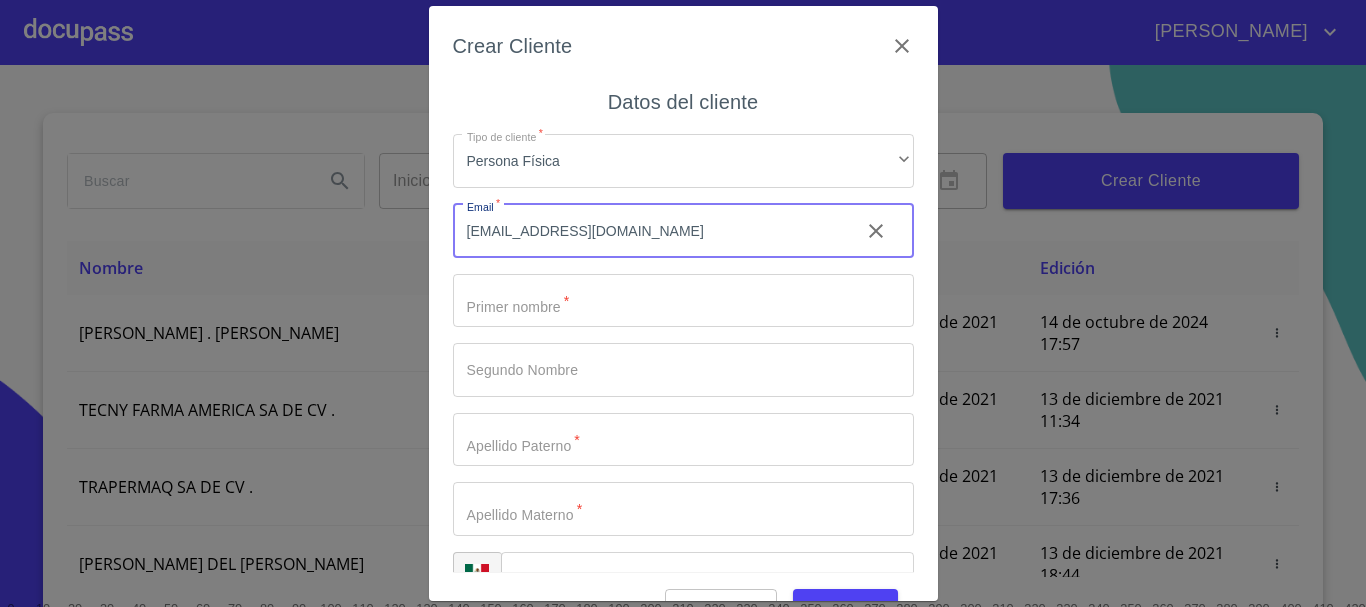 type on "[EMAIL_ADDRESS][DOMAIN_NAME]" 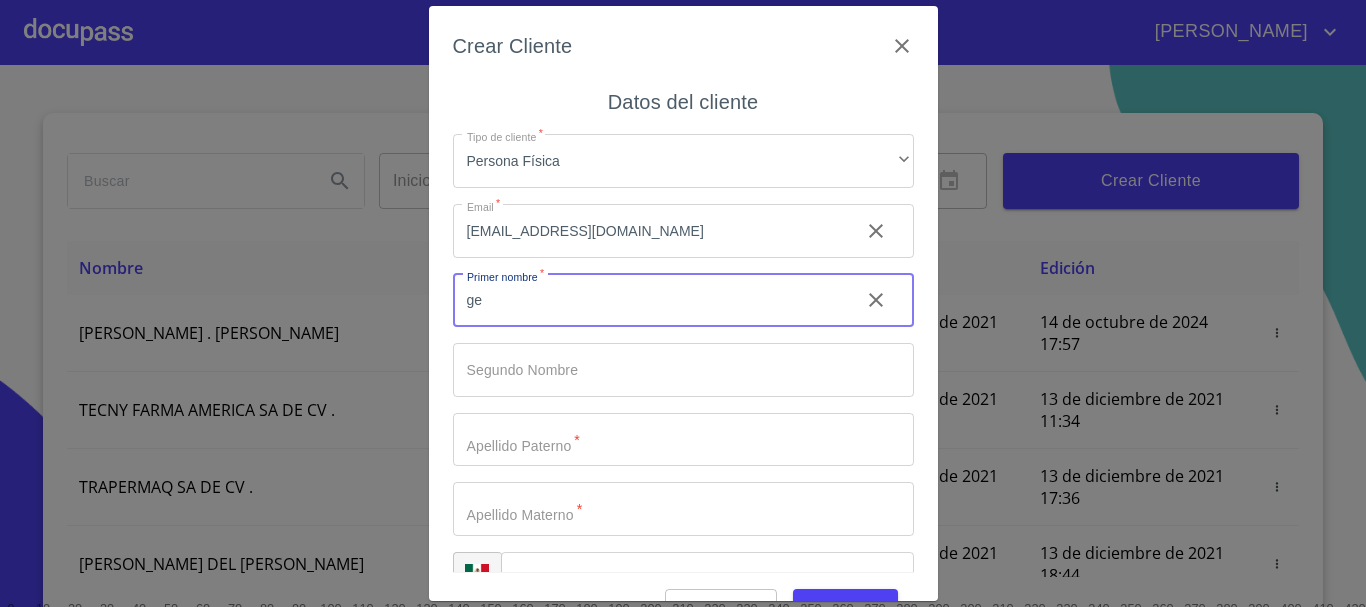 type on "g" 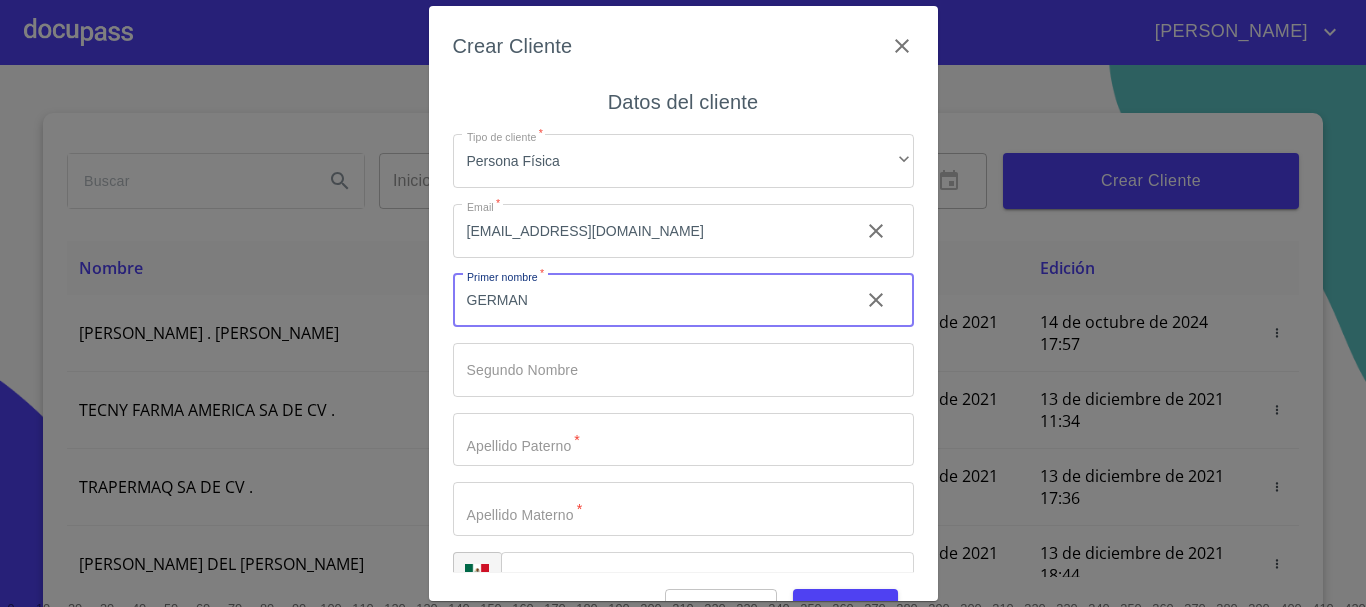 type on "GERMAN" 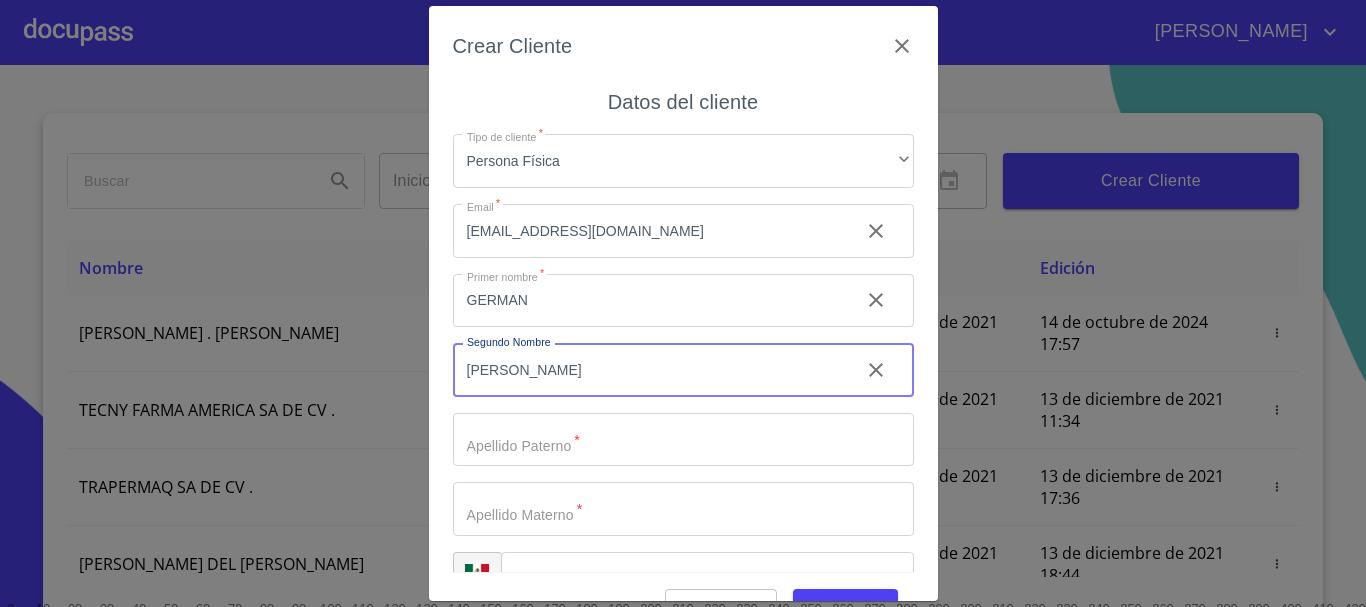 type on "[PERSON_NAME]" 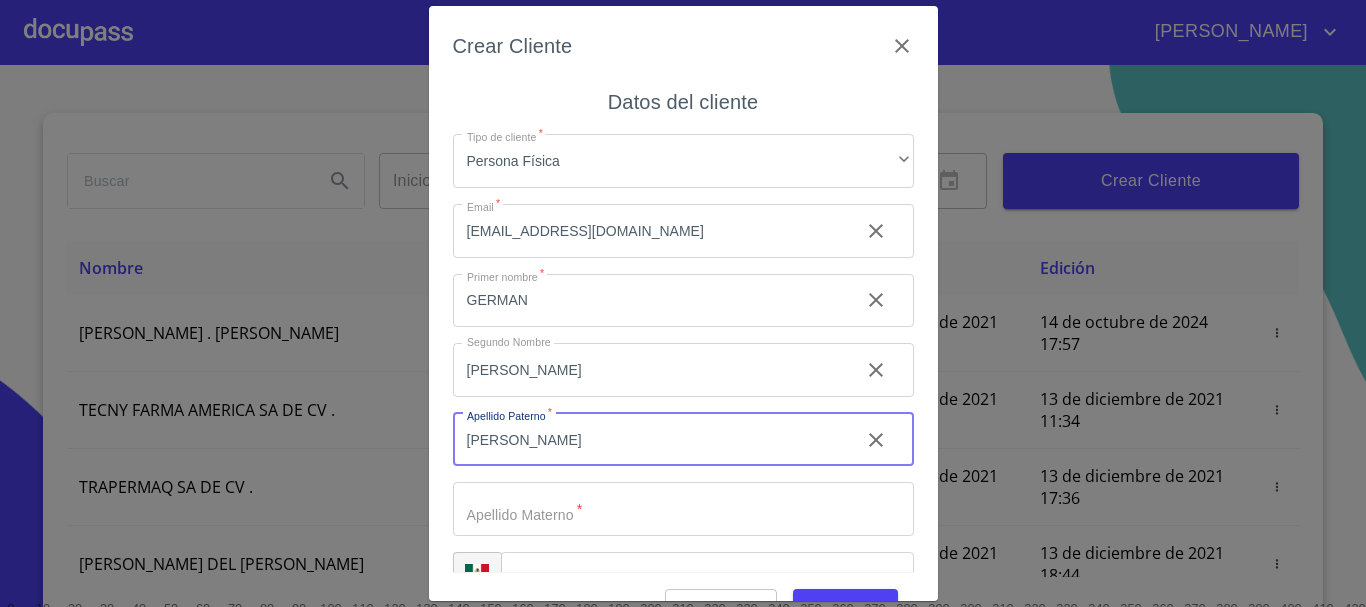 type on "[PERSON_NAME]" 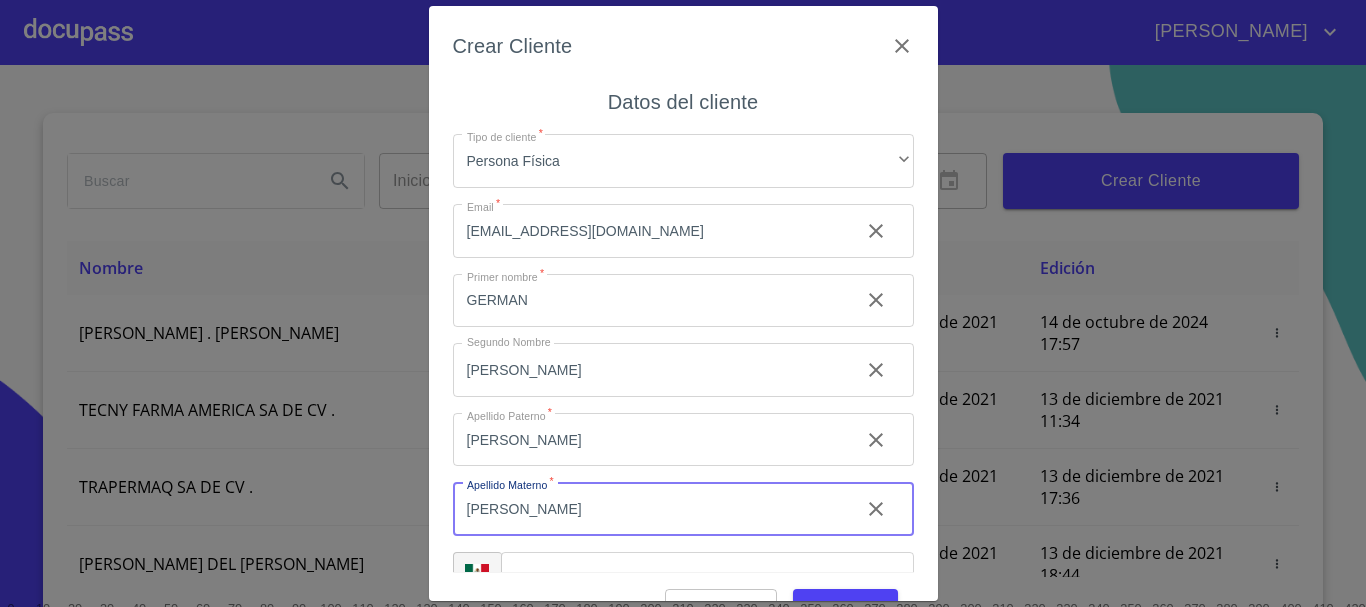 type on "[PERSON_NAME]" 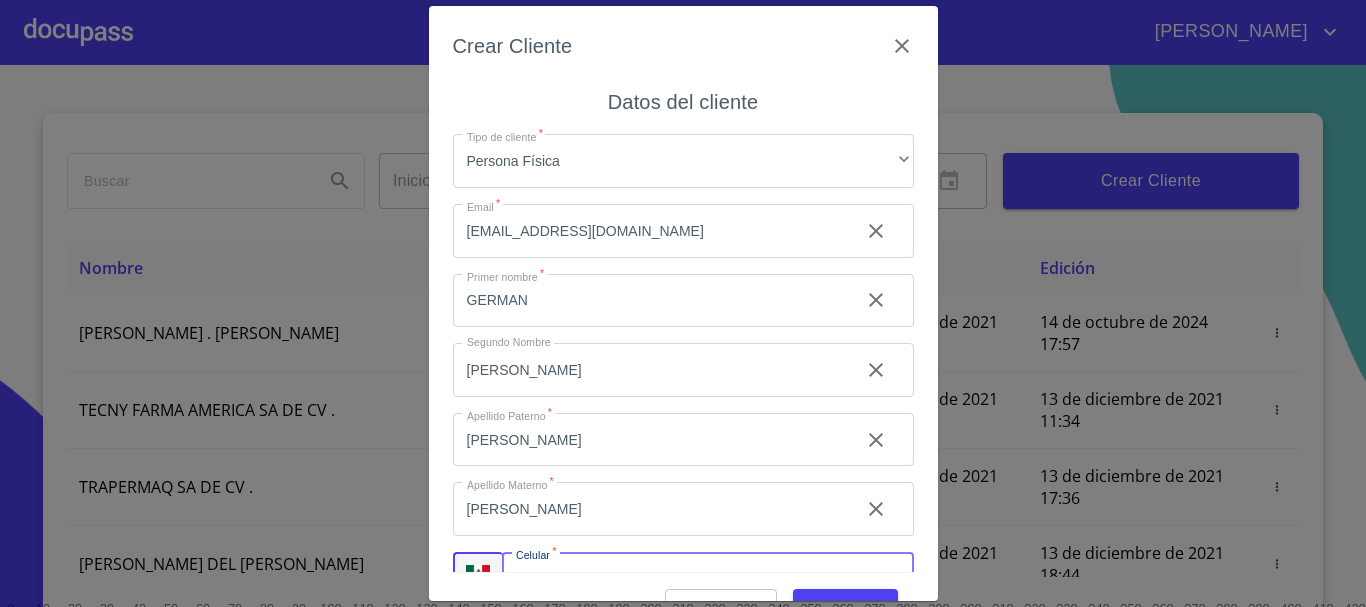 scroll, scrollTop: 34, scrollLeft: 0, axis: vertical 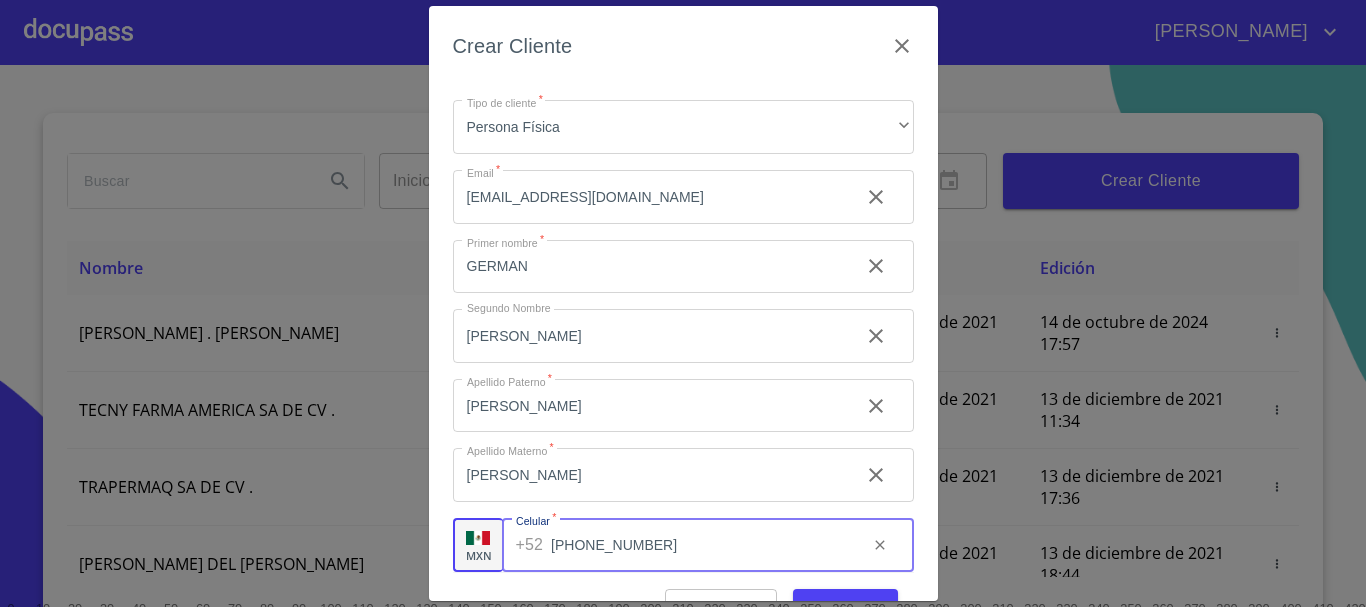 type on "[PHONE_NUMBER]" 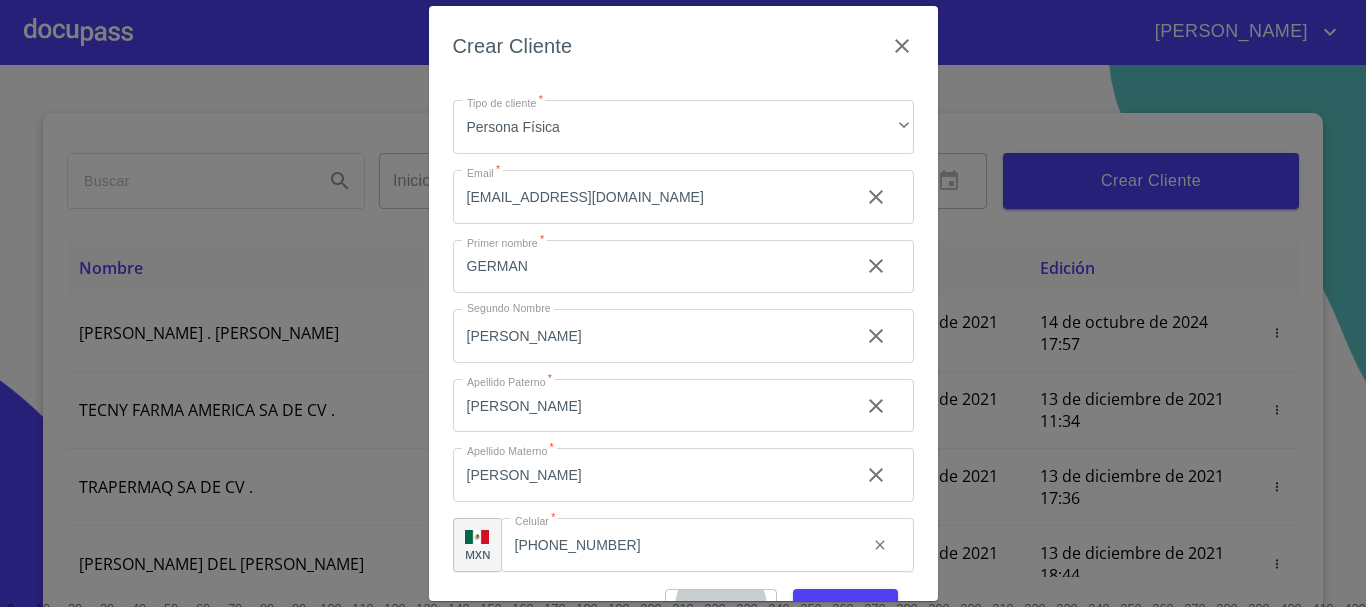 scroll, scrollTop: 25, scrollLeft: 0, axis: vertical 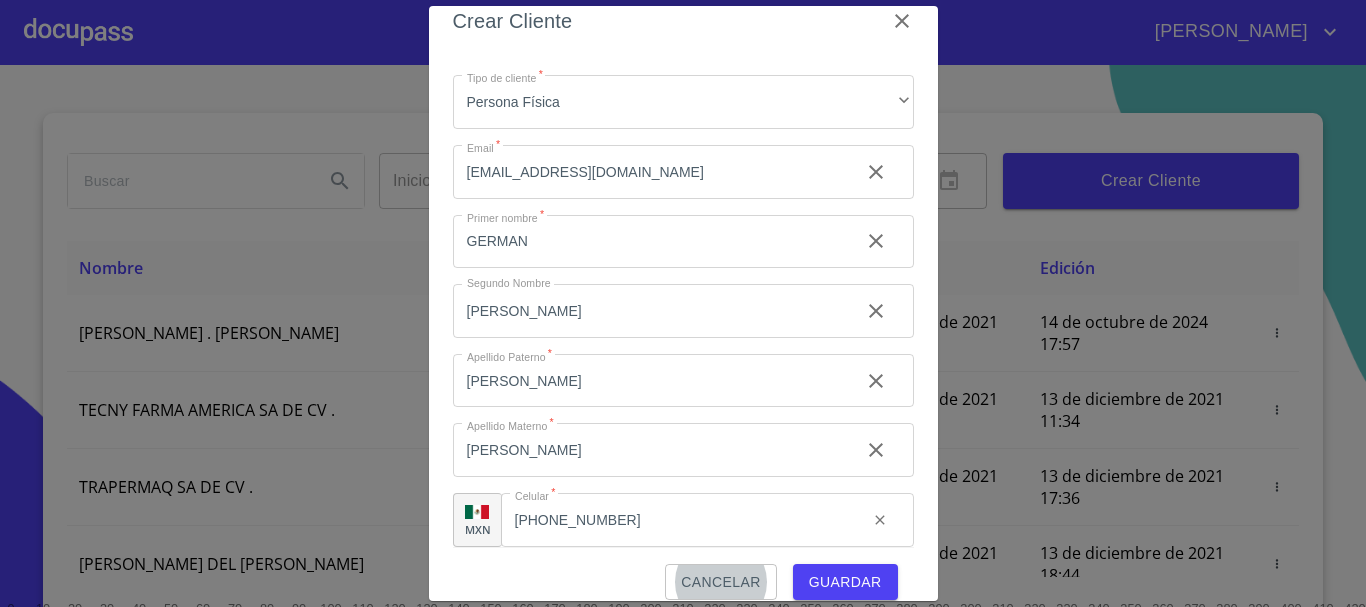 click on "Guardar" at bounding box center (845, 582) 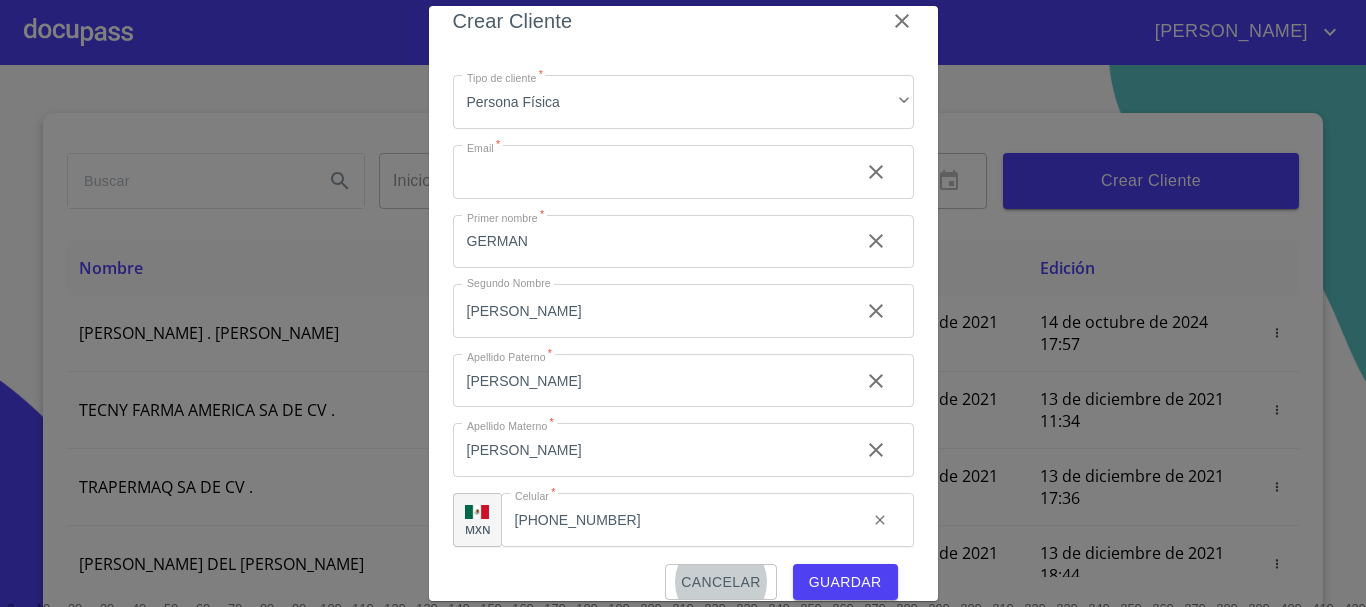 type 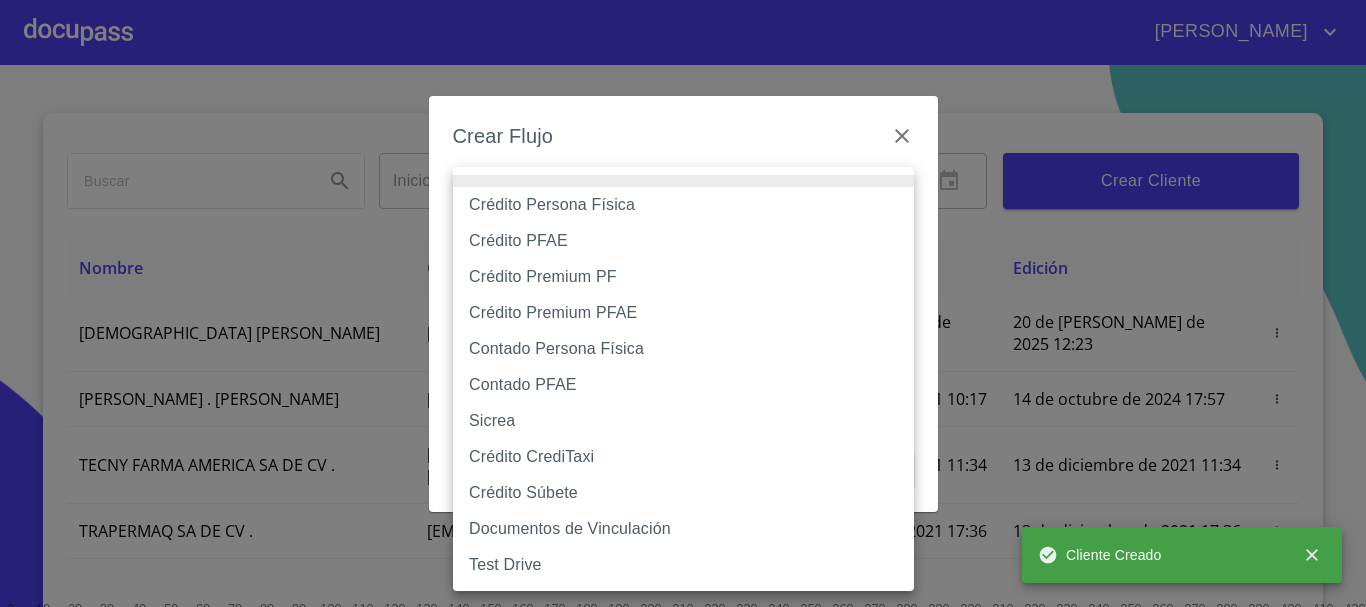click on "[PERSON_NAME] ​ Fin ​ Crear Cliente Nombre   Correo electrónico   Registro   Edición     GERMAN [PERSON_NAME] [EMAIL_ADDRESS][DOMAIN_NAME] 20 de [PERSON_NAME] de 2025 12:23 20 de [PERSON_NAME] de 2025 12:23 ROMEO . [PERSON_NAME] [EMAIL_ADDRESS][DOMAIN_NAME] 13 de diciembre de 2021 10:17 14 de octubre de 2024 17:57 TECNY FARMA AMERICA  SA DE CV  . [PERSON_NAME][EMAIL_ADDRESS][DOMAIN_NAME] 13 de diciembre de 2021 11:34 13 de diciembre de 2021 11:34 TRAPERMAQ SA DE CV  . [EMAIL_ADDRESS][DOMAIN_NAME] 13 de diciembre de 2021 17:36 13 de diciembre de 2021 17:36 [PERSON_NAME] DEL [PERSON_NAME] [EMAIL_ADDRESS][DOMAIN_NAME] 13 de diciembre de 2021 18:44 13 de diciembre de 2021 18:44 [PERSON_NAME]  [PERSON_NAME]  [PERSON_NAME][EMAIL_ADDRESS][DOMAIN_NAME] 14 de diciembre de 2021 11:46 14 de diciembre de 2021 11:46 SOLUCION EN LIMPIEZA DE JOCOTEPEC SDRL DE CV . [EMAIL_ADDRESS][DOMAIN_NAME] 14 de diciembre de 2021 12:14 15 de diciembre de 2021 18:52 [PERSON_NAME] [PERSON_NAME] [EMAIL_ADDRESS][DOMAIN_NAME] 14 de diciembre de 2021 15:01 26 de abril de 2024 17:58 [EMAIL_ADDRESS][DOMAIN_NAME]" at bounding box center [683, 303] 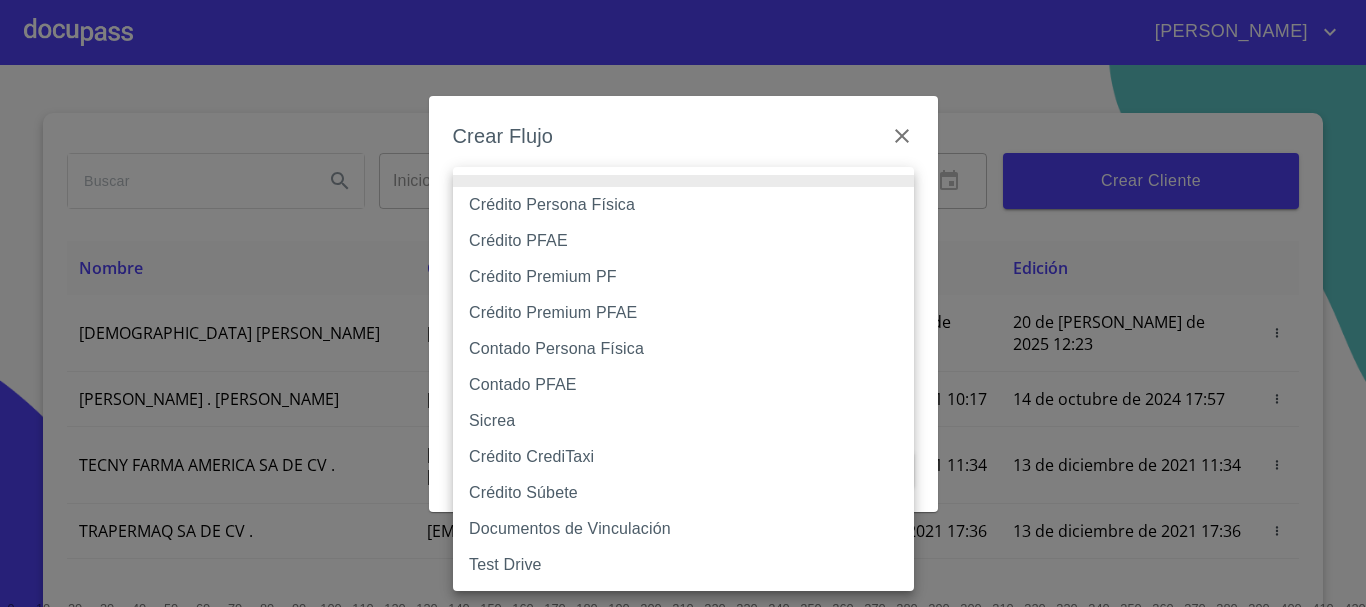 click on "Crédito Persona Física" at bounding box center (683, 205) 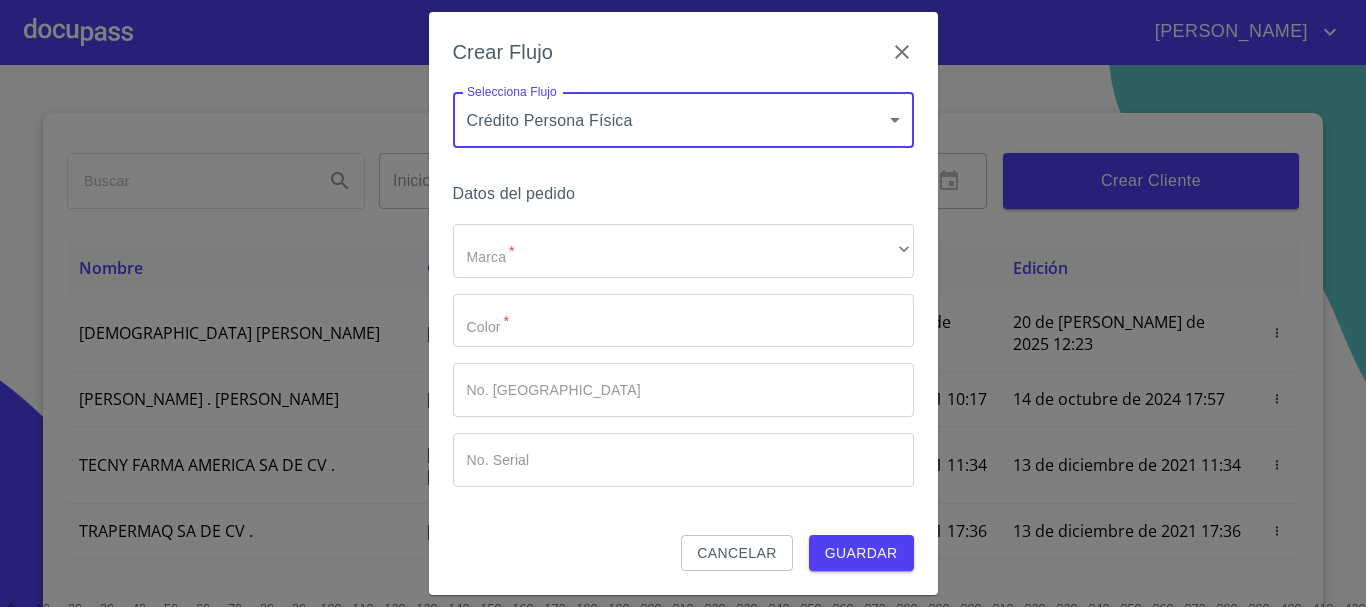 click on "Datos del pedido" at bounding box center (683, 194) 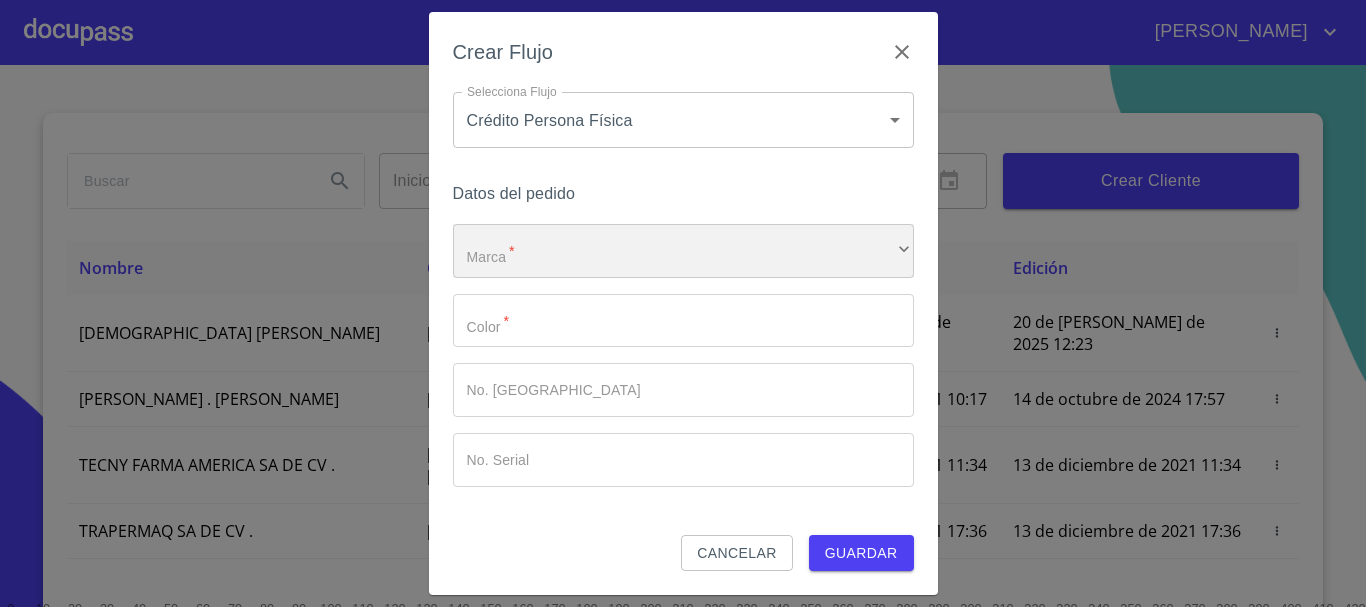 click on "​" at bounding box center [683, 251] 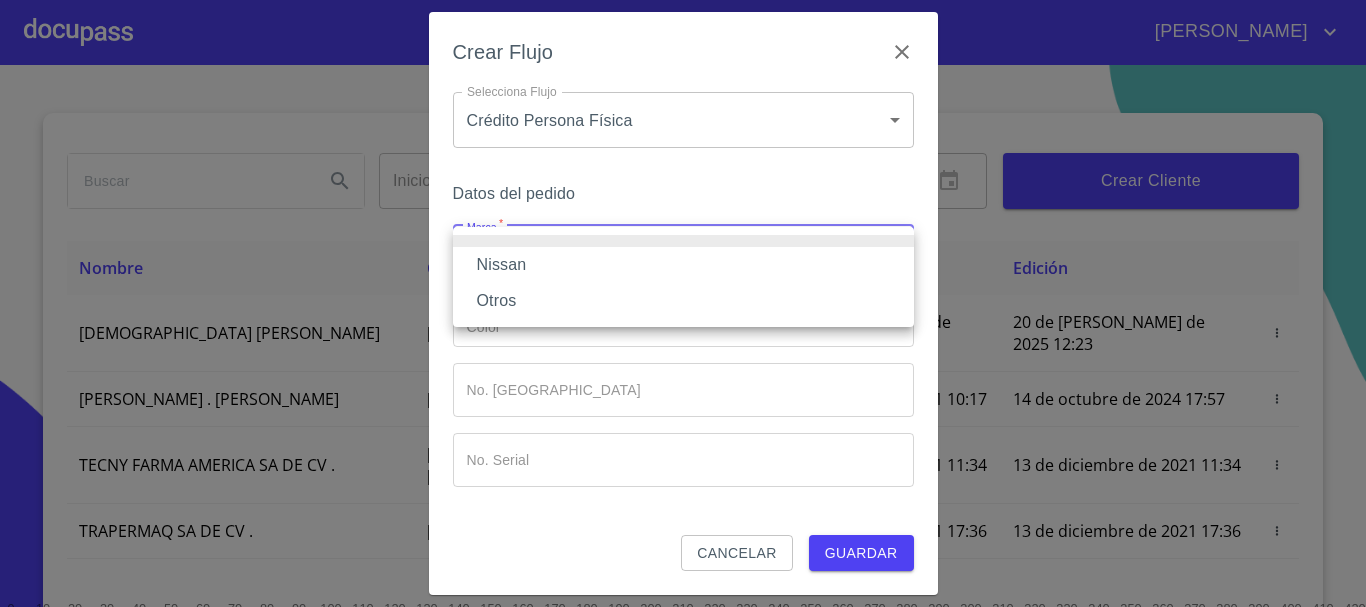 click on "Nissan" at bounding box center [683, 265] 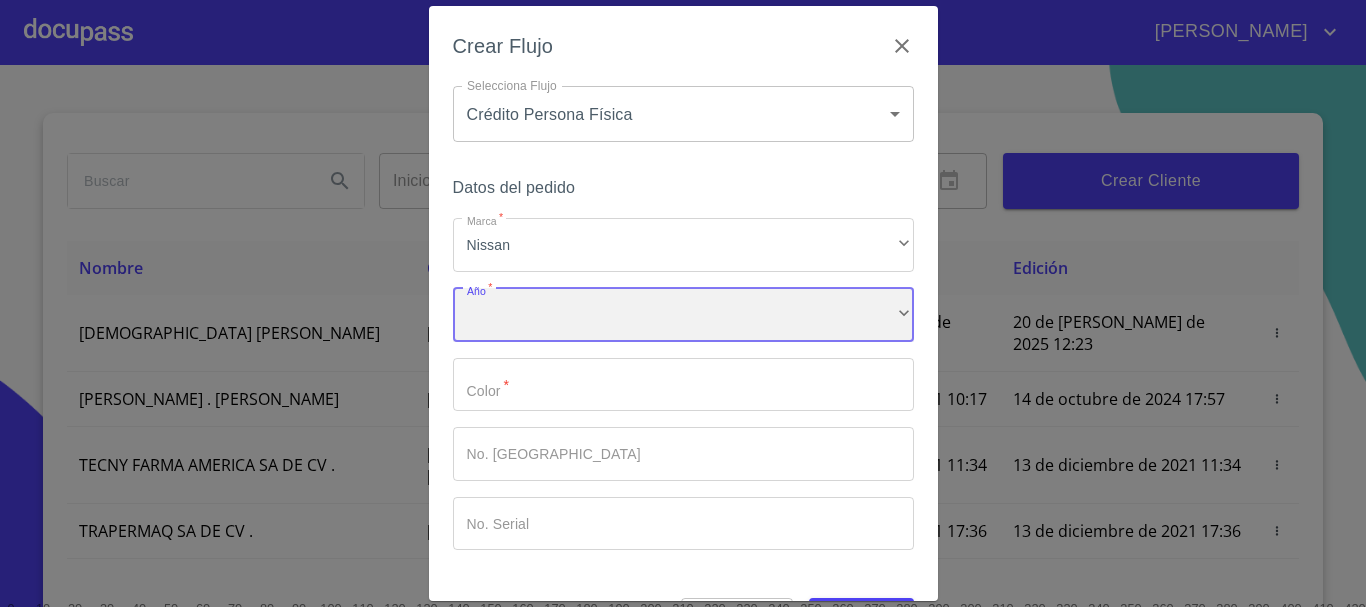 click on "​" at bounding box center (683, 315) 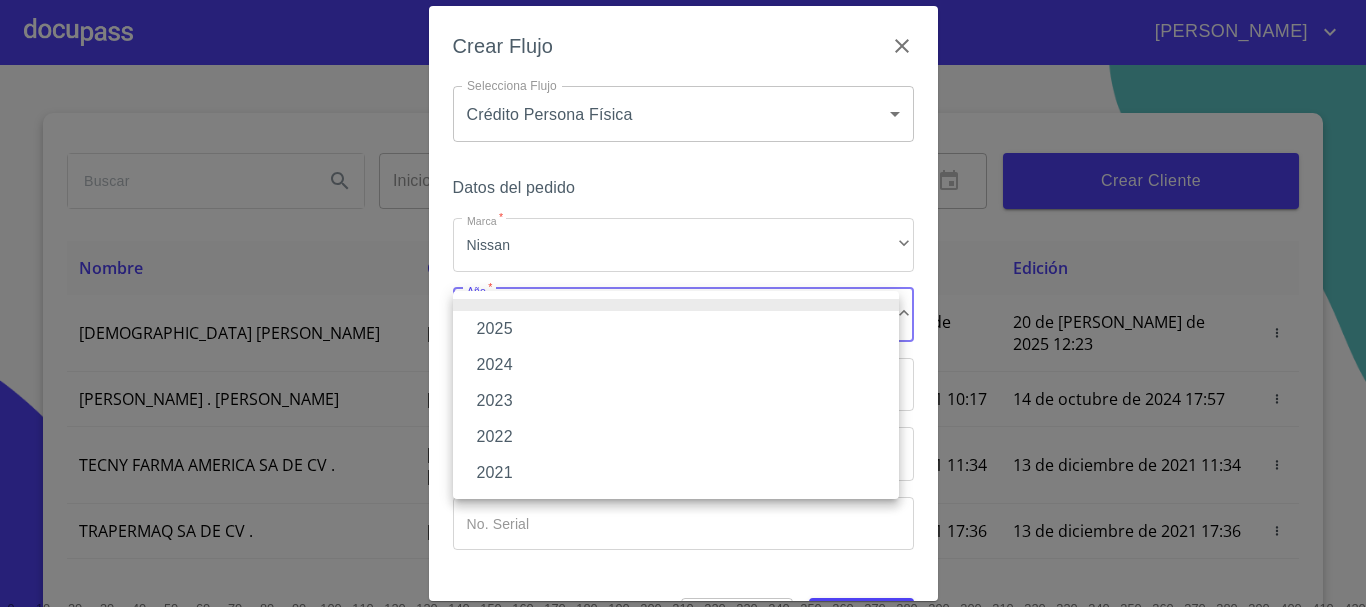 click on "2025" at bounding box center (676, 329) 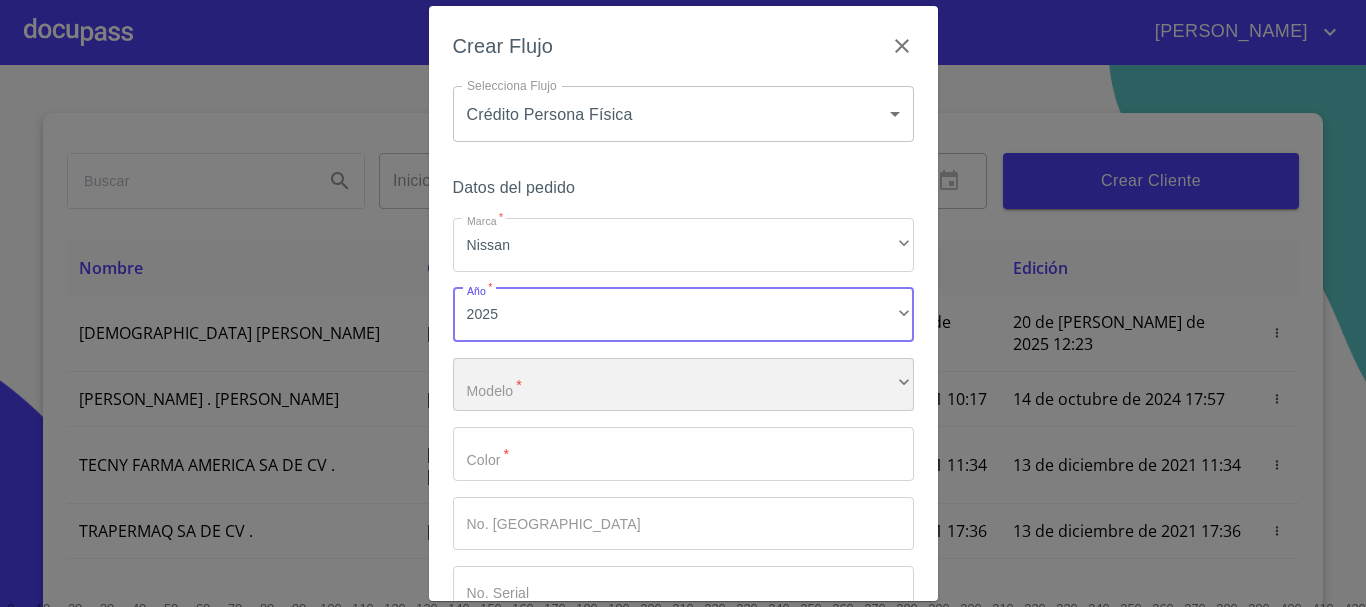 click on "​" at bounding box center (683, 385) 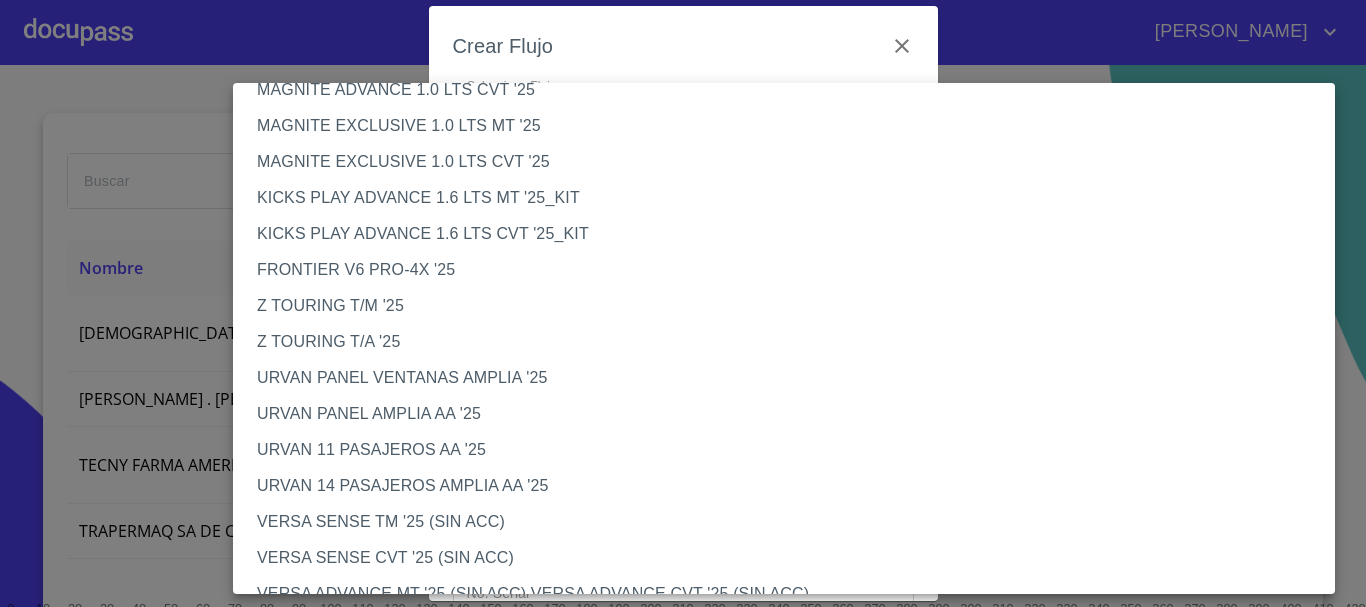 scroll, scrollTop: 400, scrollLeft: 0, axis: vertical 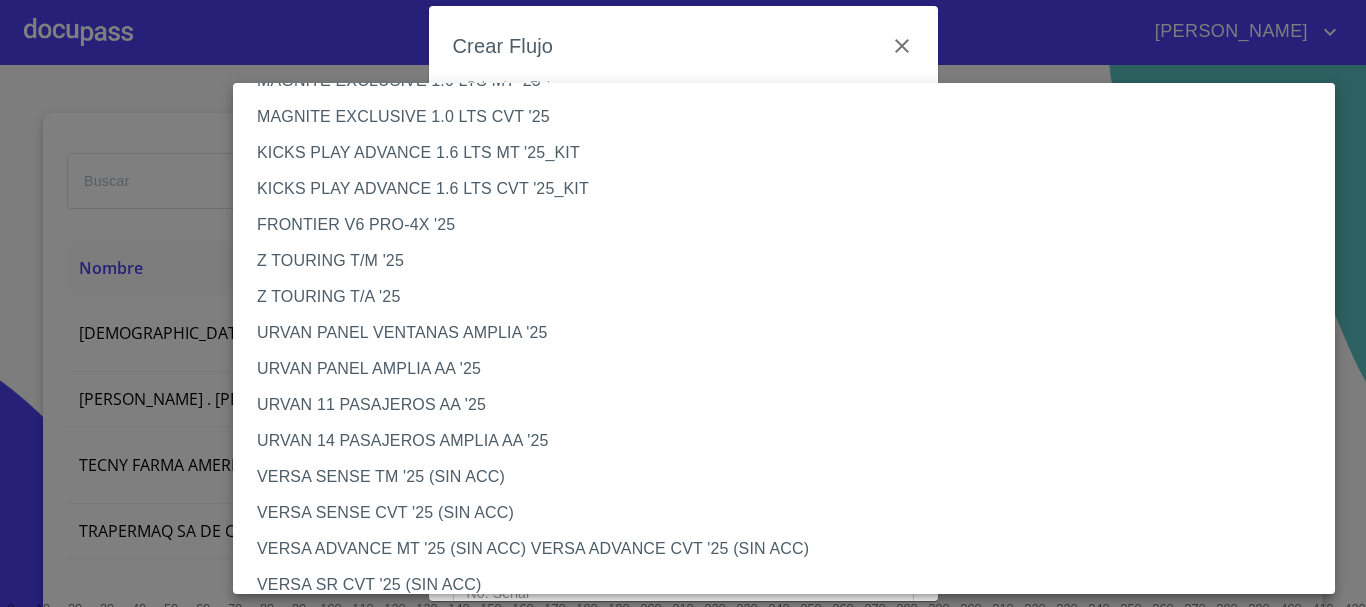 click on "VERSA SENSE CVT '25 (SIN ACC)" at bounding box center (791, 513) 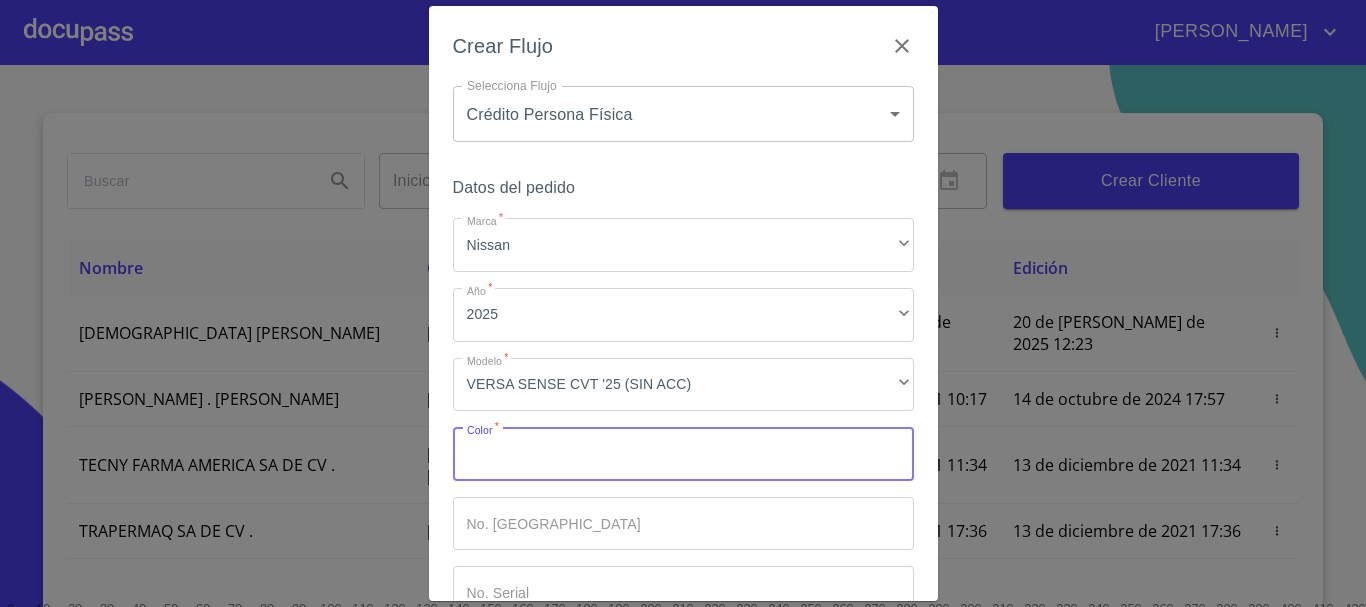 click on "Marca   *" at bounding box center (683, 454) 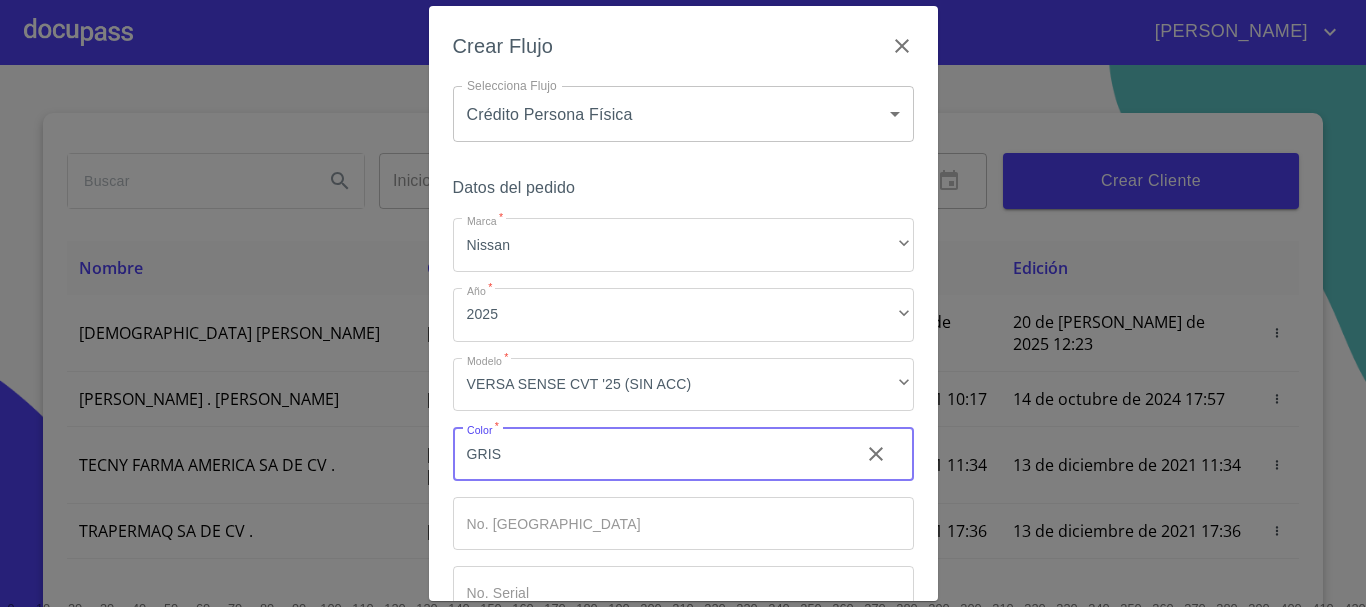 type on "GRIS" 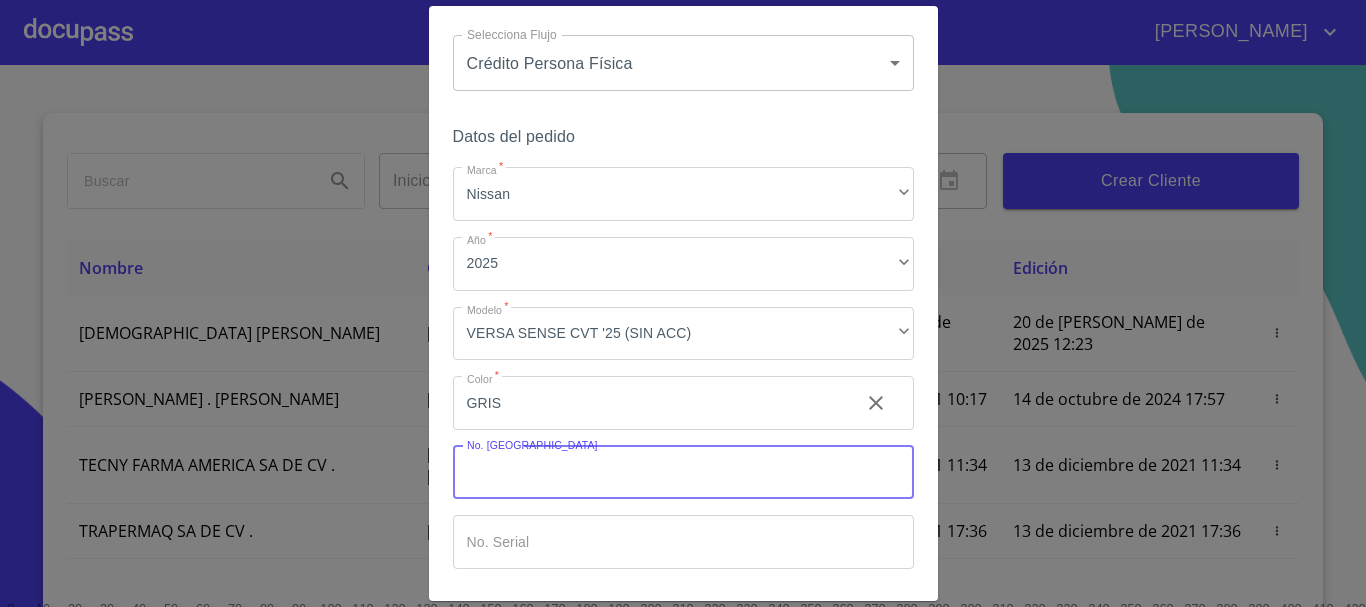 scroll, scrollTop: 128, scrollLeft: 0, axis: vertical 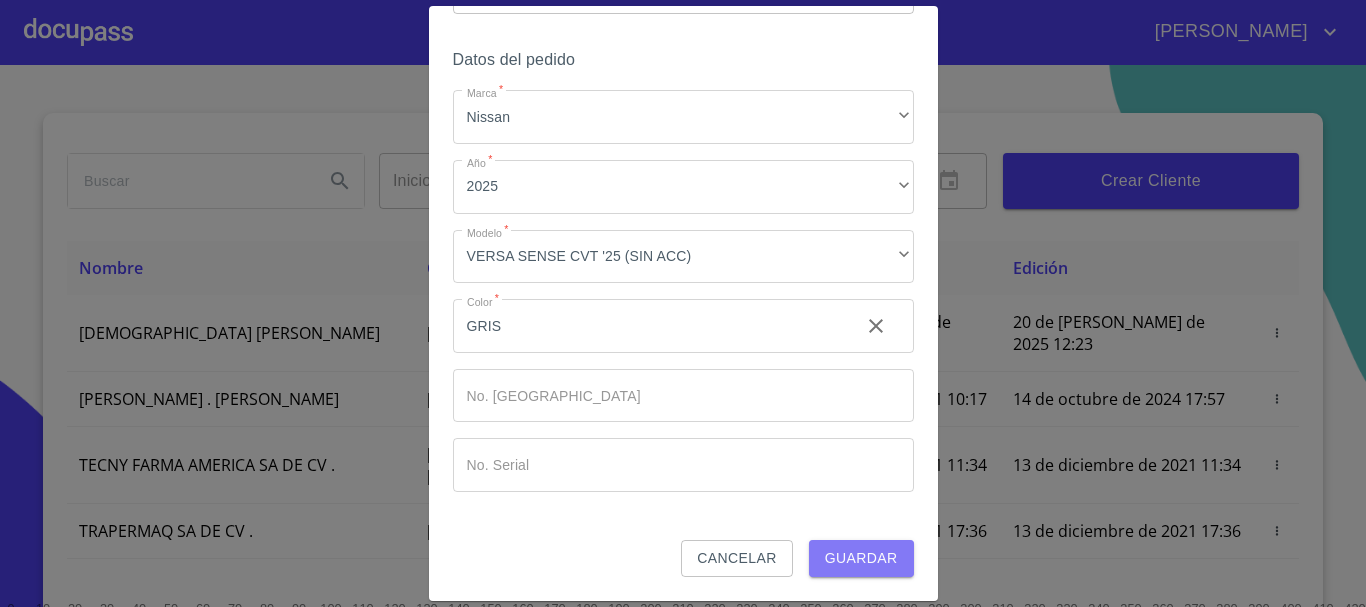 click on "Guardar" at bounding box center [861, 558] 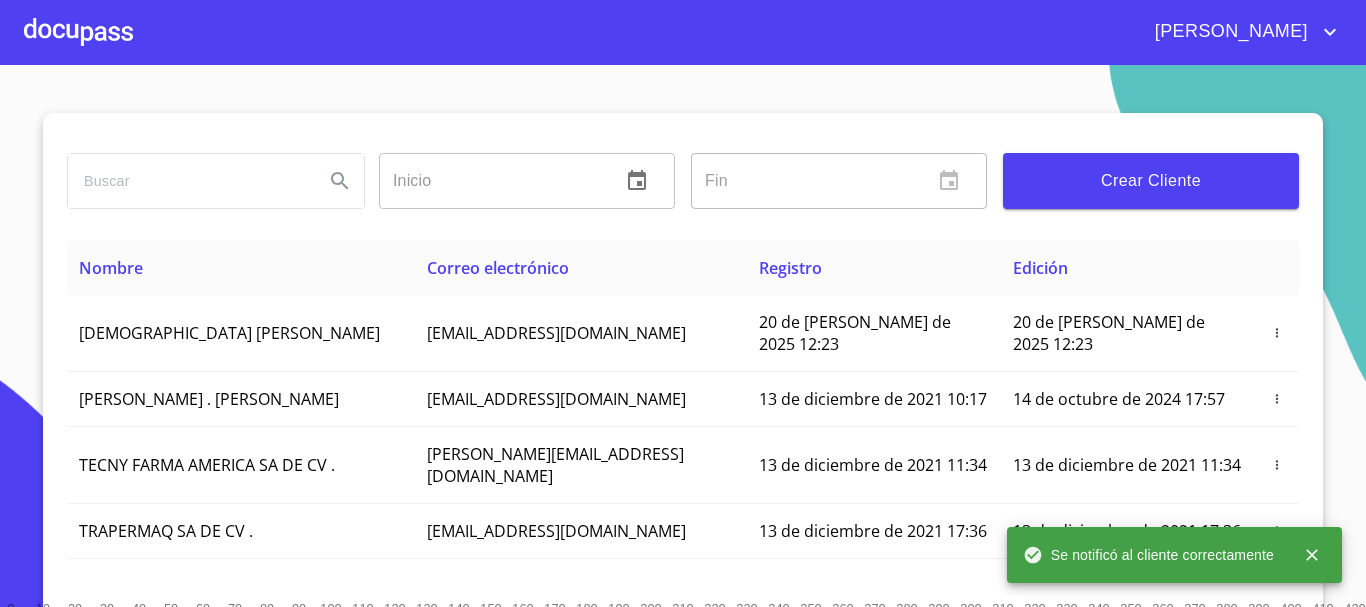 click at bounding box center [78, 32] 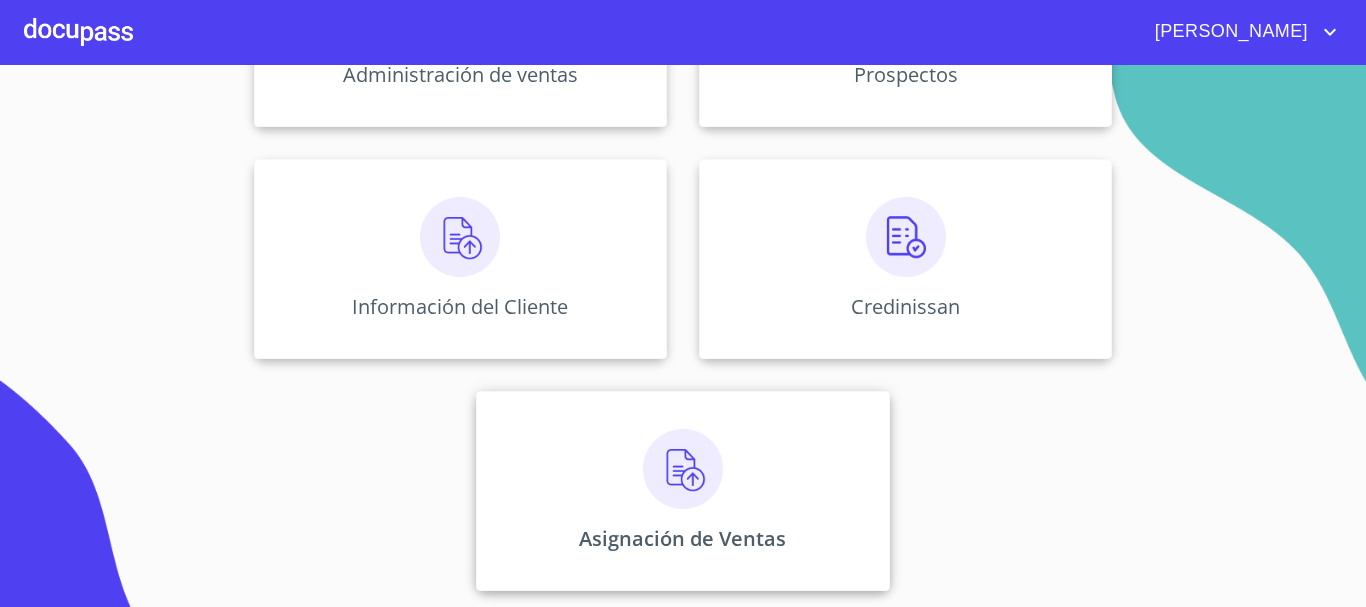 scroll, scrollTop: 298, scrollLeft: 0, axis: vertical 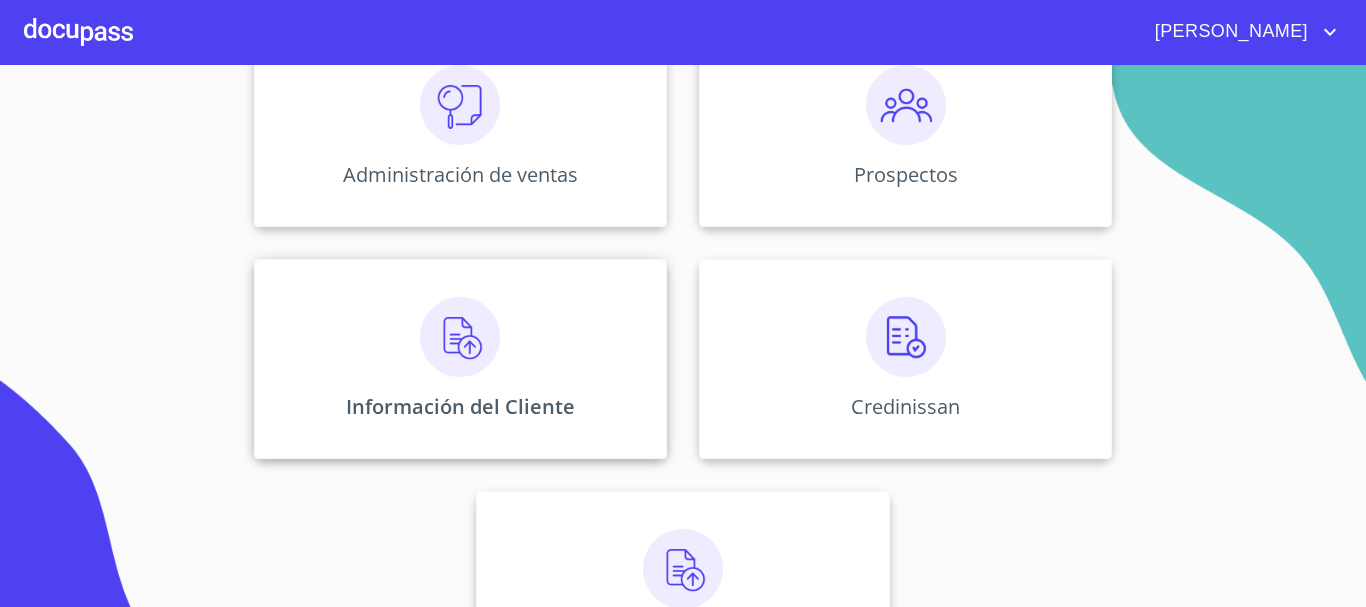 click on "Información del Cliente" at bounding box center (460, 359) 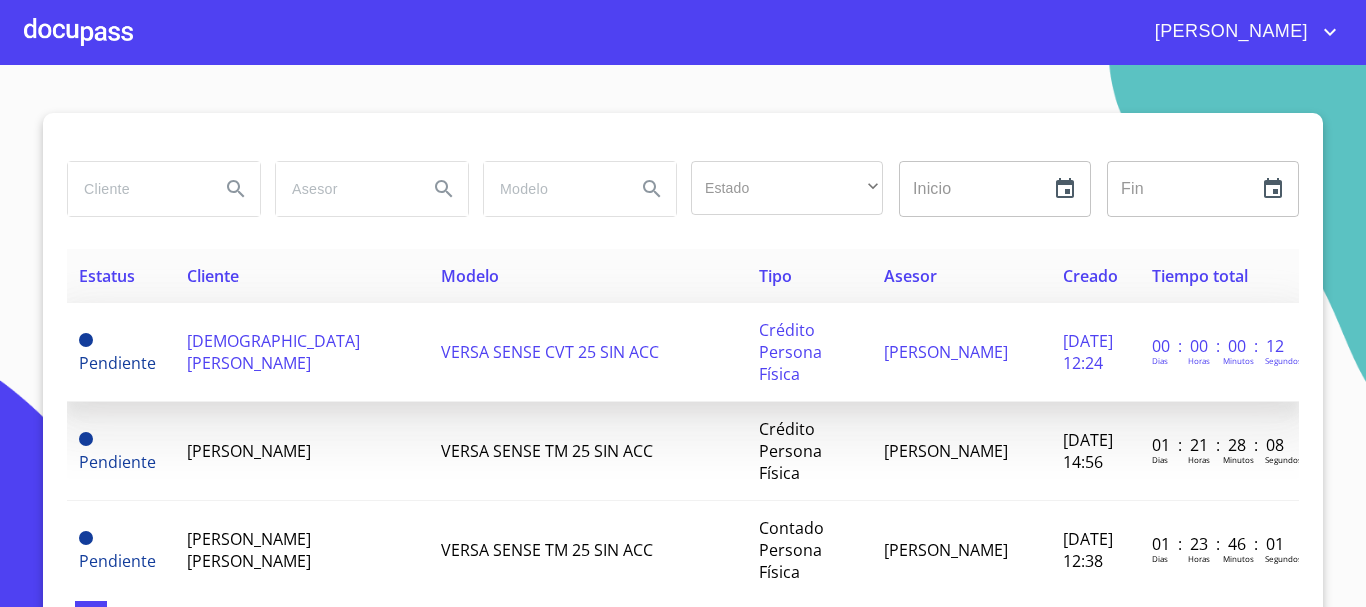 click on "[DEMOGRAPHIC_DATA] [PERSON_NAME]" at bounding box center (273, 352) 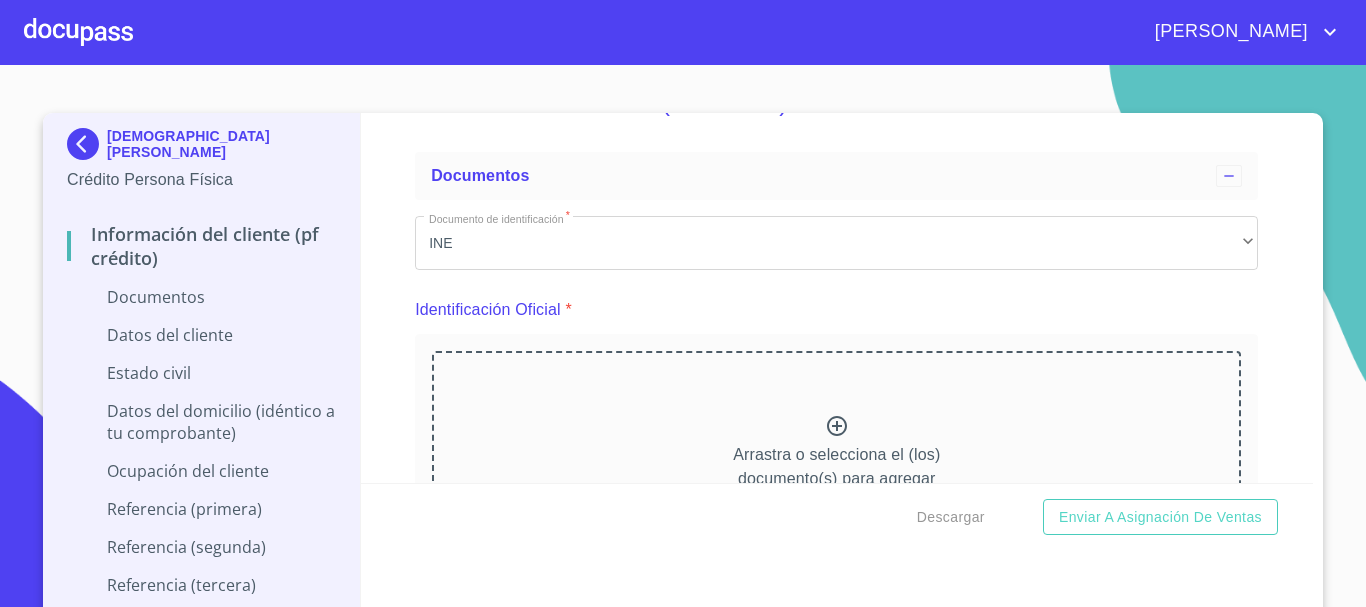 scroll, scrollTop: 200, scrollLeft: 0, axis: vertical 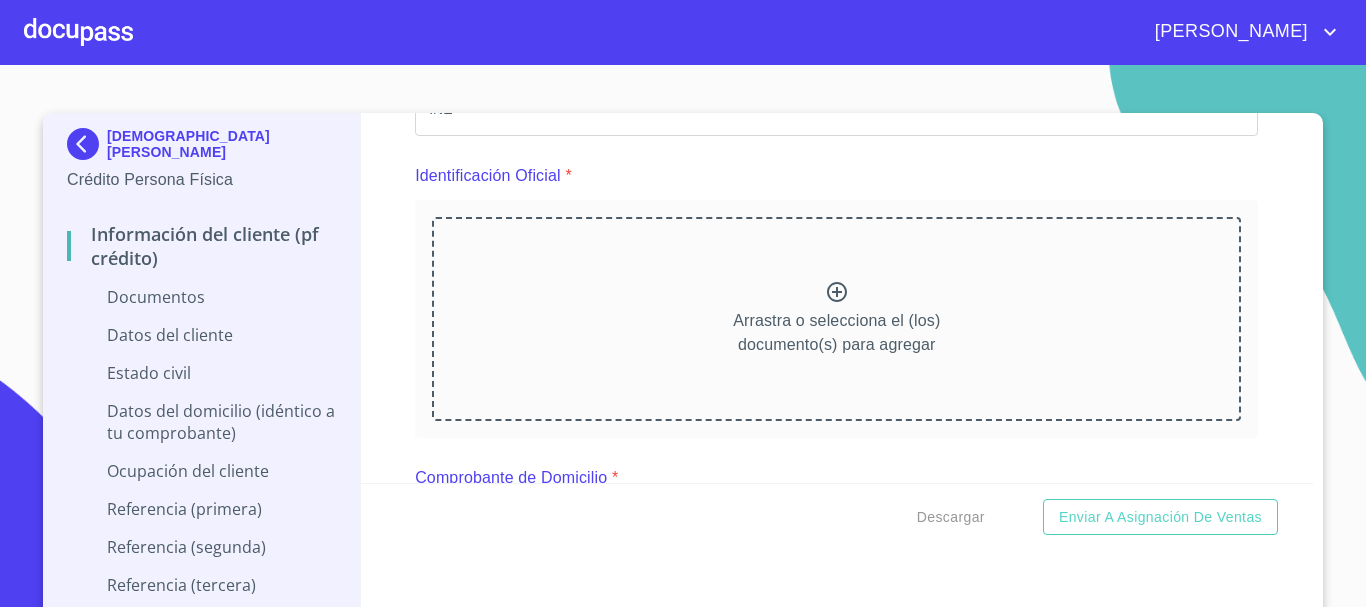 click 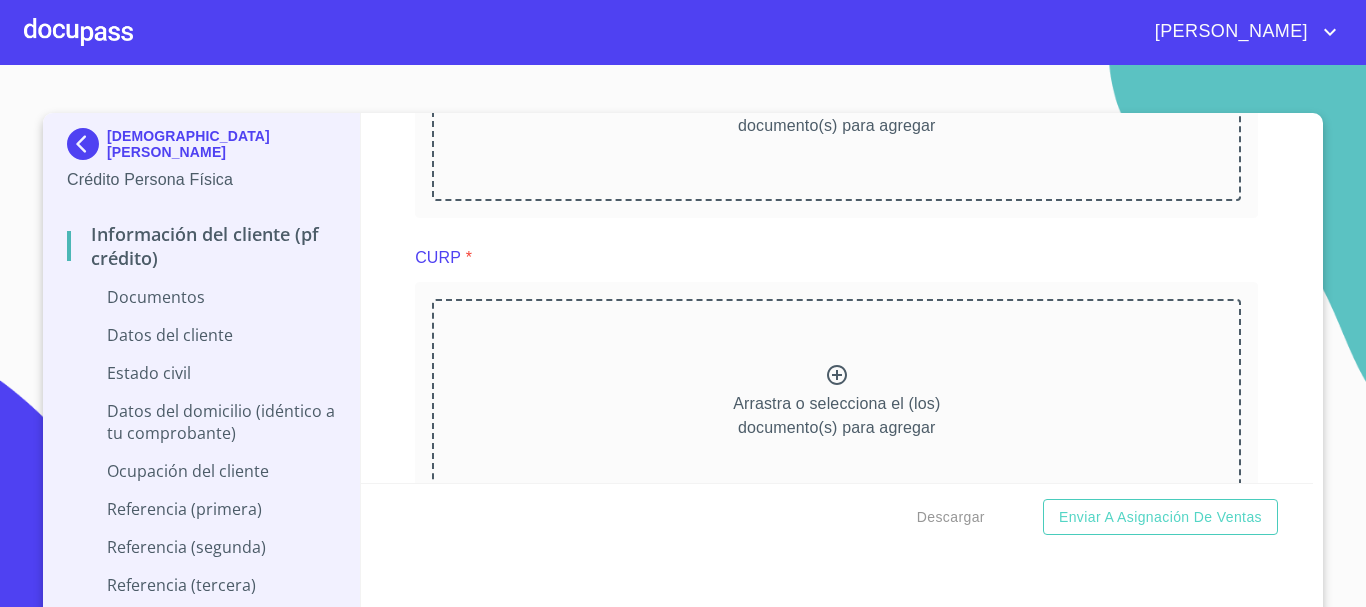 scroll, scrollTop: 2334, scrollLeft: 0, axis: vertical 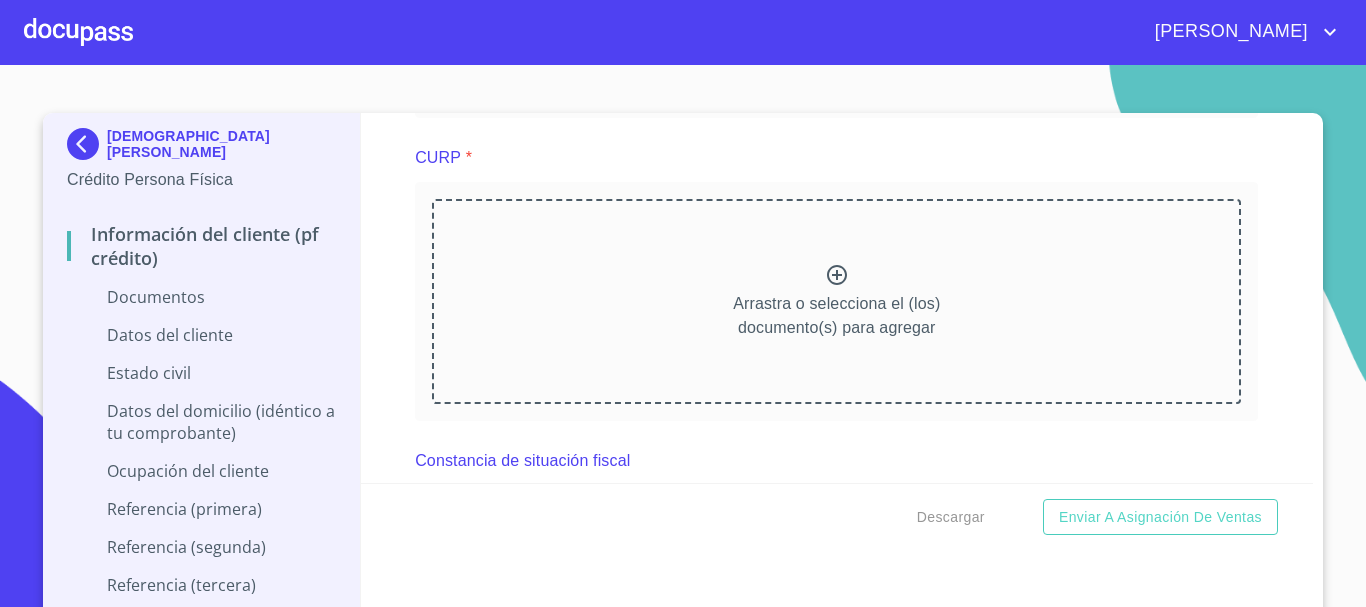 click 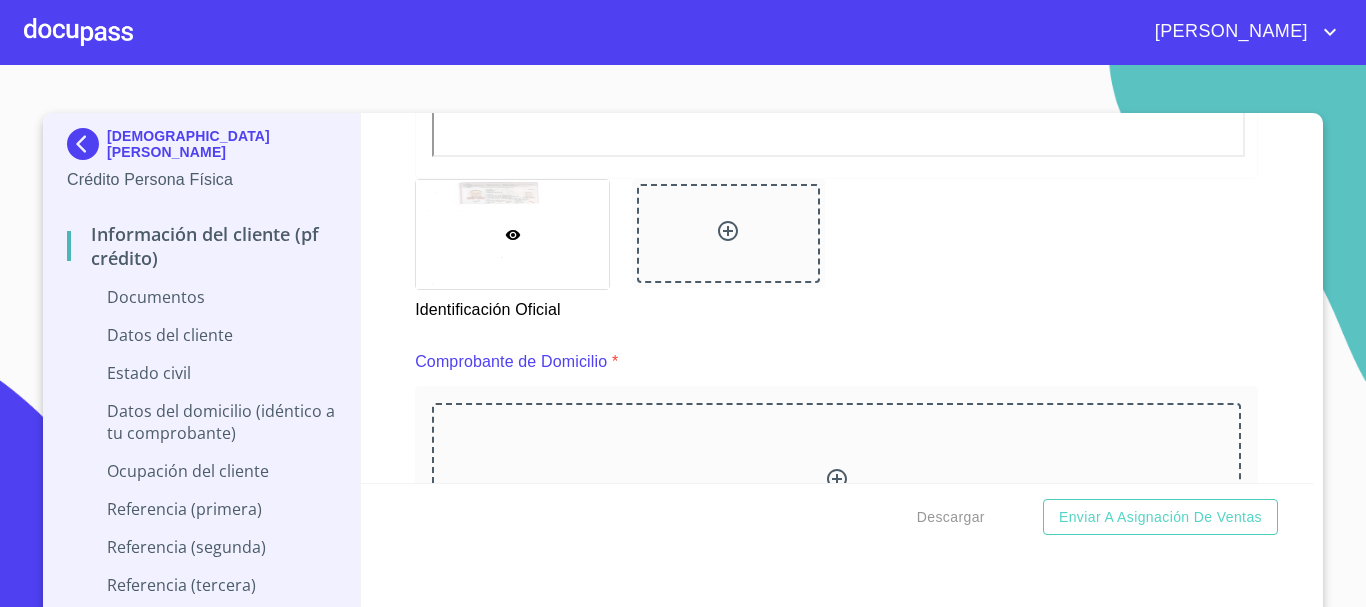 scroll, scrollTop: 951, scrollLeft: 0, axis: vertical 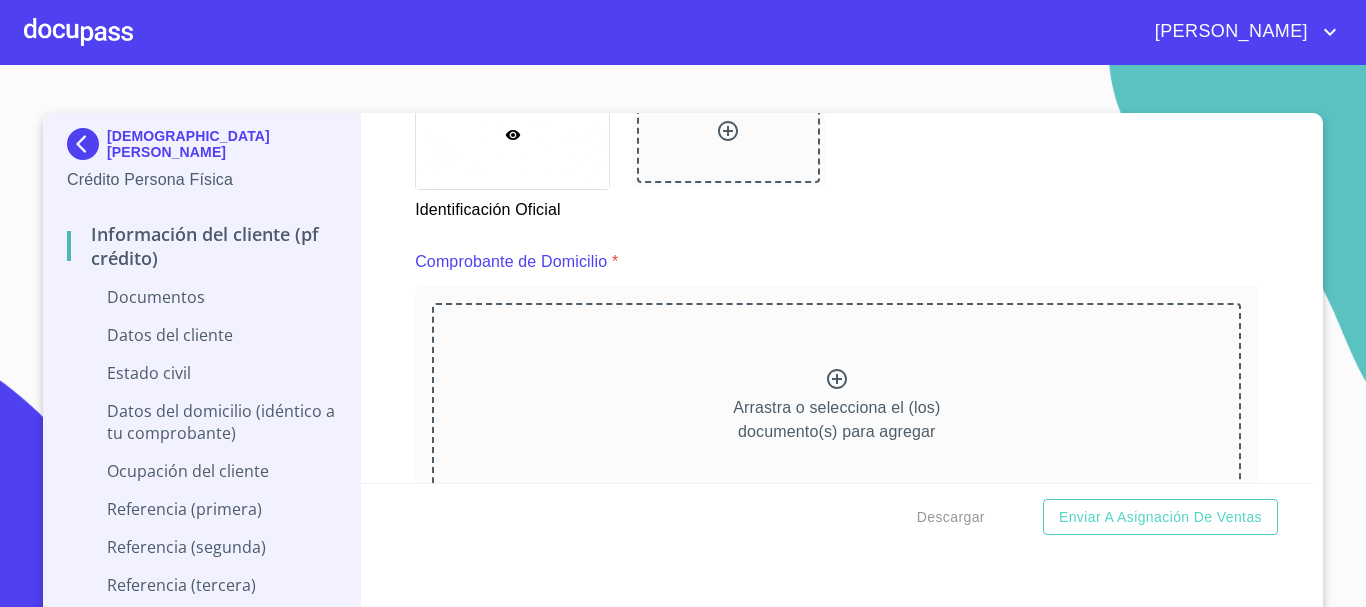 click 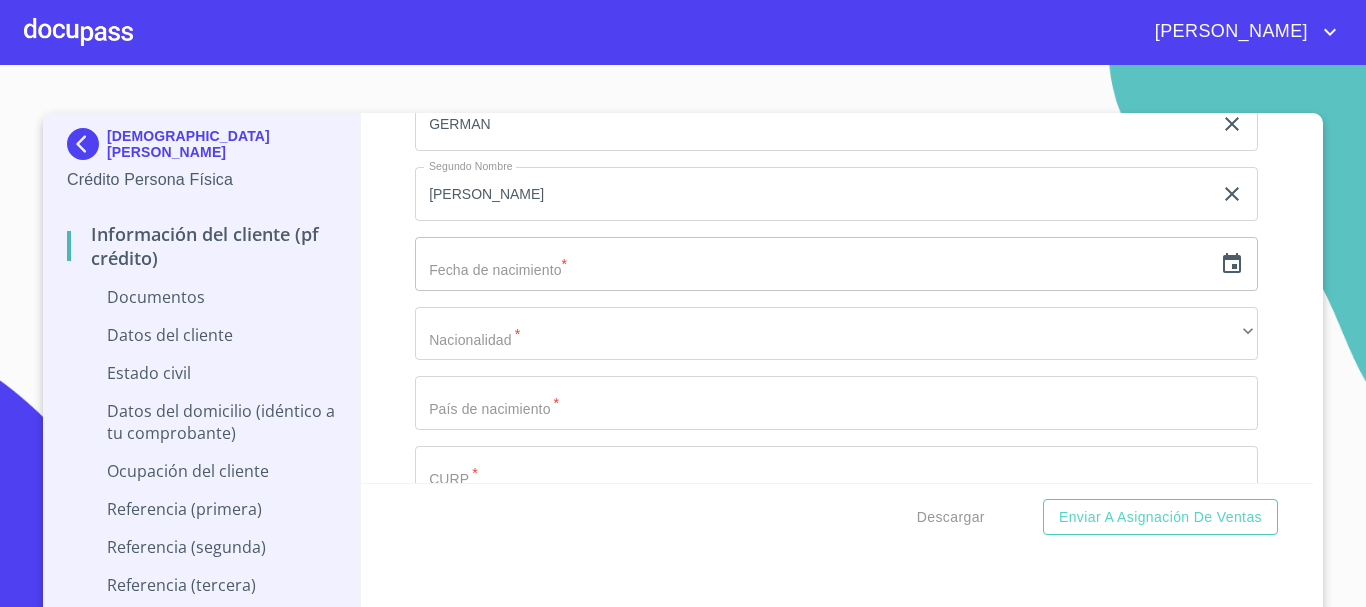 scroll, scrollTop: 4272, scrollLeft: 0, axis: vertical 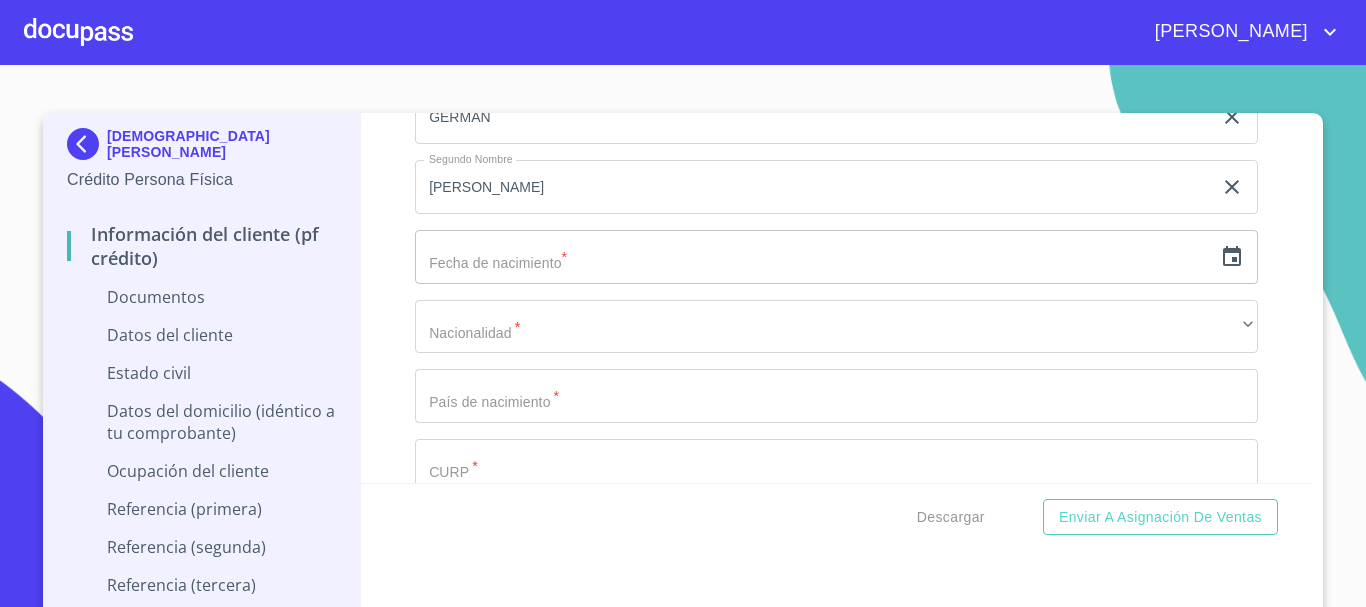 click on "​" at bounding box center [836, 257] 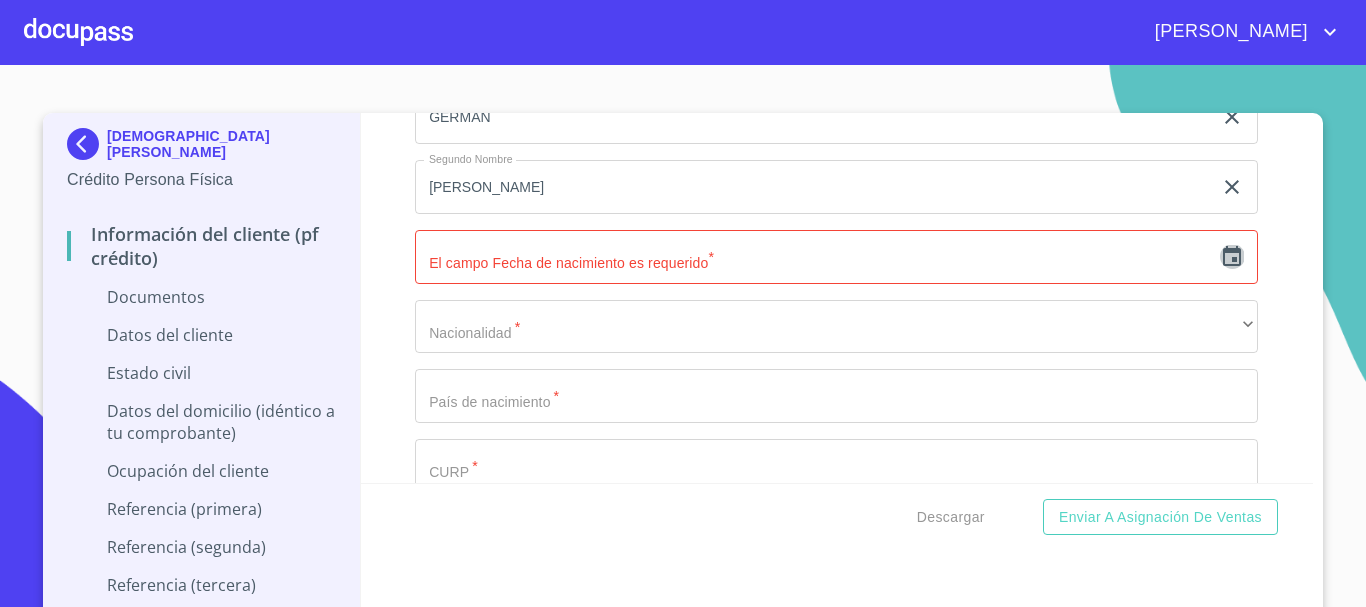 click 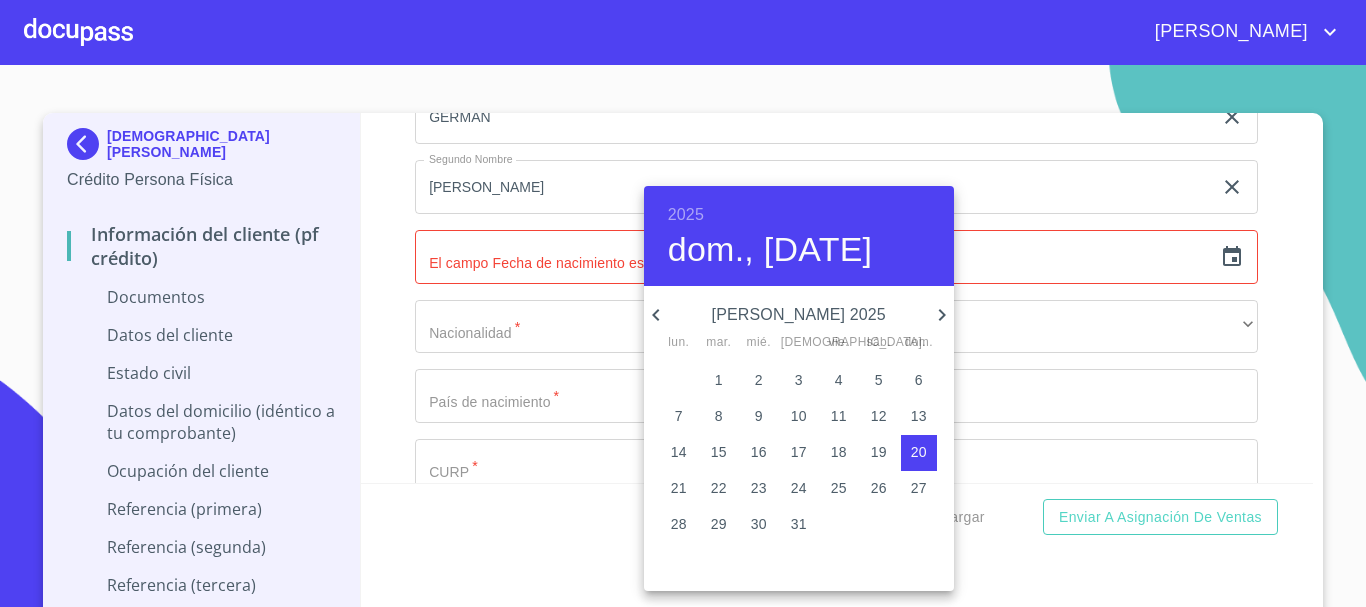 click on "2025 dom., [DATE]" at bounding box center (799, 236) 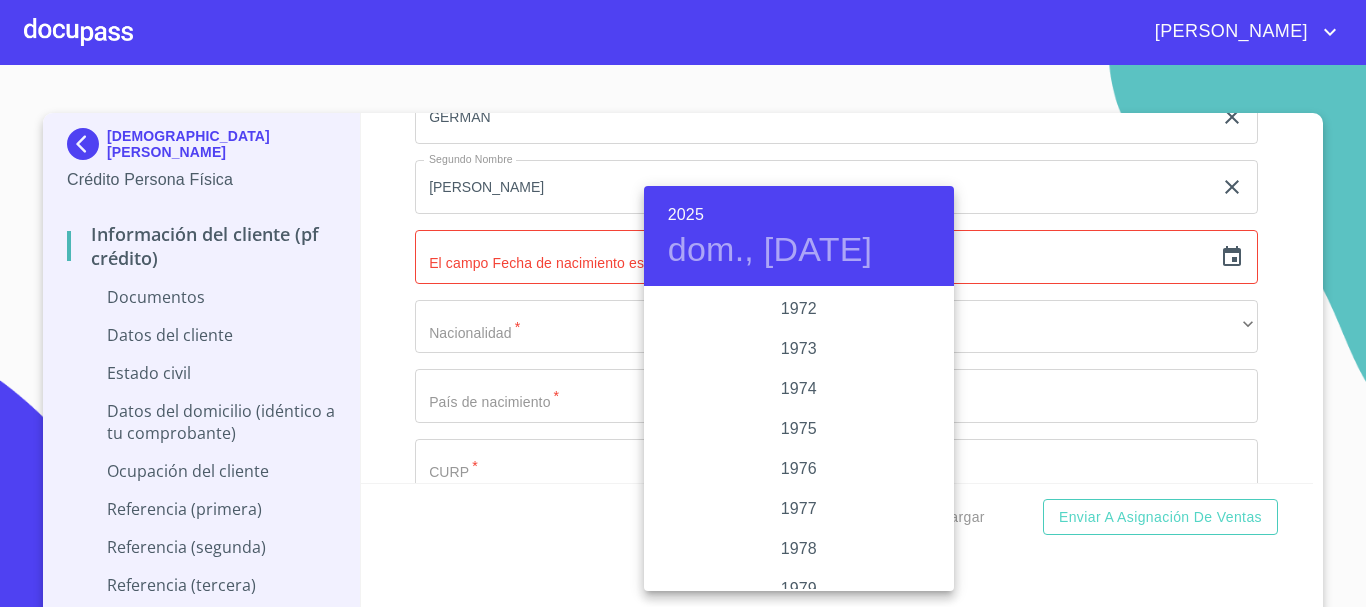 scroll, scrollTop: 1480, scrollLeft: 0, axis: vertical 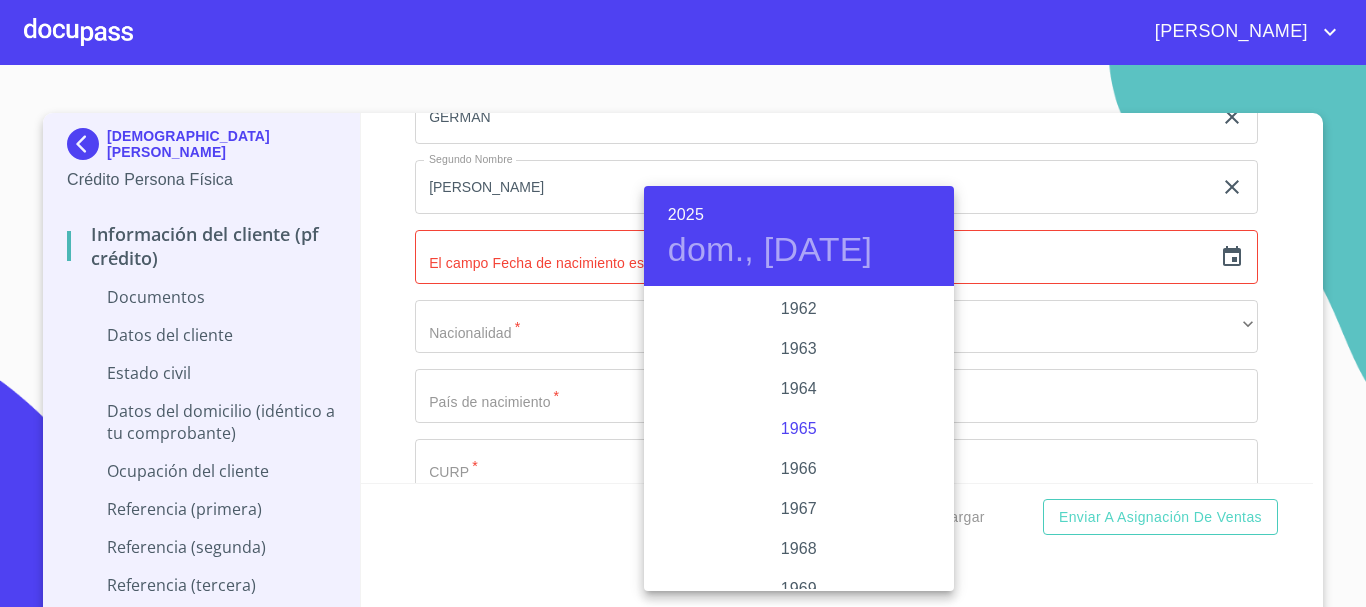 click on "1965" at bounding box center [799, 429] 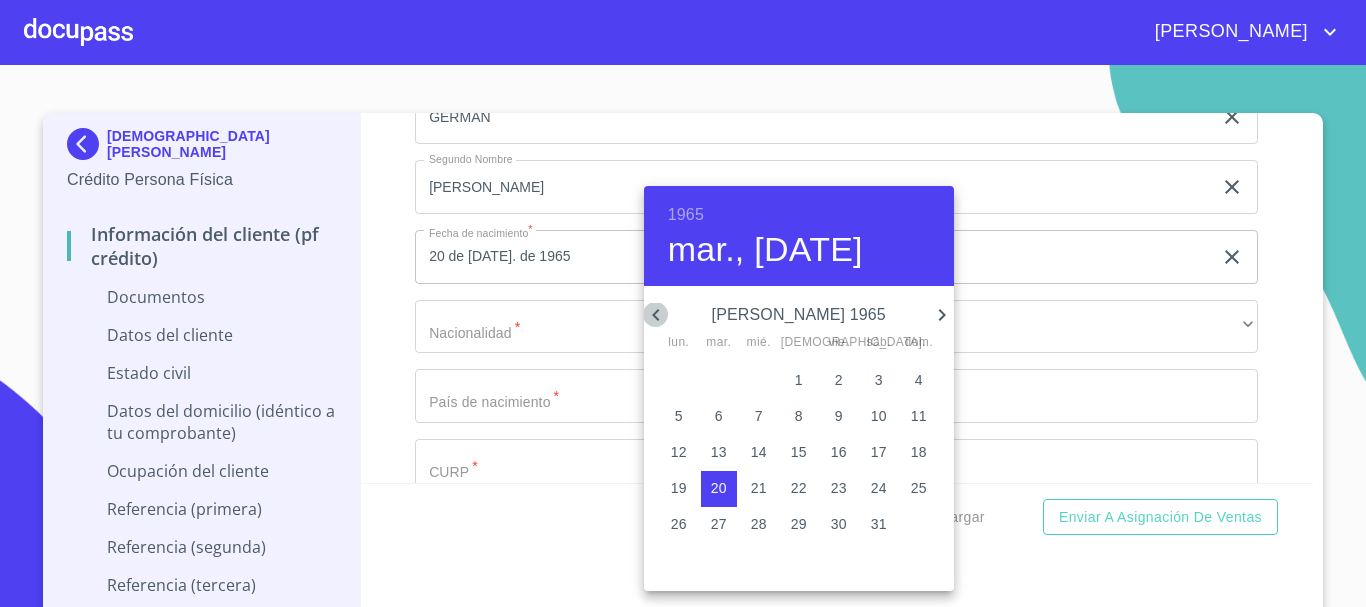 click 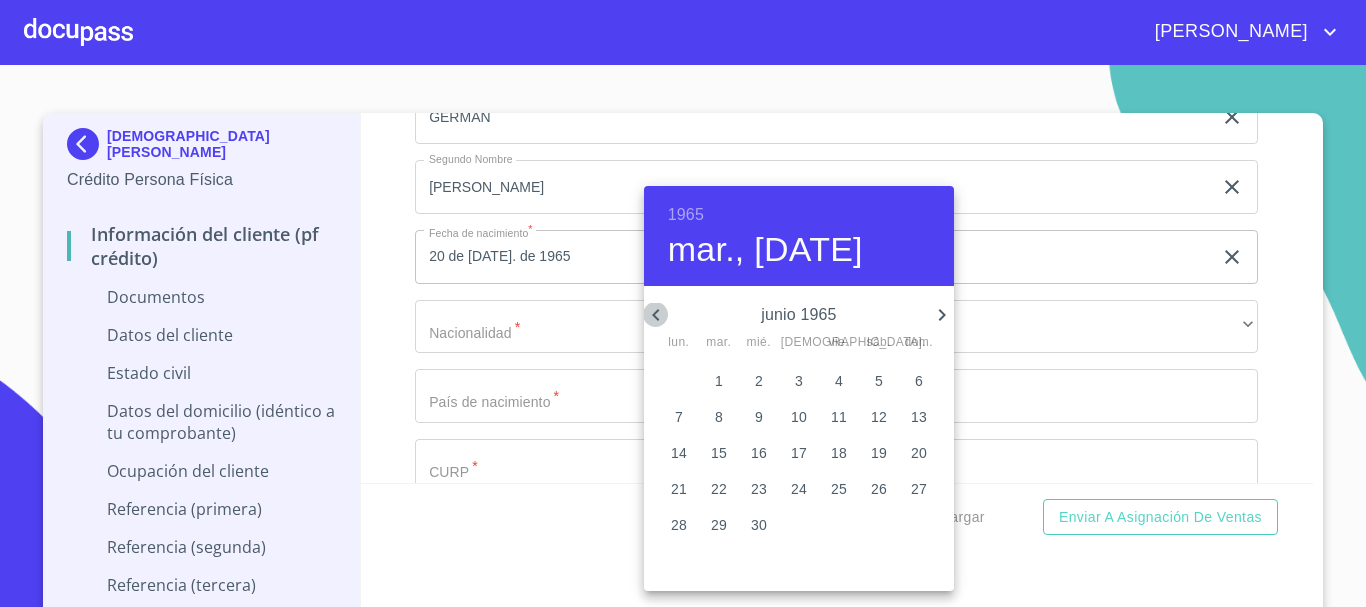 click 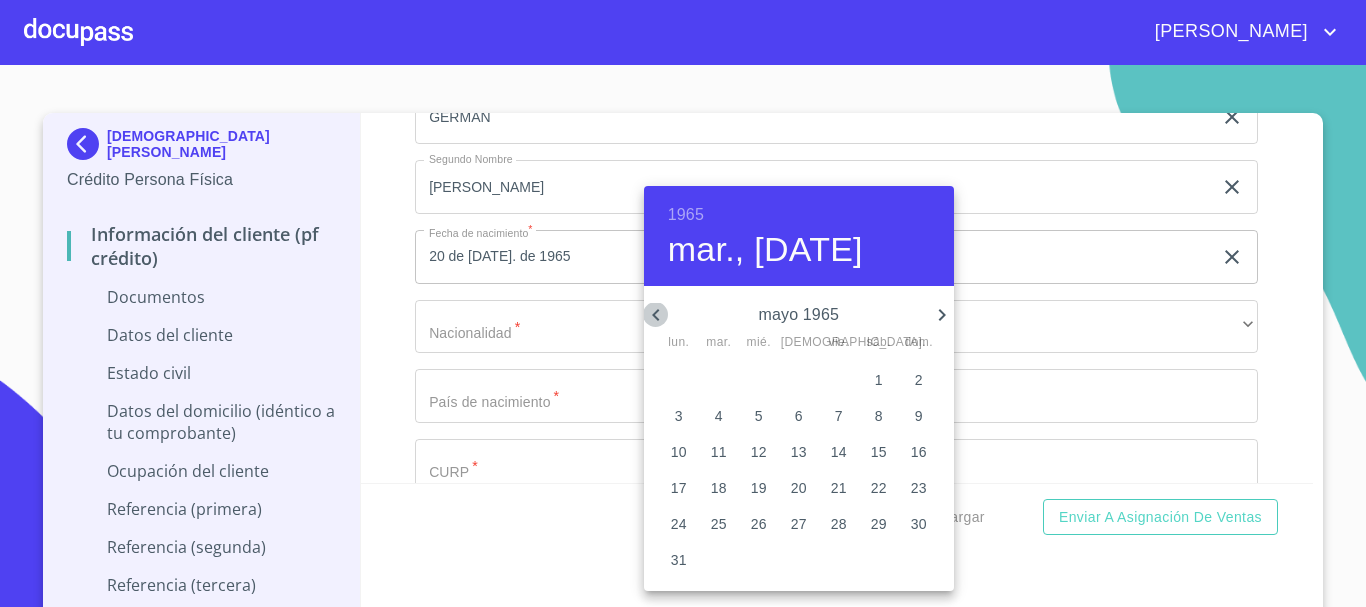 click 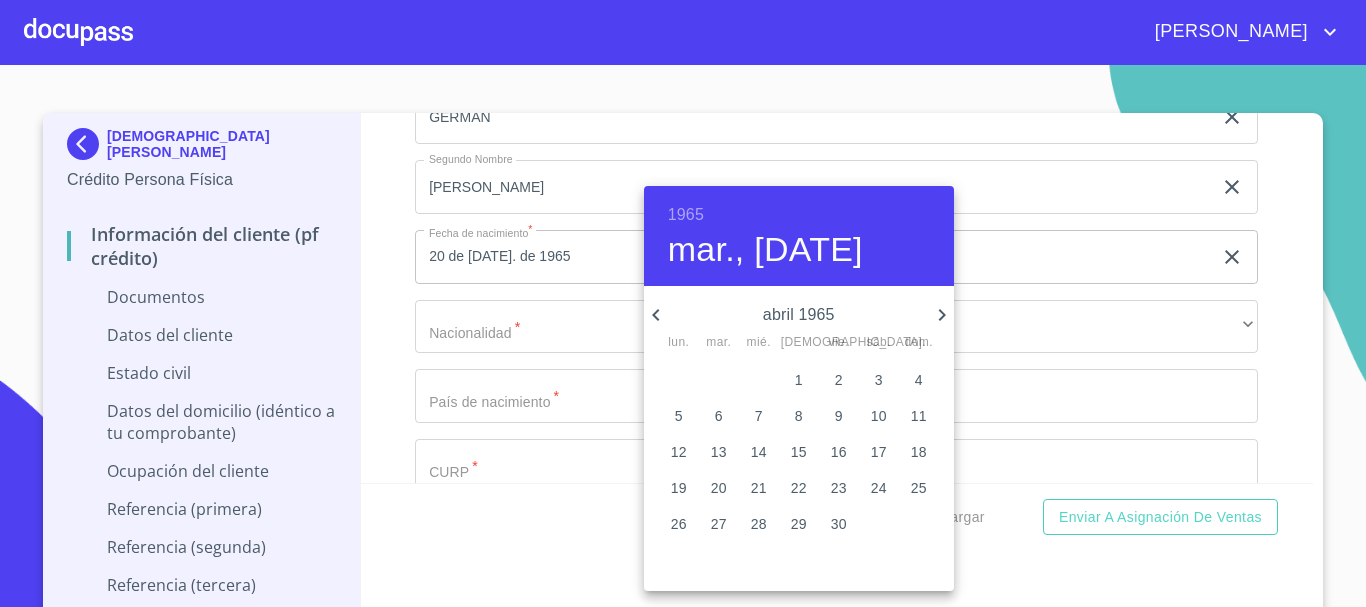 click 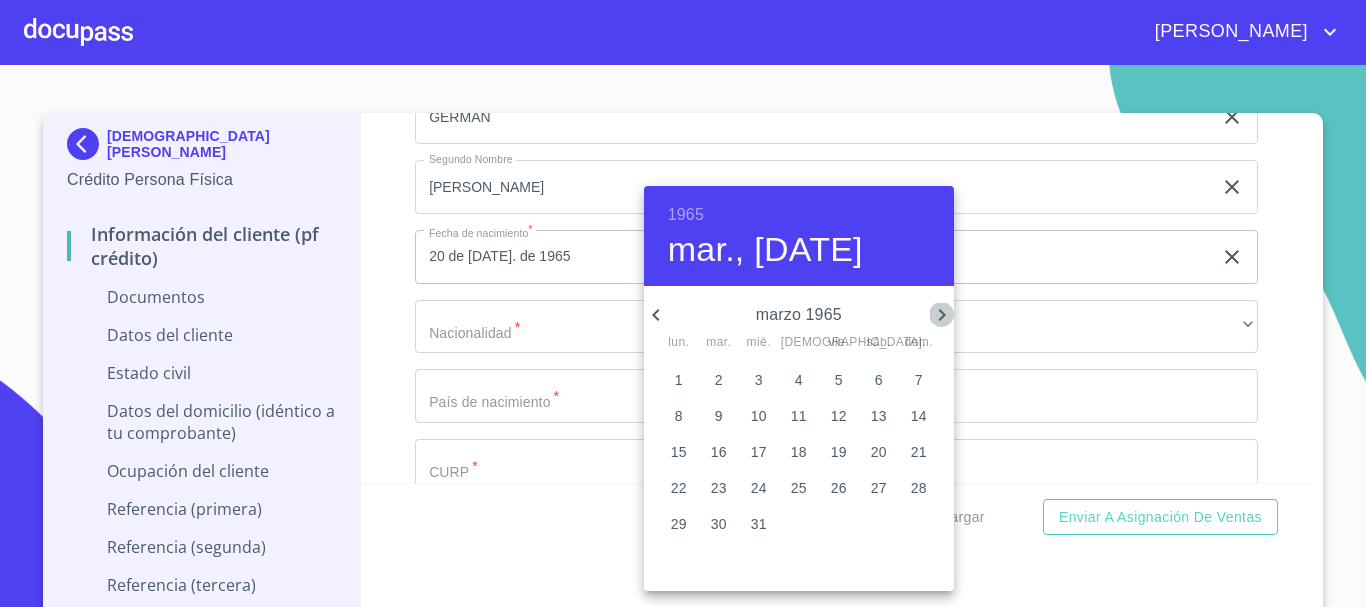 click 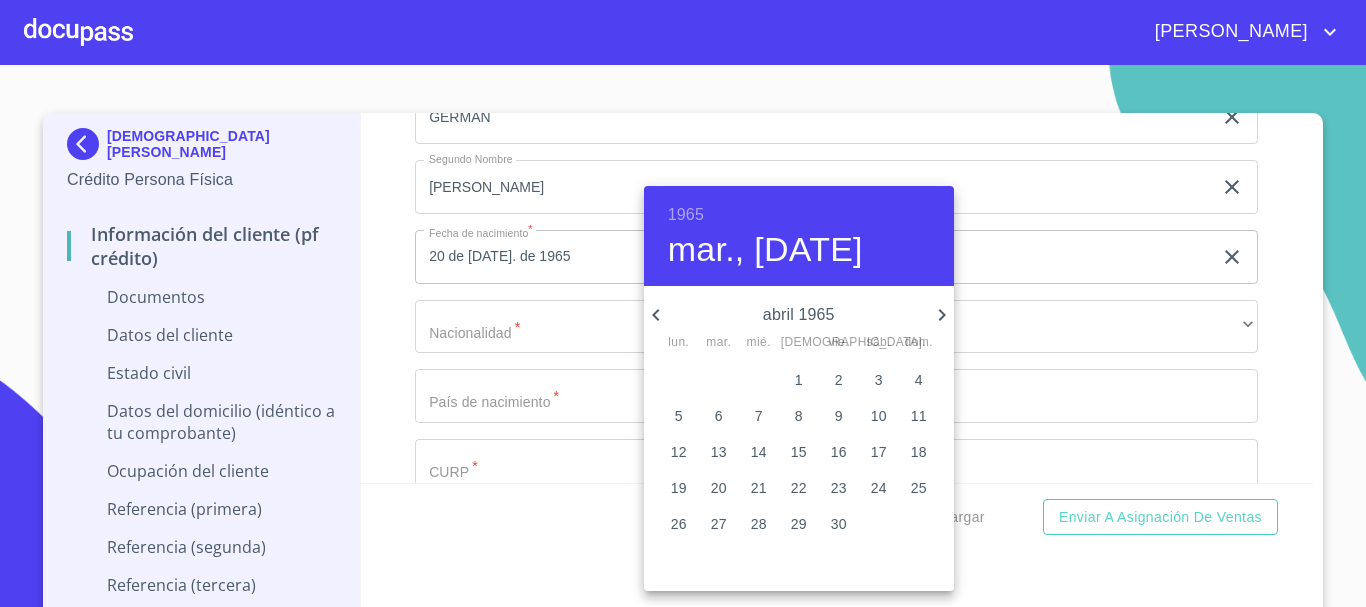 click on "22" at bounding box center (799, 488) 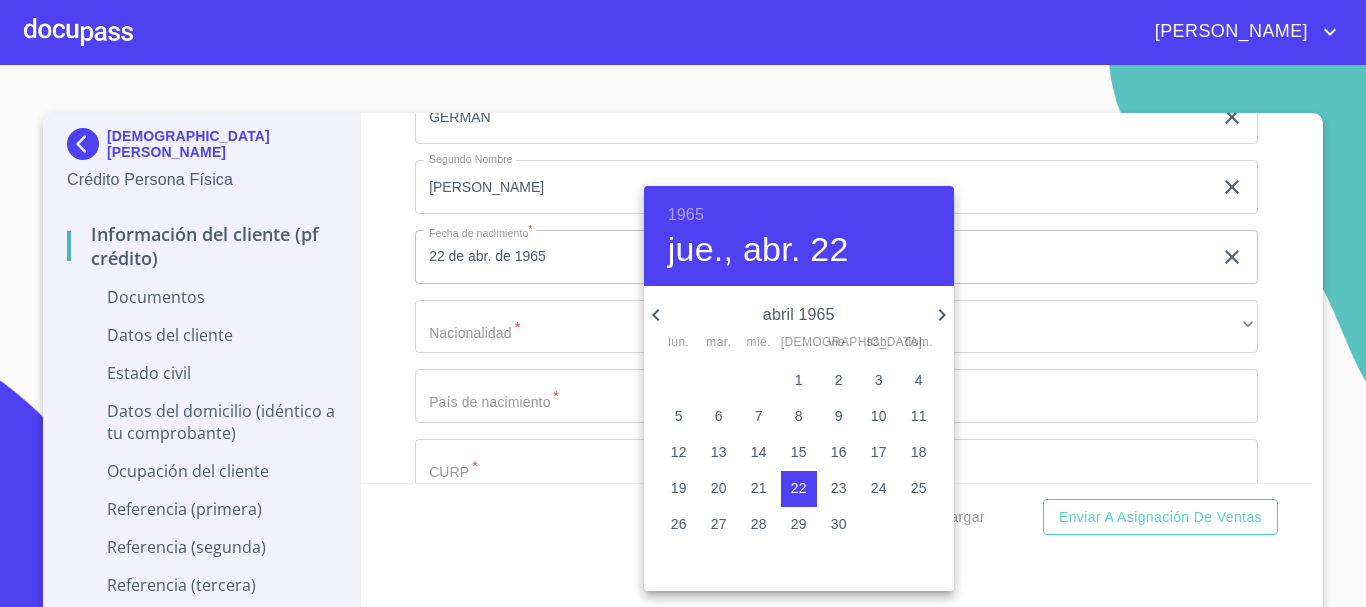 click at bounding box center [683, 303] 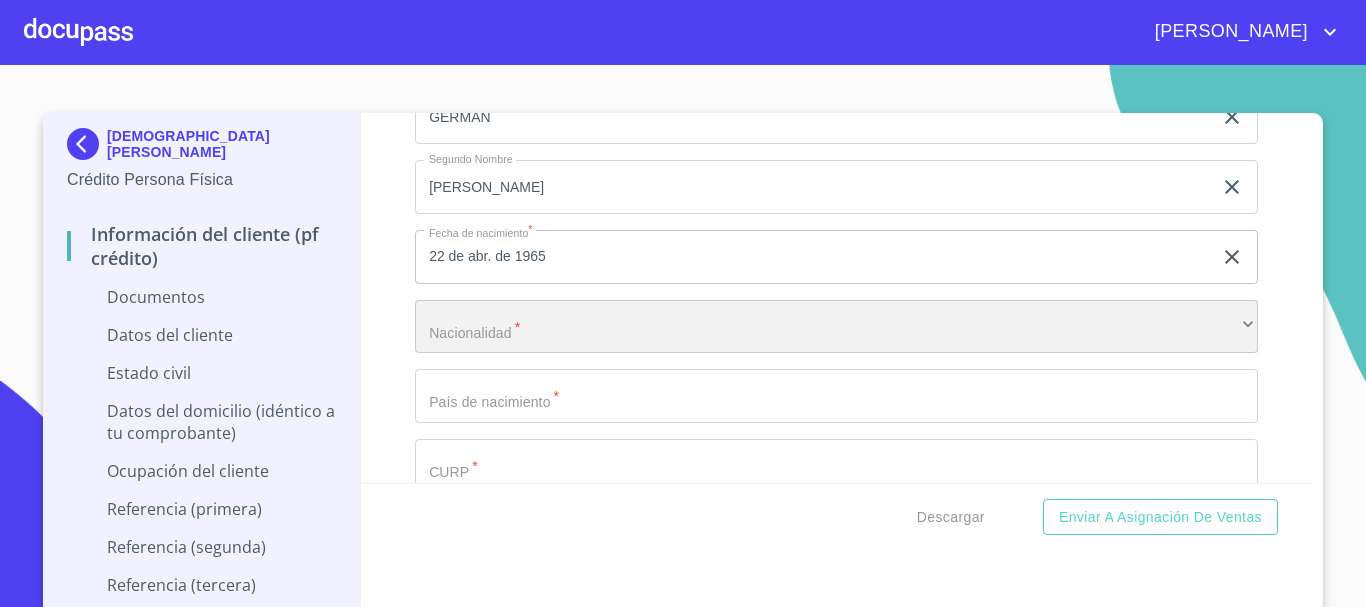 click on "​" at bounding box center [836, 327] 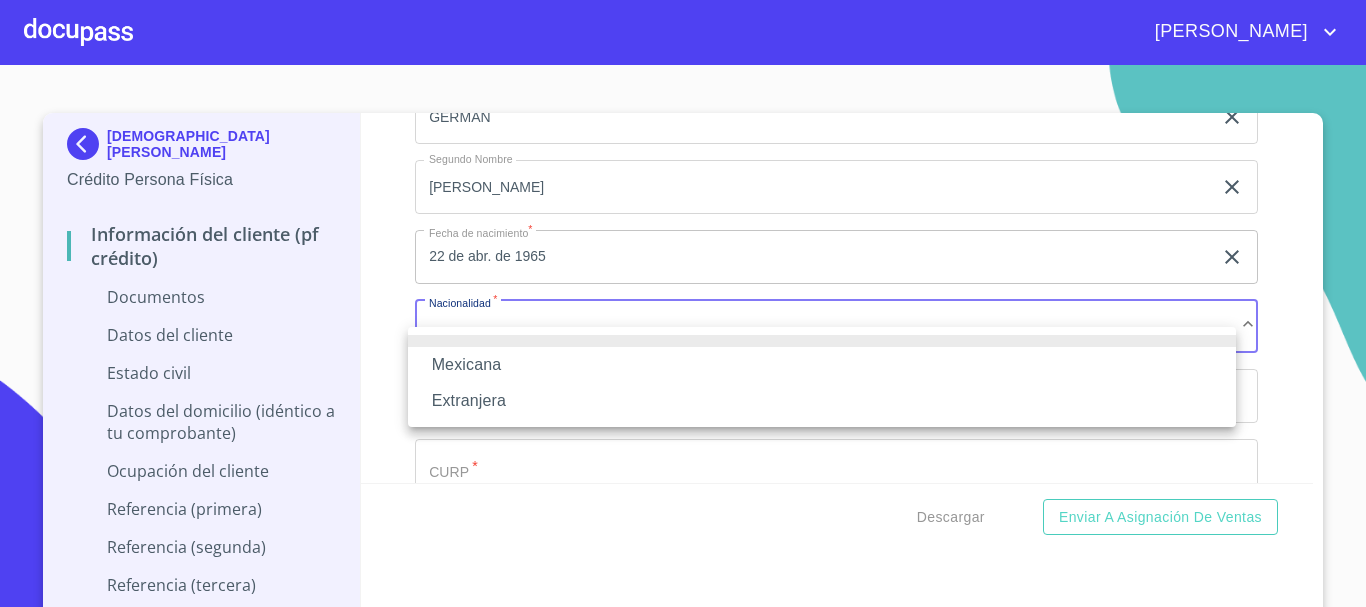 click on "Mexicana" at bounding box center [822, 365] 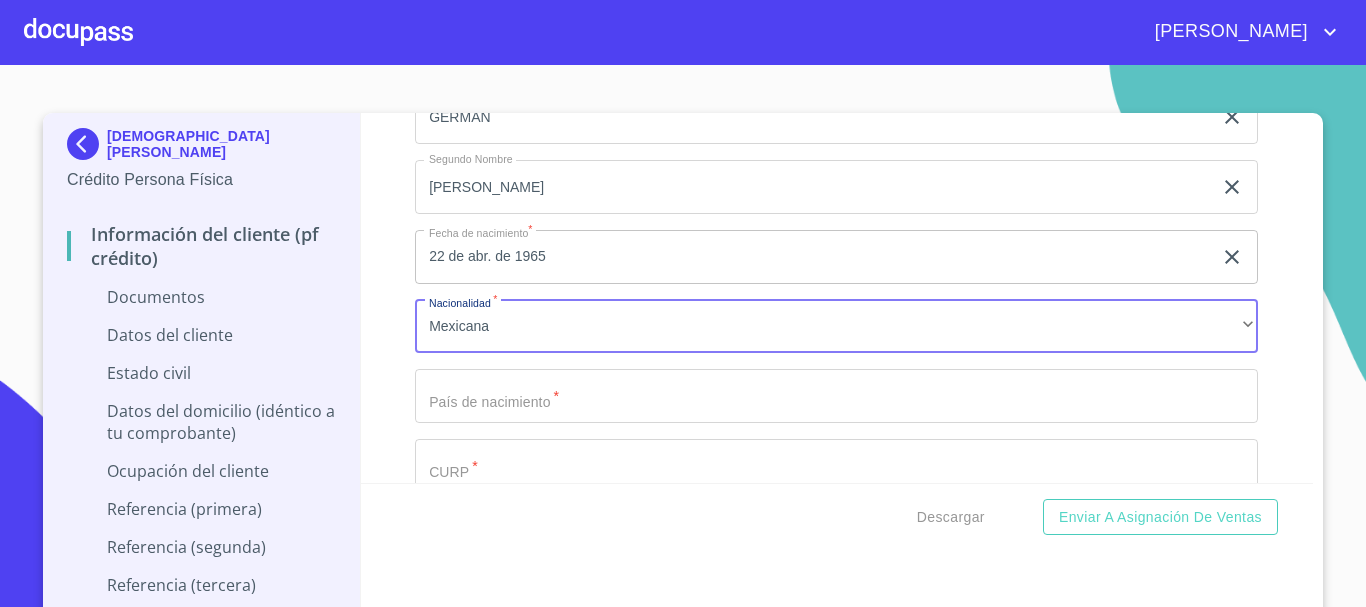 click on "Documento de identificación   *" at bounding box center (813, -22) 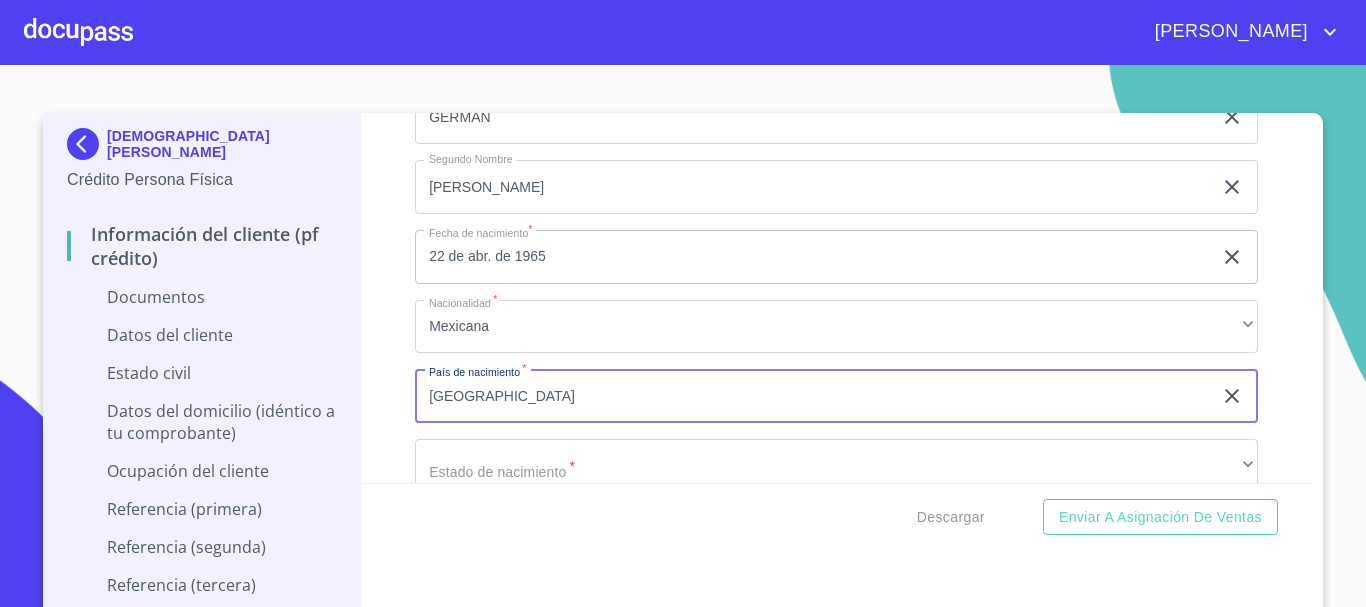 type on "[GEOGRAPHIC_DATA]" 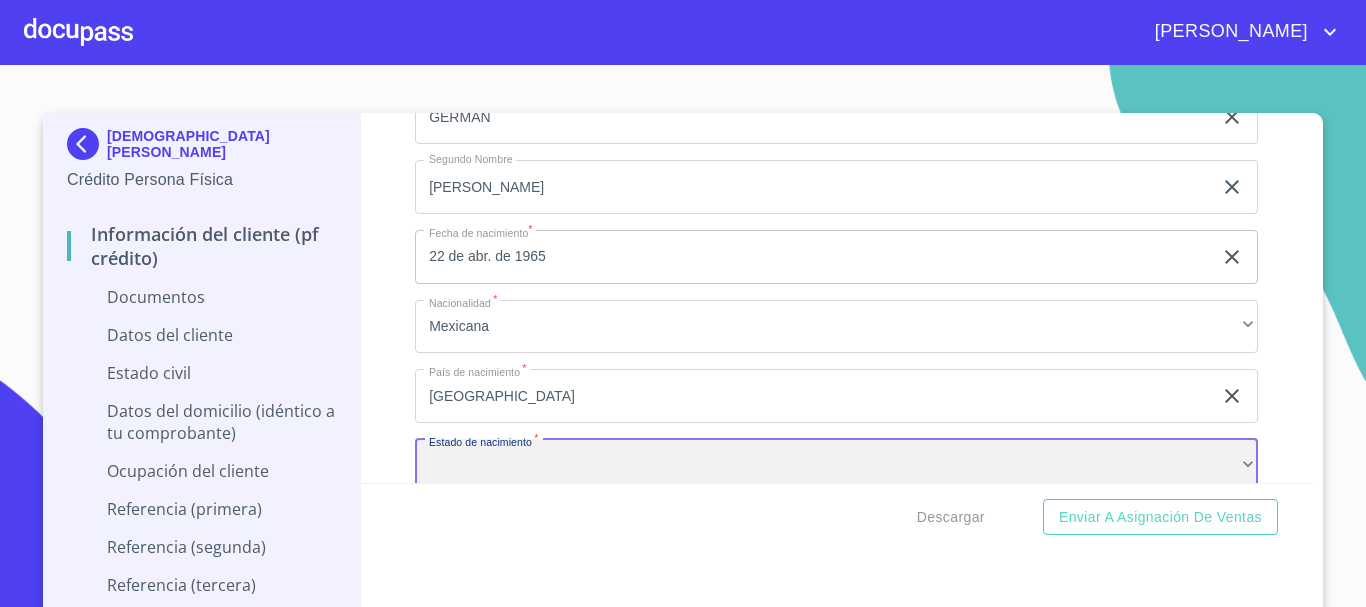 scroll, scrollTop: 4306, scrollLeft: 0, axis: vertical 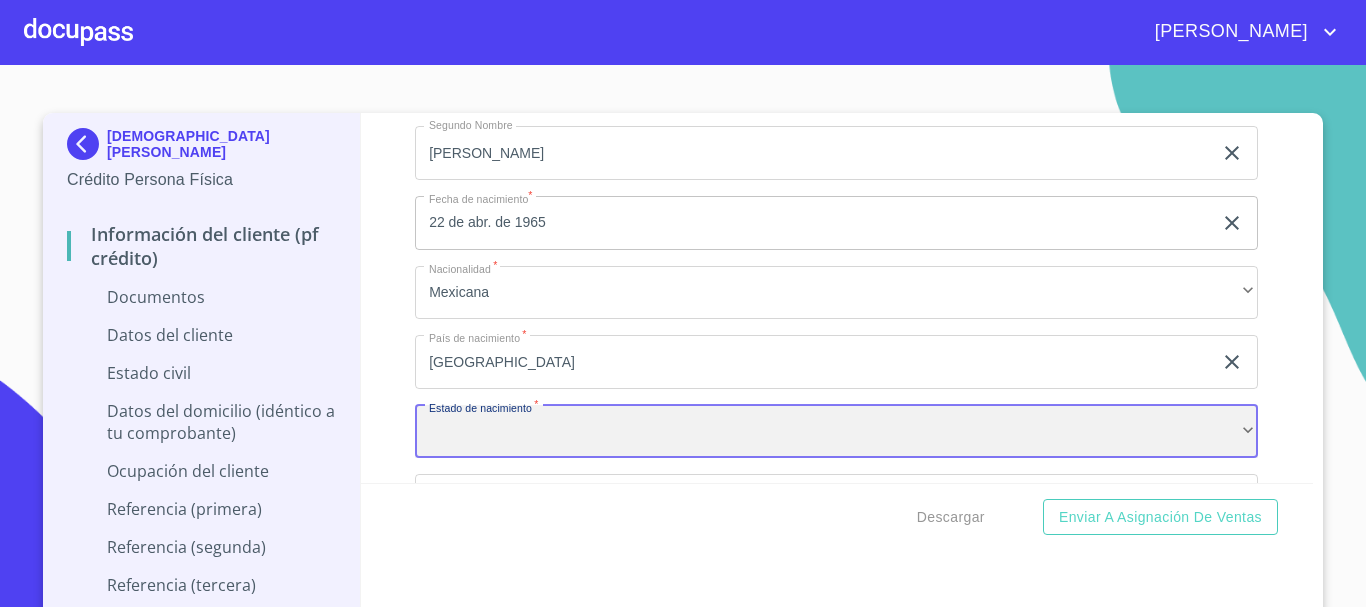 click on "​" at bounding box center [836, 432] 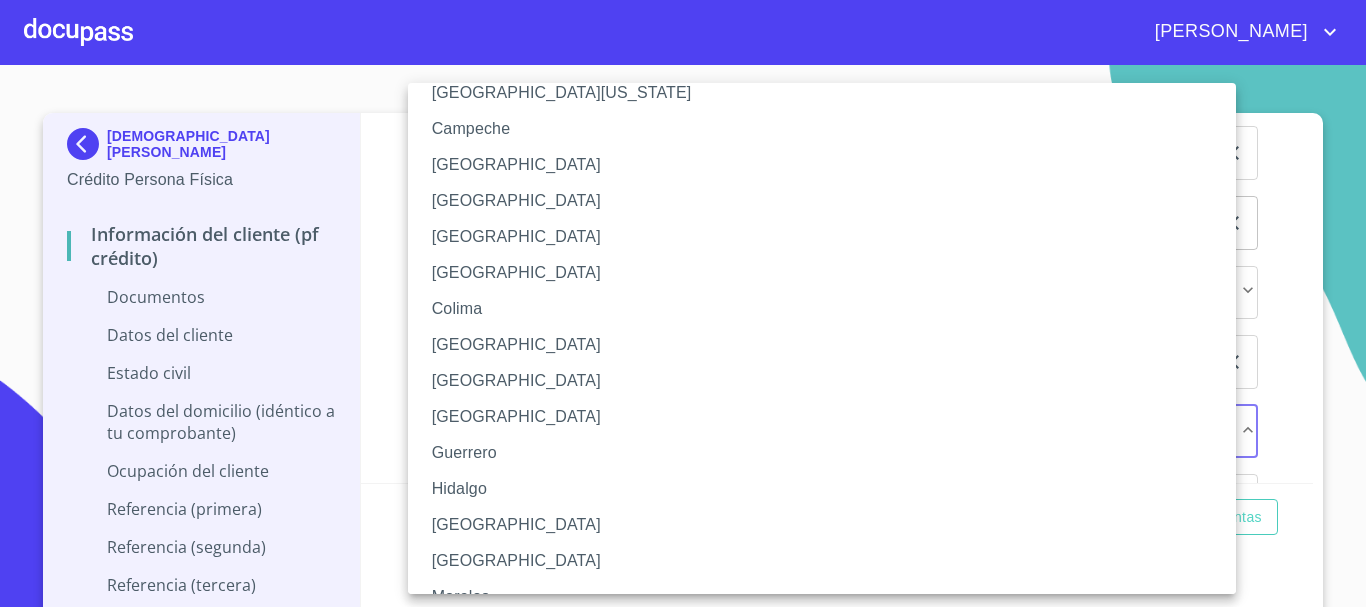 scroll, scrollTop: 300, scrollLeft: 0, axis: vertical 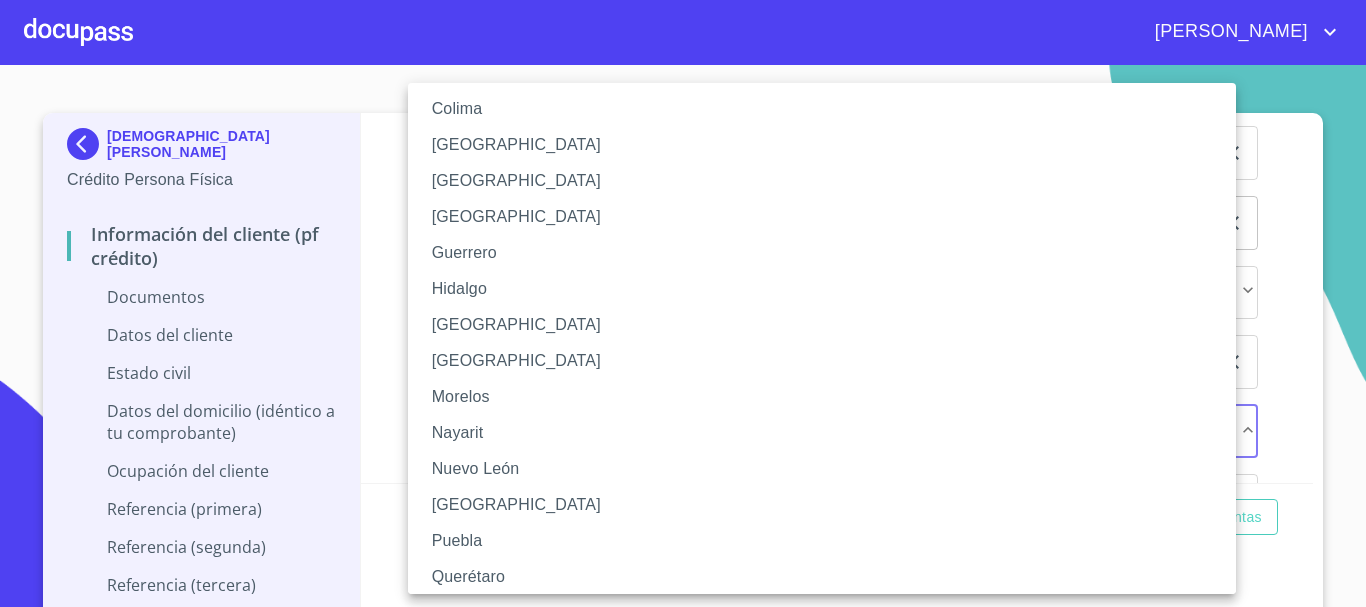 click on "[GEOGRAPHIC_DATA]" at bounding box center (829, 181) 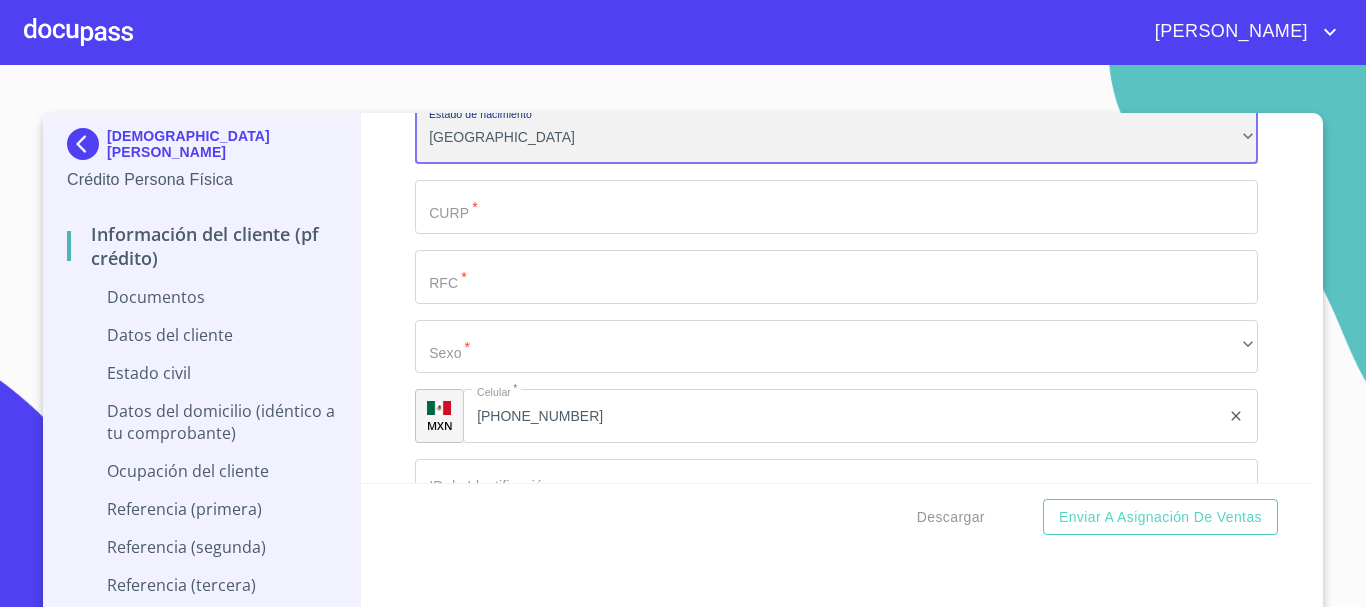 scroll, scrollTop: 4606, scrollLeft: 0, axis: vertical 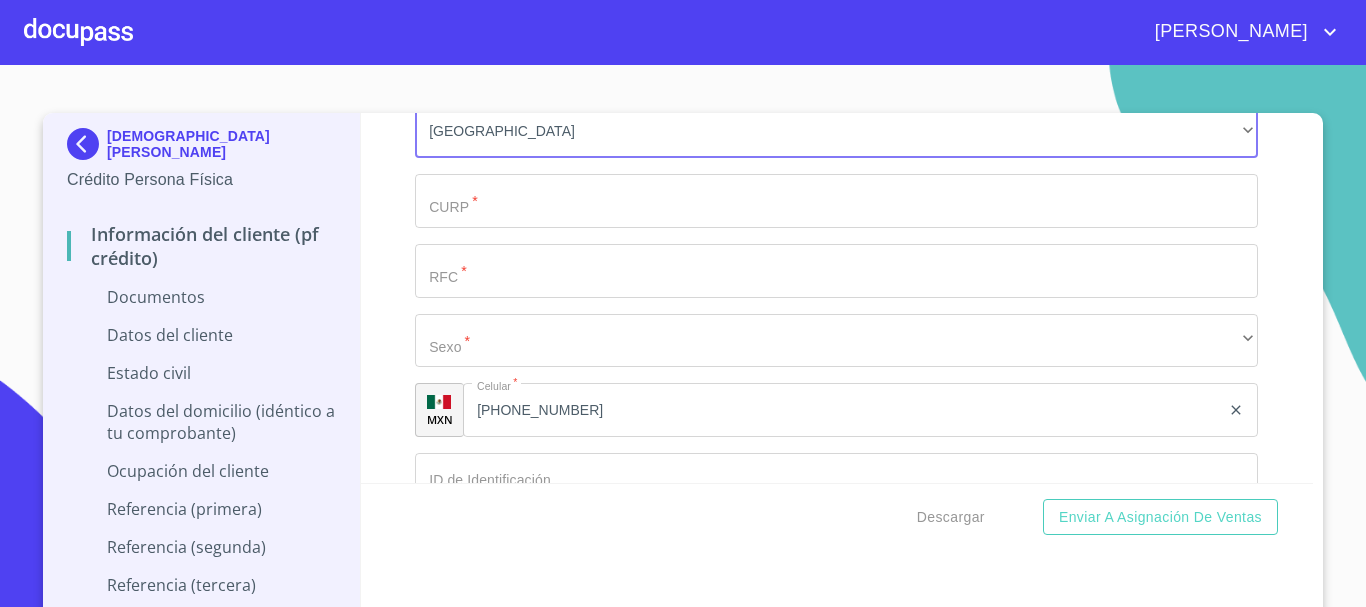 click on "Documento de identificación   *" at bounding box center (813, -356) 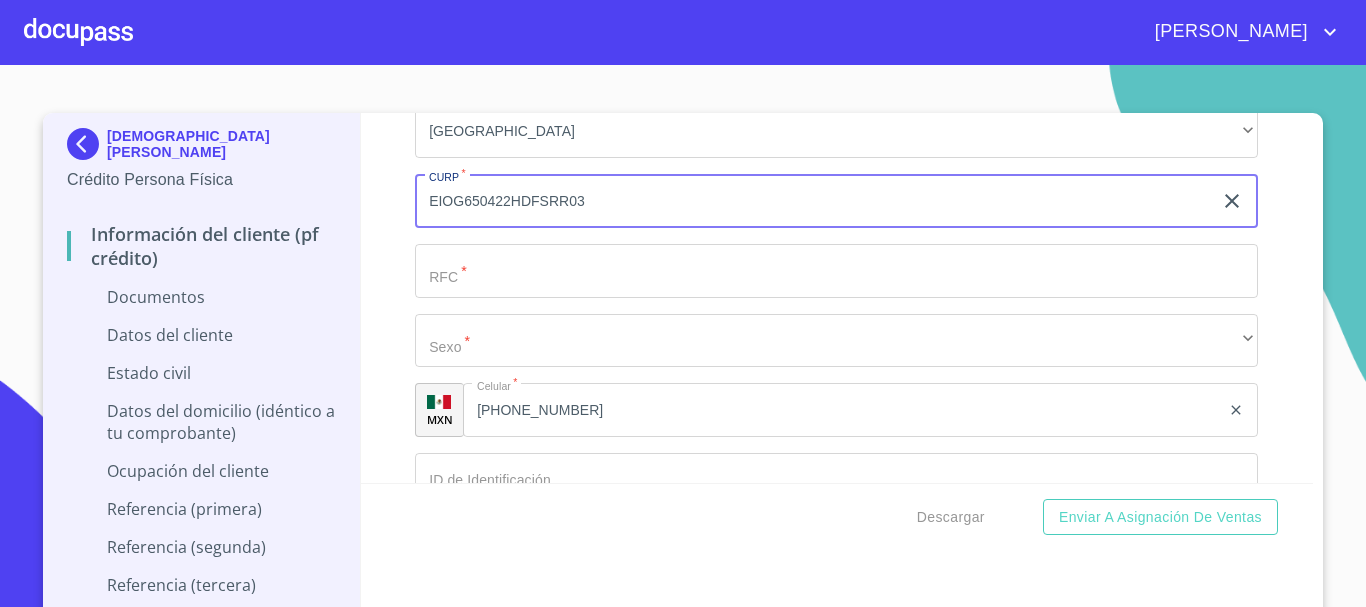 type on "EIOG650422HDFSRR03" 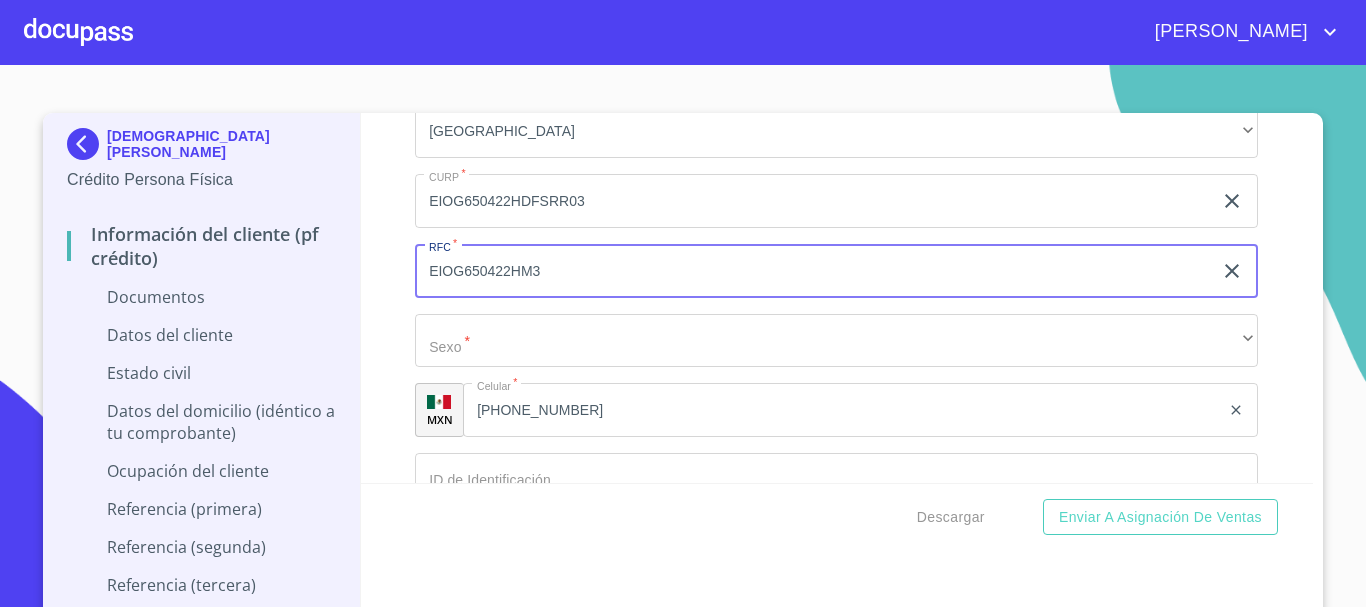 type on "EIOG650422HM3" 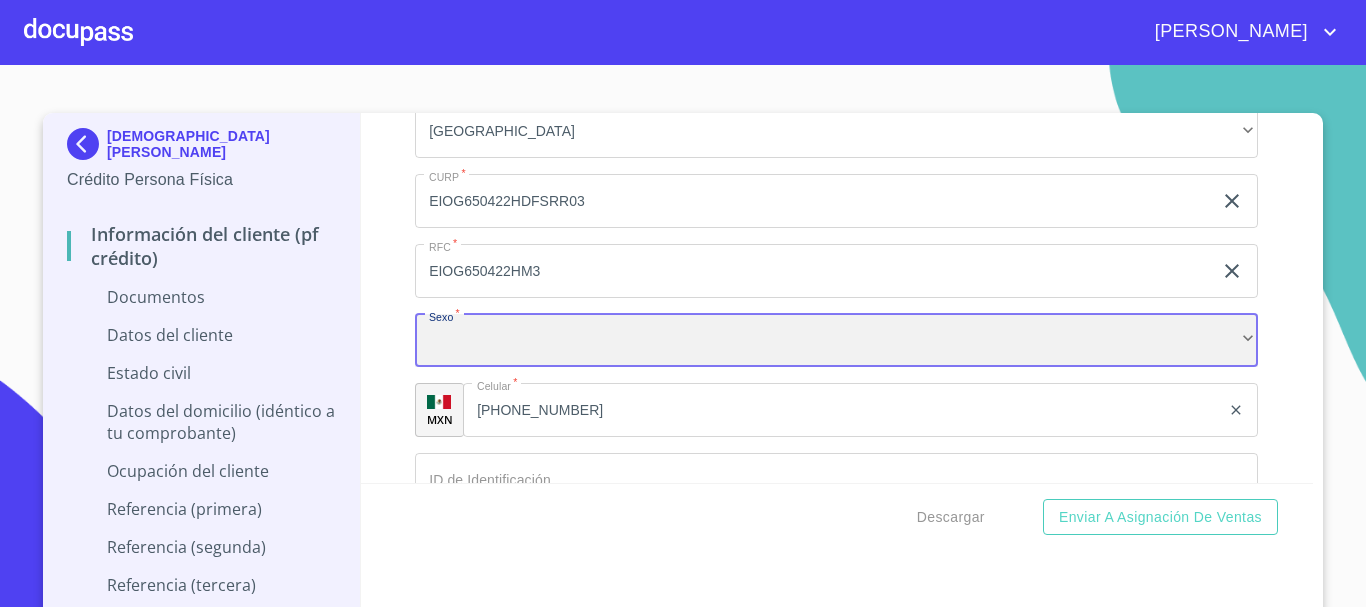 click on "​" at bounding box center (836, 341) 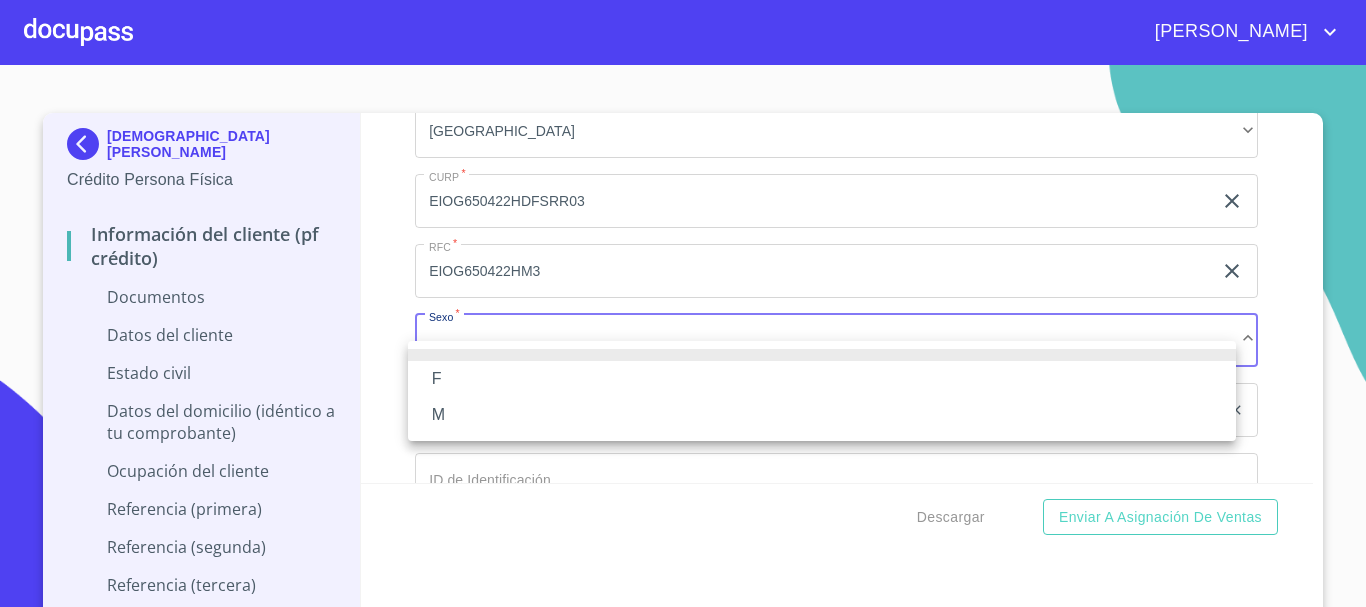 click on "M" at bounding box center [822, 415] 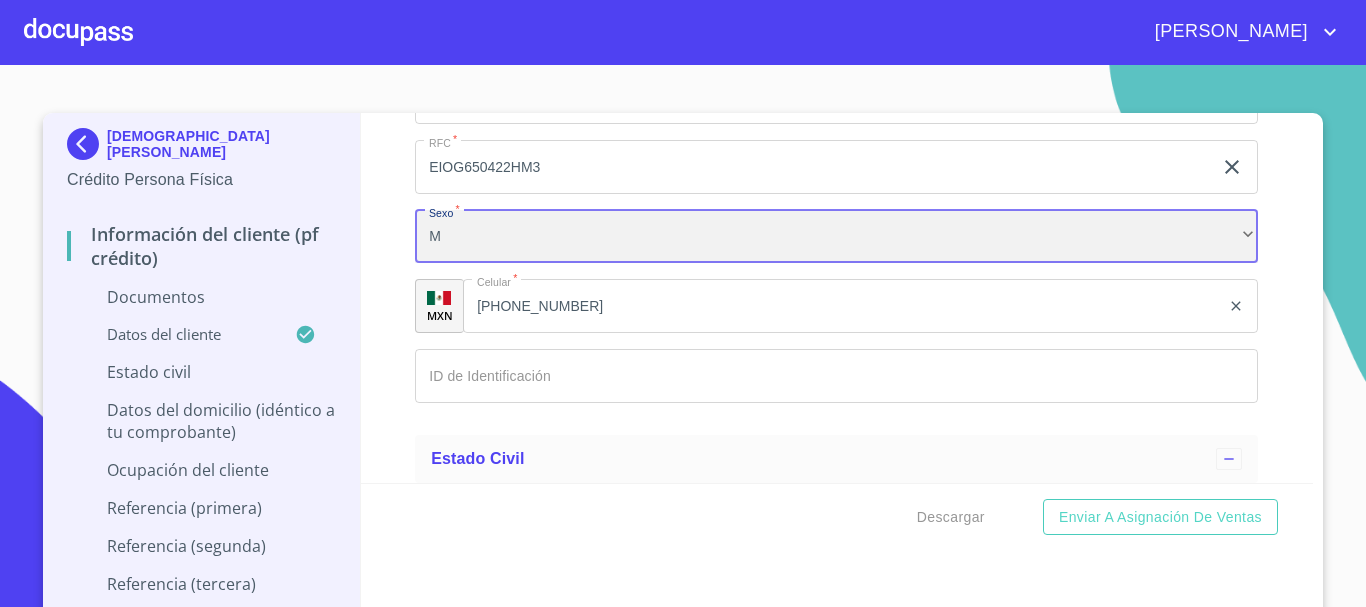 scroll, scrollTop: 4806, scrollLeft: 0, axis: vertical 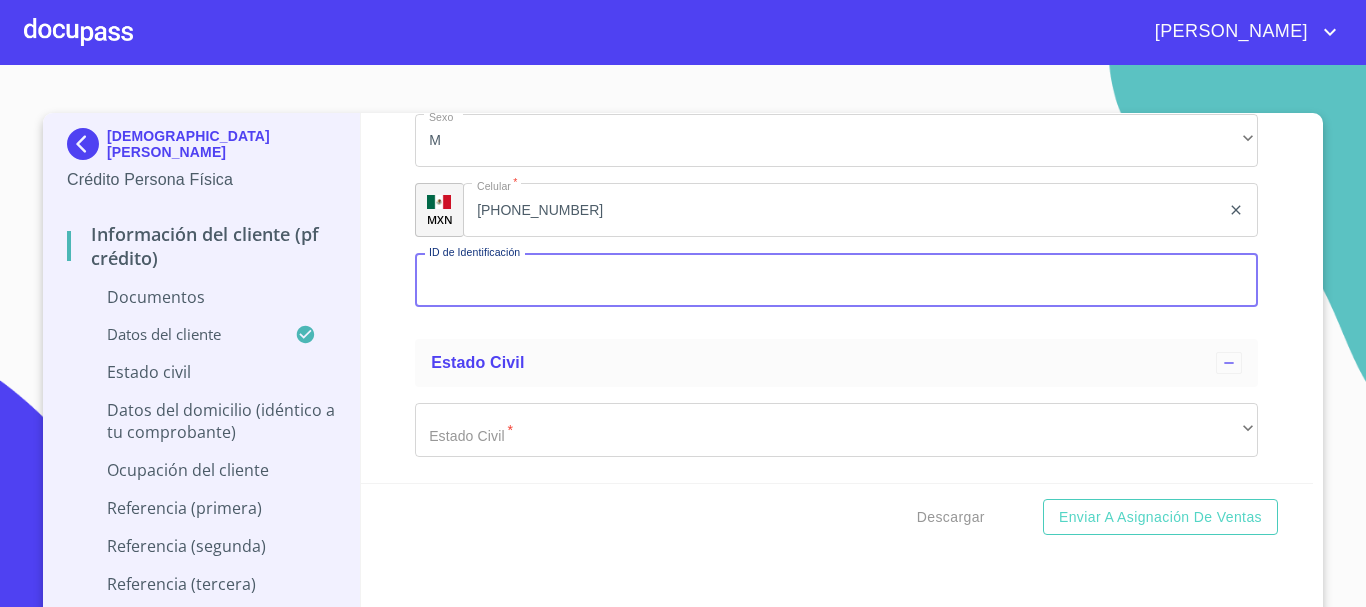click on "Documento de identificación   *" at bounding box center [836, 280] 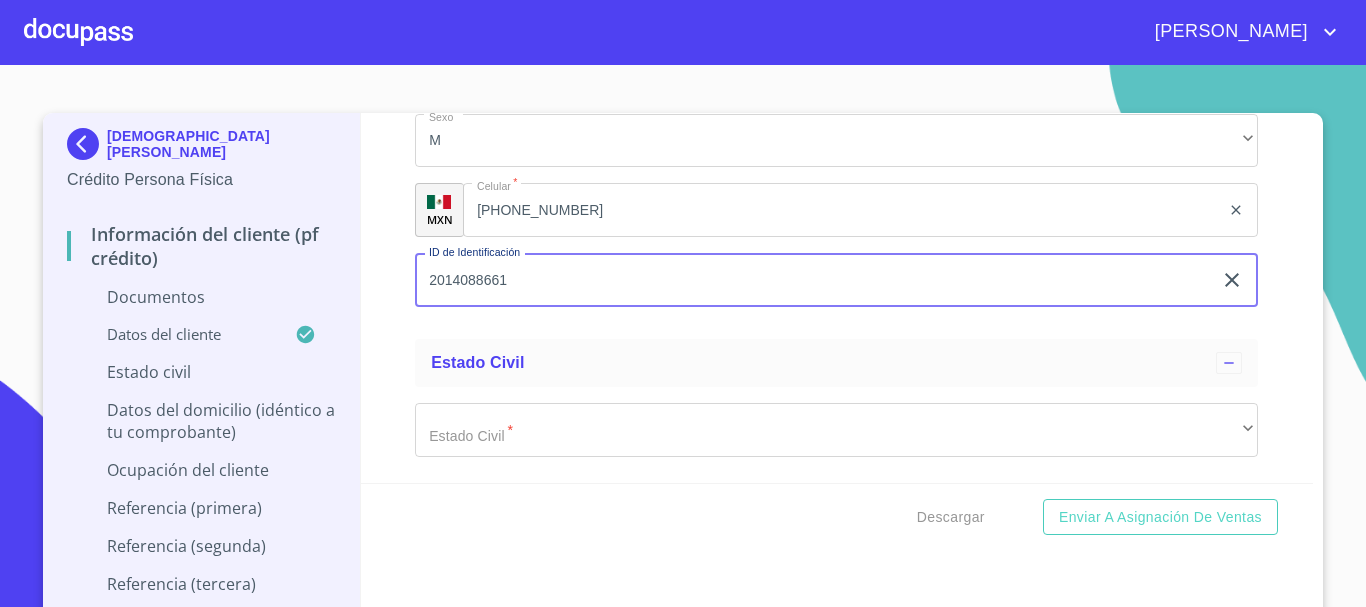 type on "2014088661" 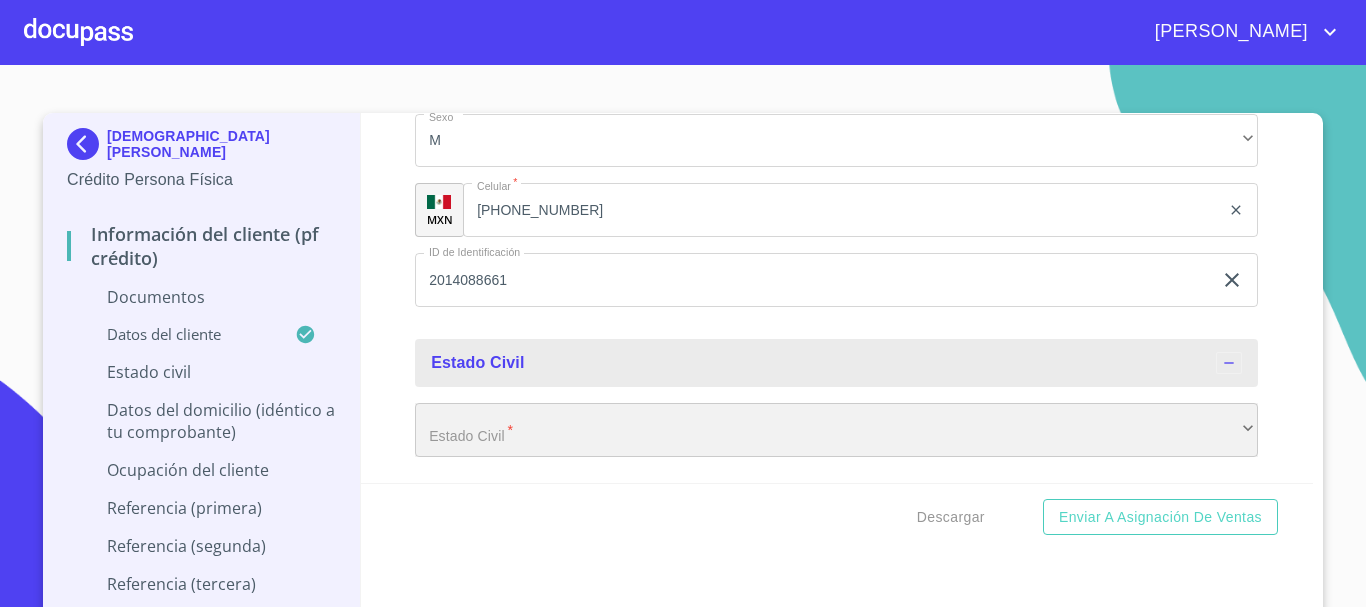 click on "​" at bounding box center (836, 430) 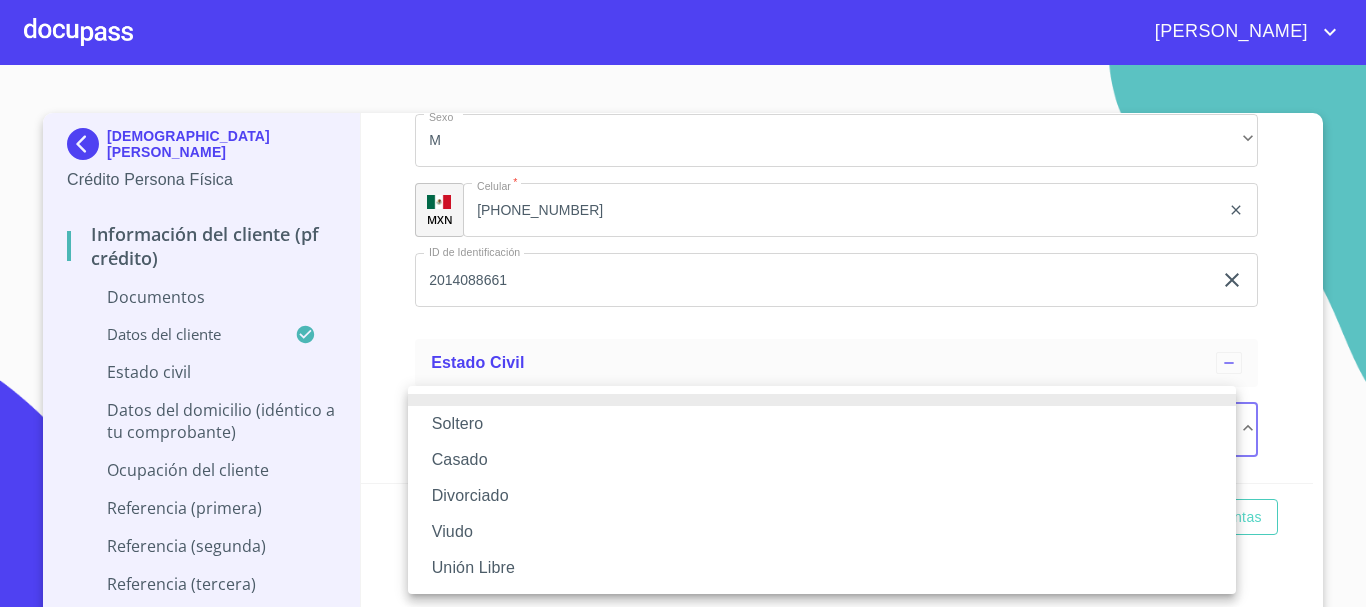 click on "Casado" at bounding box center [822, 460] 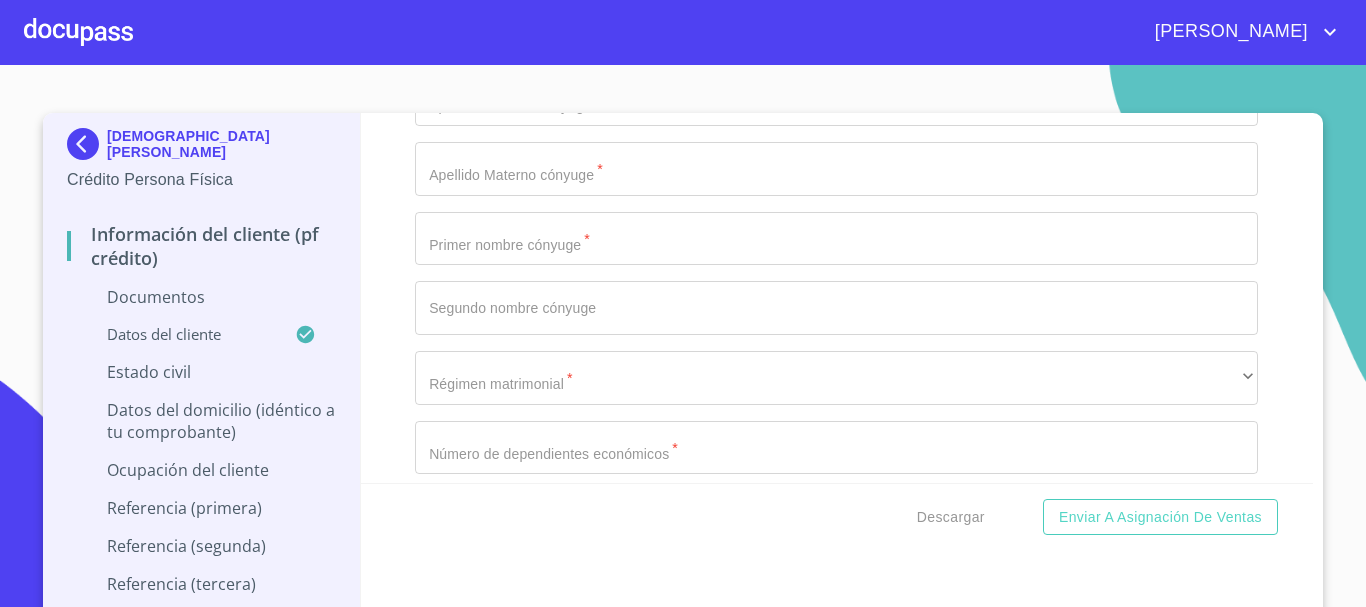 scroll, scrollTop: 5106, scrollLeft: 0, axis: vertical 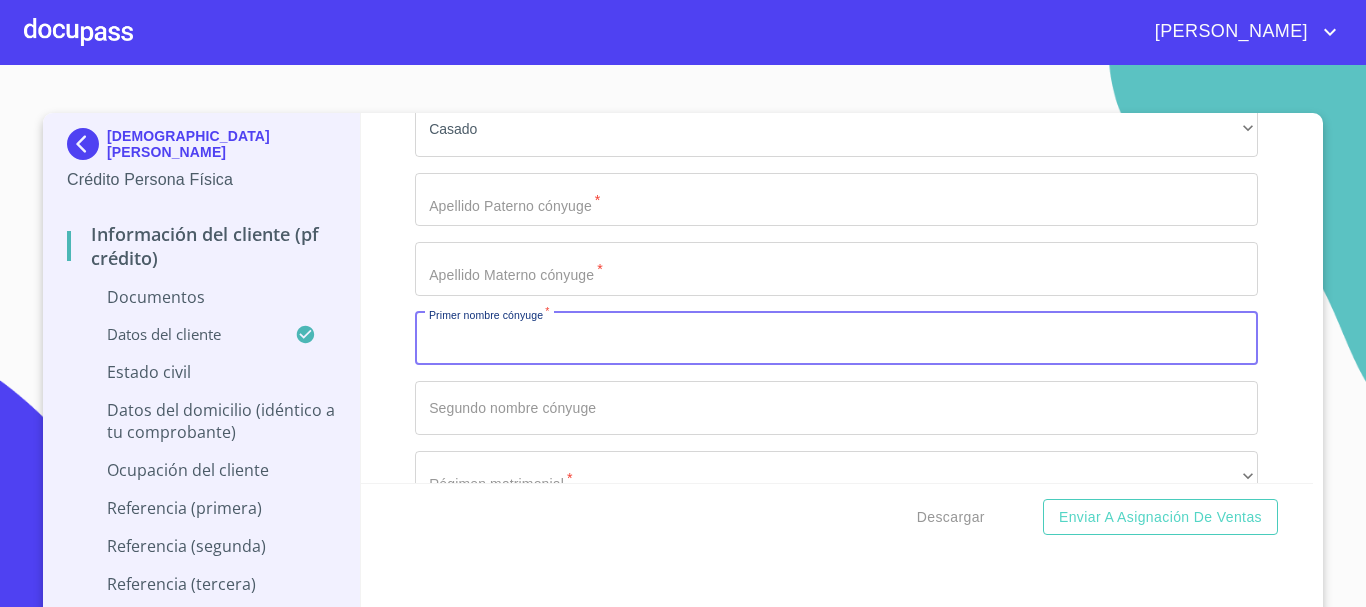 click on "Documento de identificación   *" at bounding box center [836, 339] 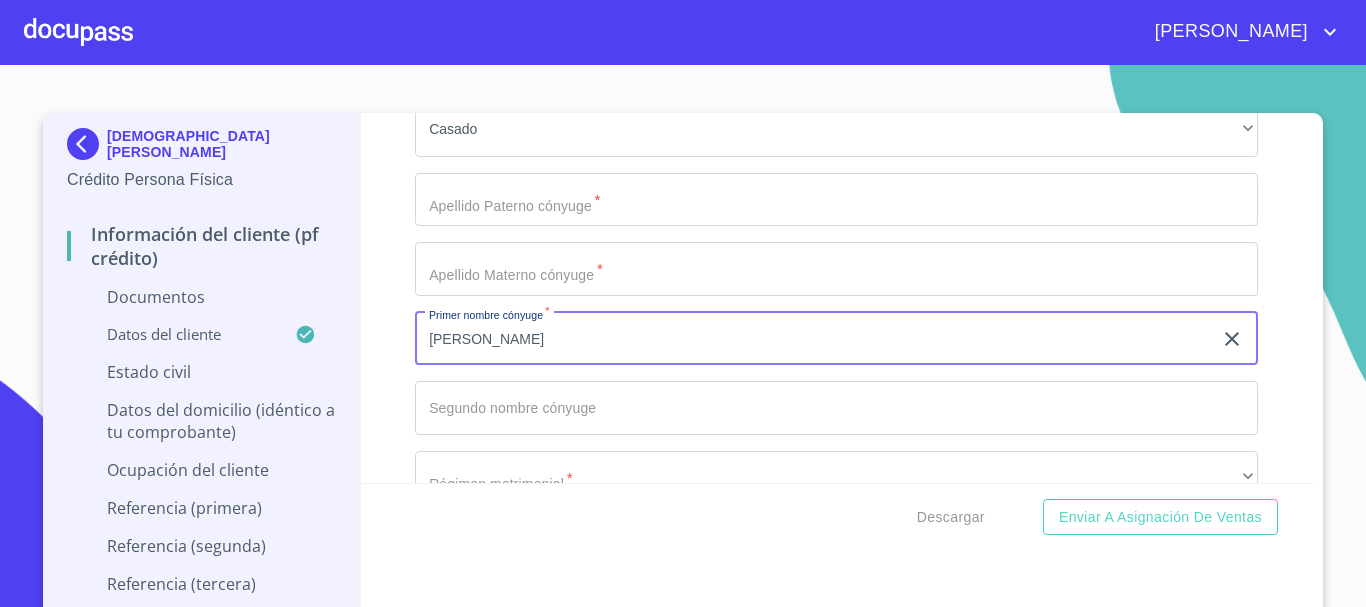 type on "[PERSON_NAME]" 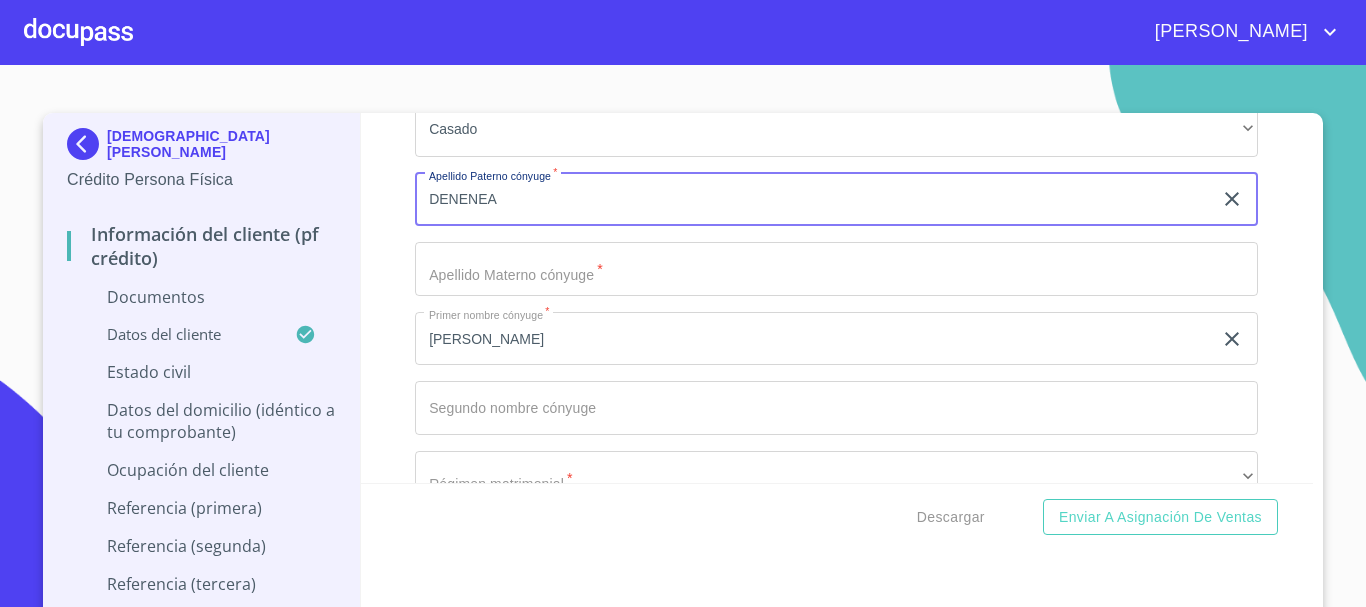type on "DENENEA" 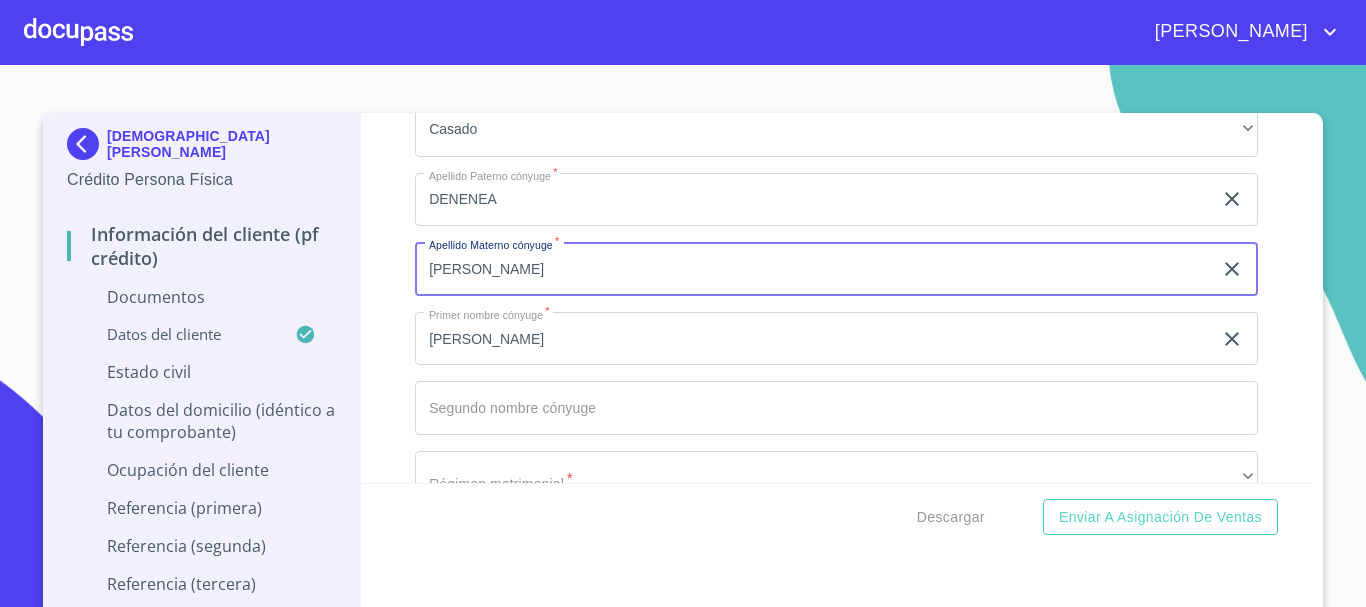 type on "[PERSON_NAME]" 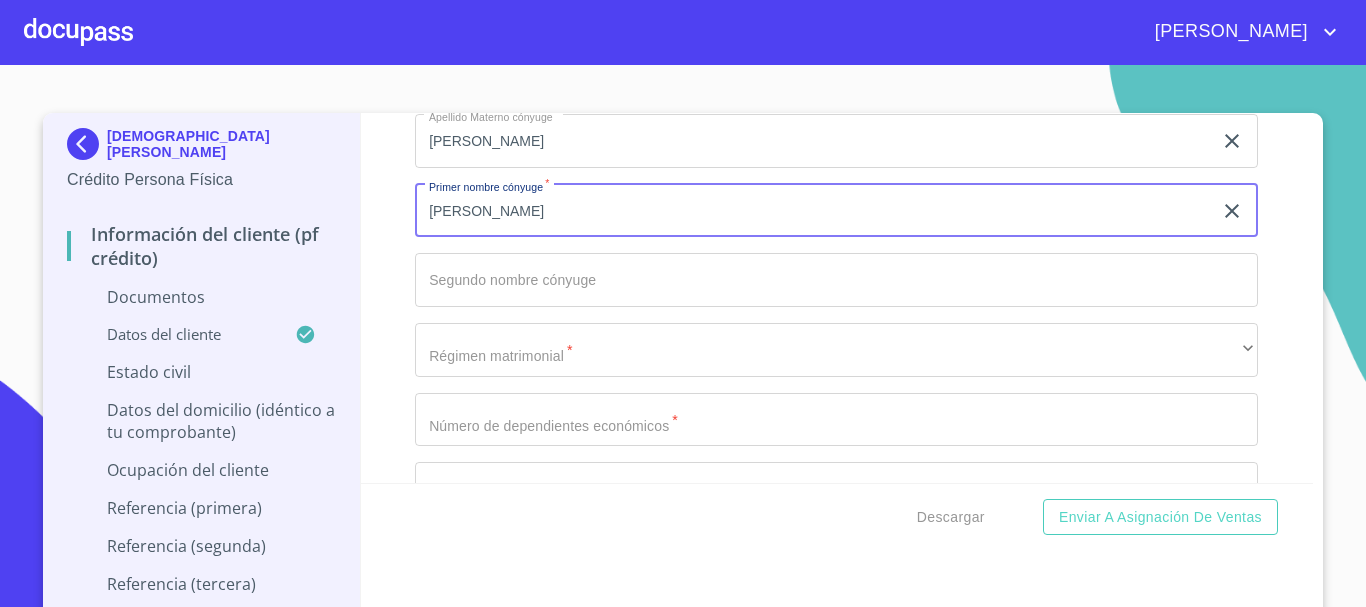 scroll, scrollTop: 5306, scrollLeft: 0, axis: vertical 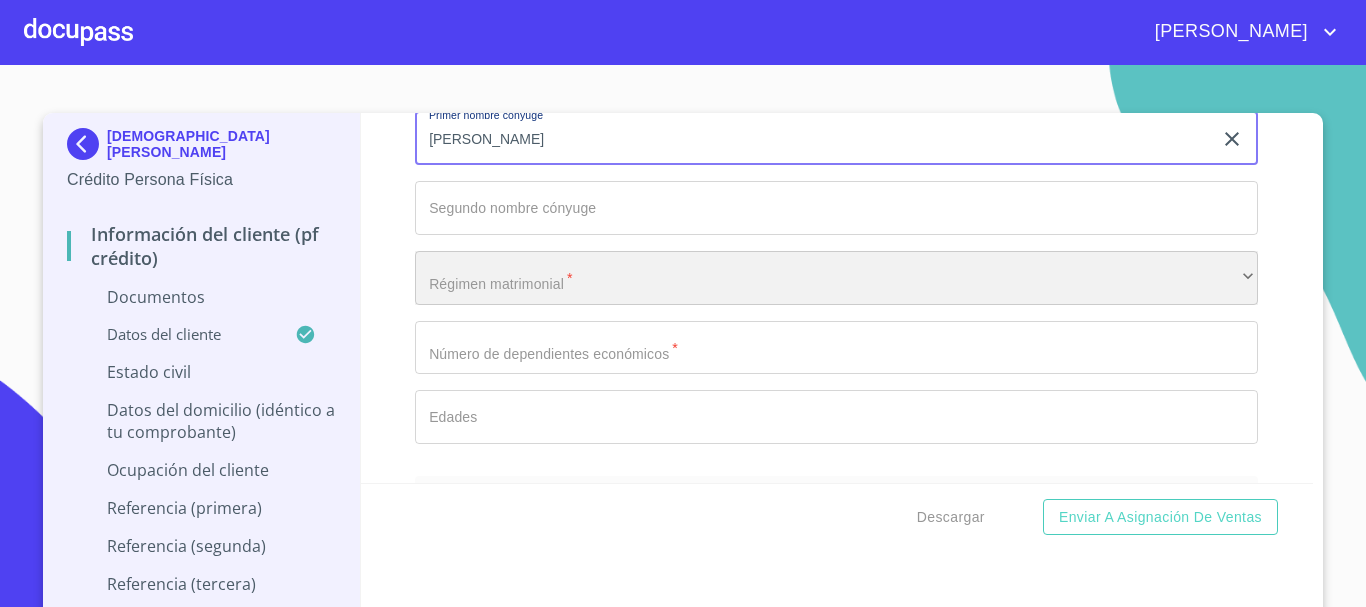 click on "​" at bounding box center (836, 278) 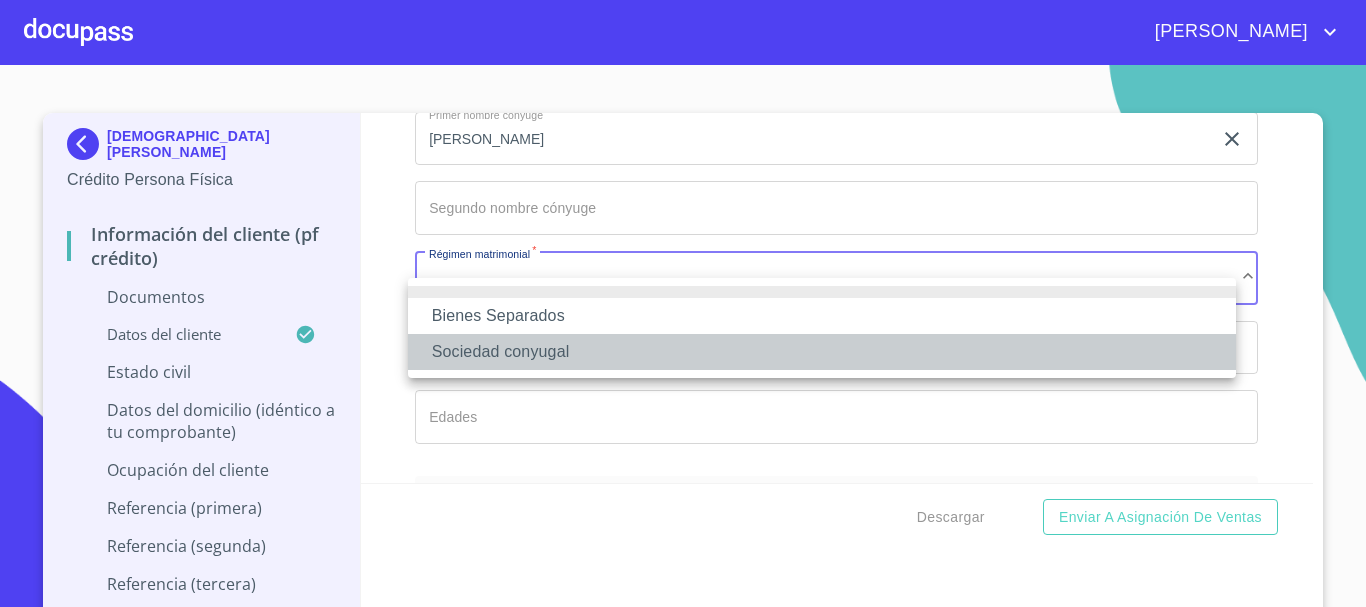 click on "Sociedad conyugal" at bounding box center [822, 352] 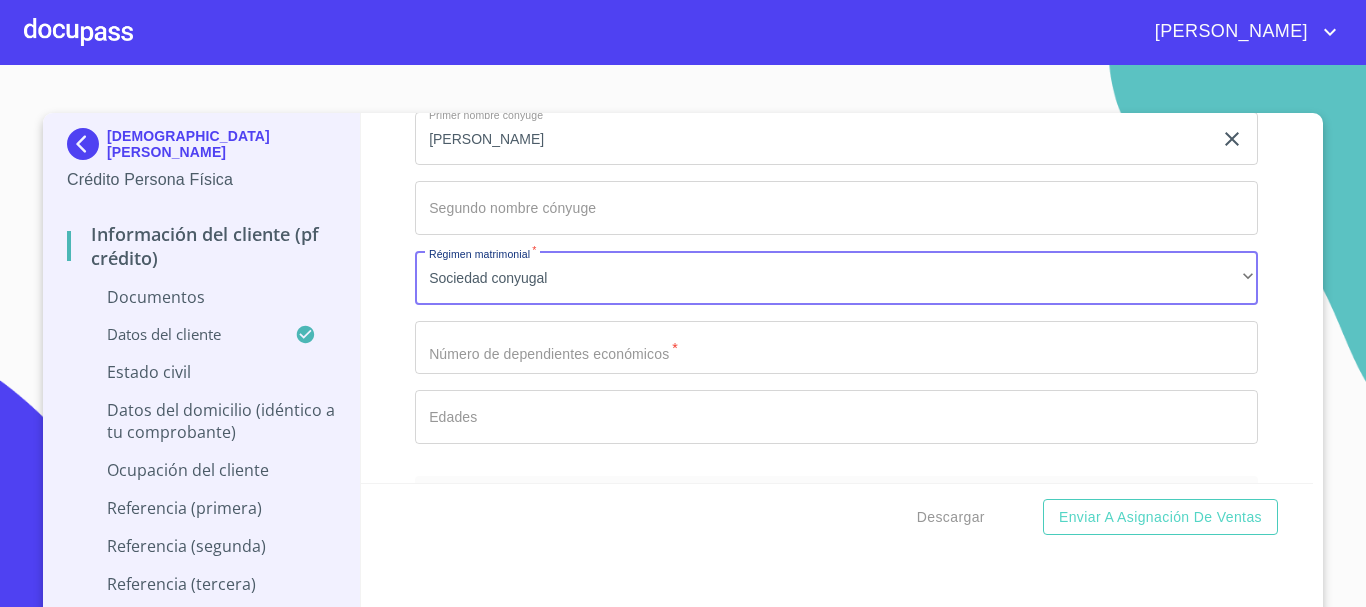 click on "Documento de identificación   *" at bounding box center (813, -1056) 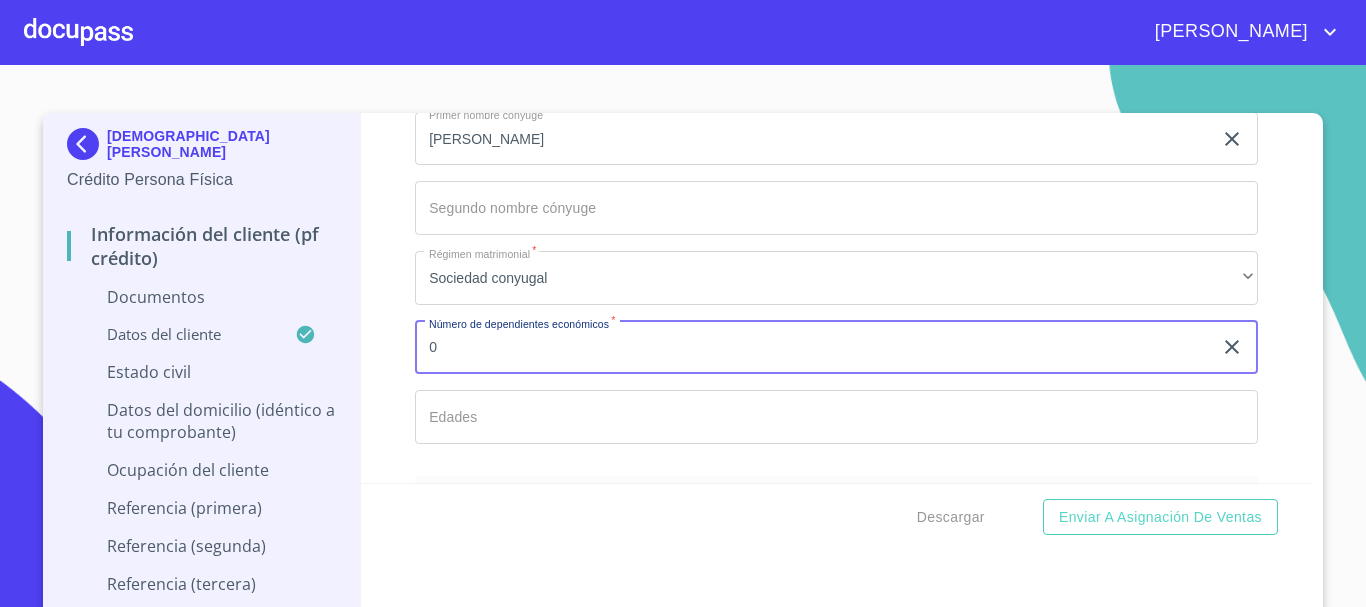 type on "0" 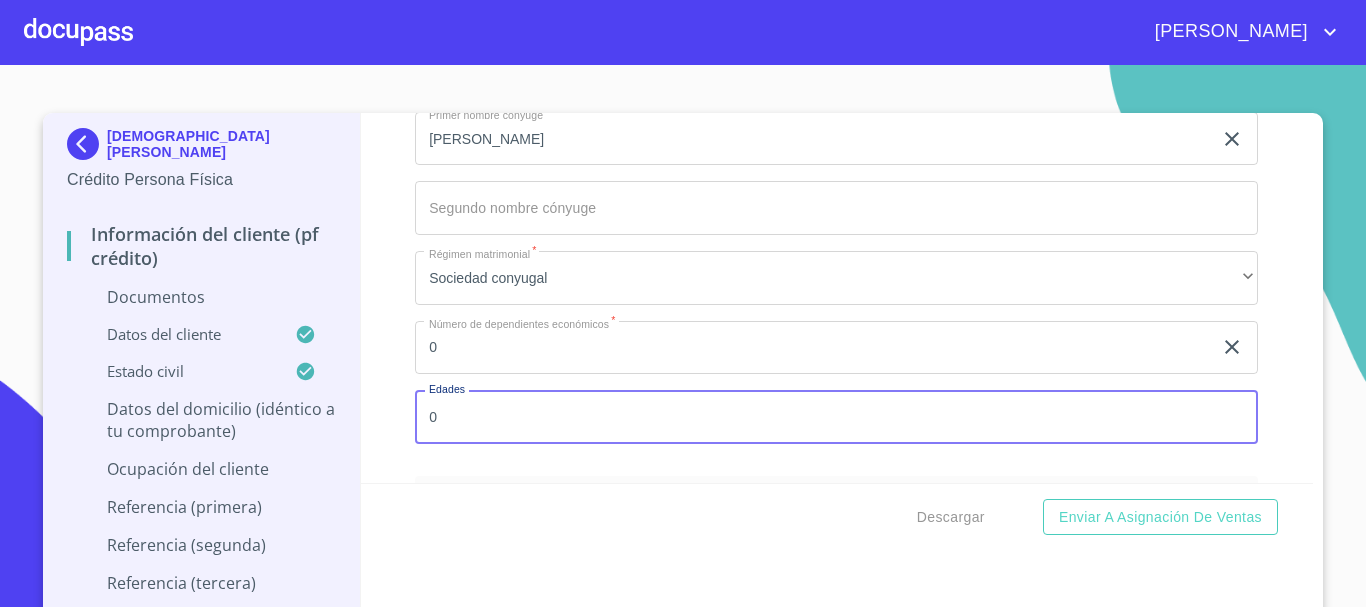 type on "0" 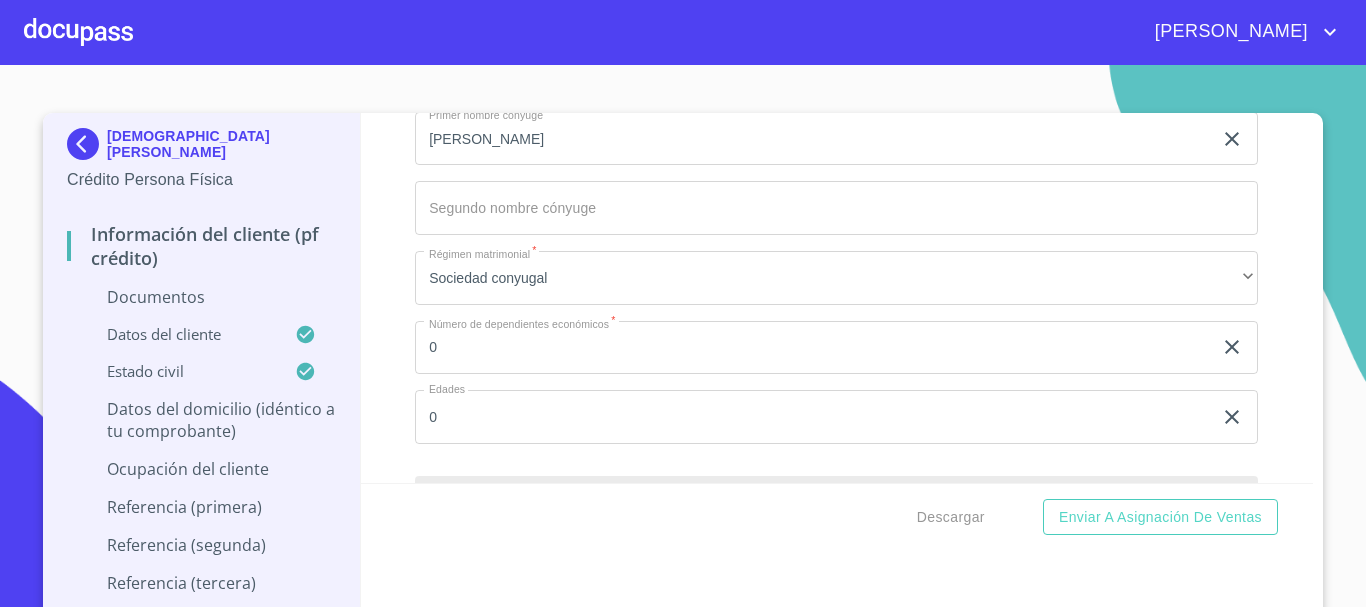 scroll, scrollTop: 5532, scrollLeft: 0, axis: vertical 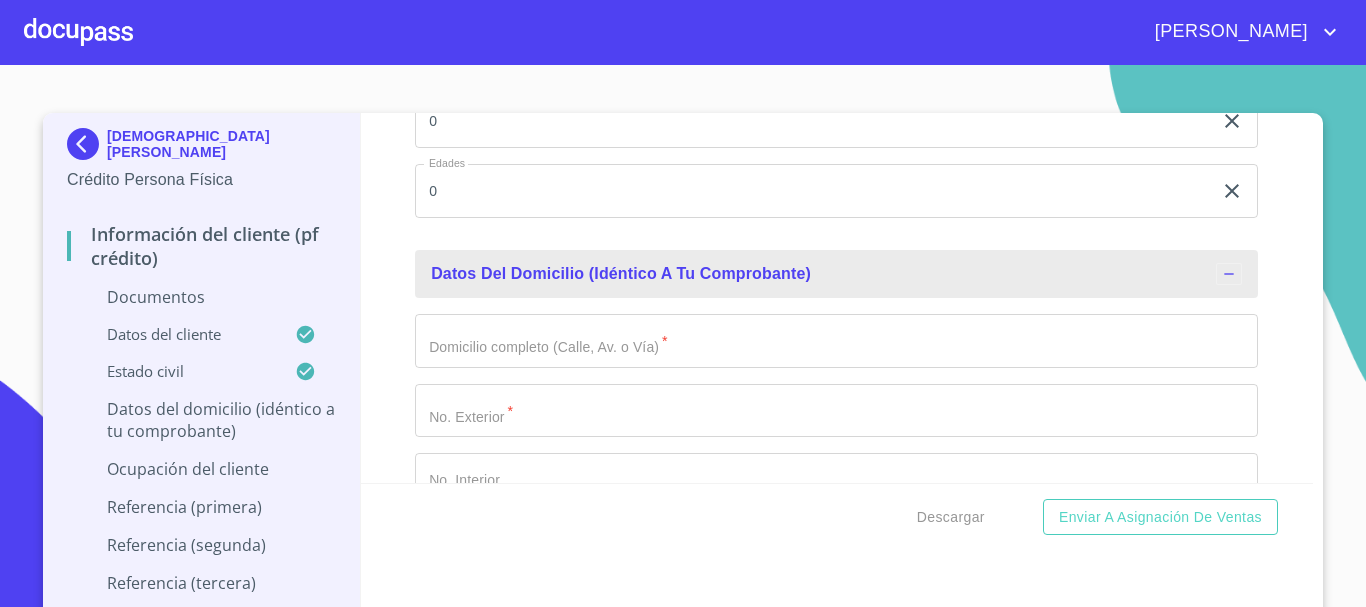 click on "Documento de identificación   *" at bounding box center [813, -1282] 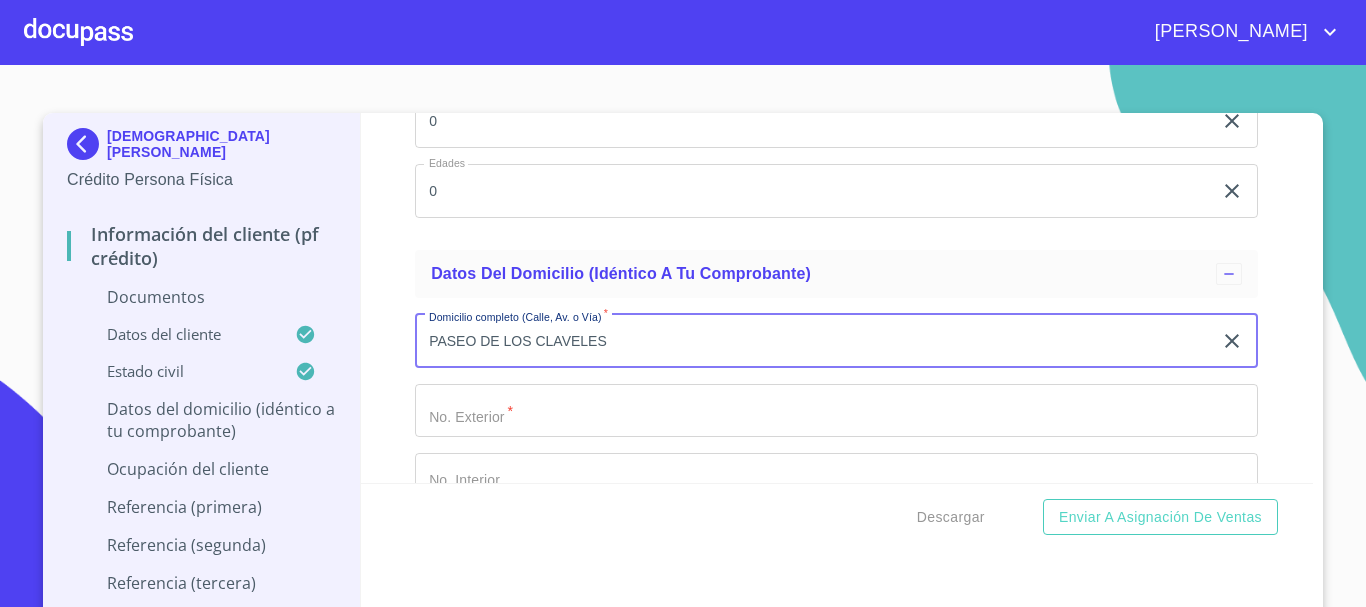 type on "PASEO DE LOS CLAVELES" 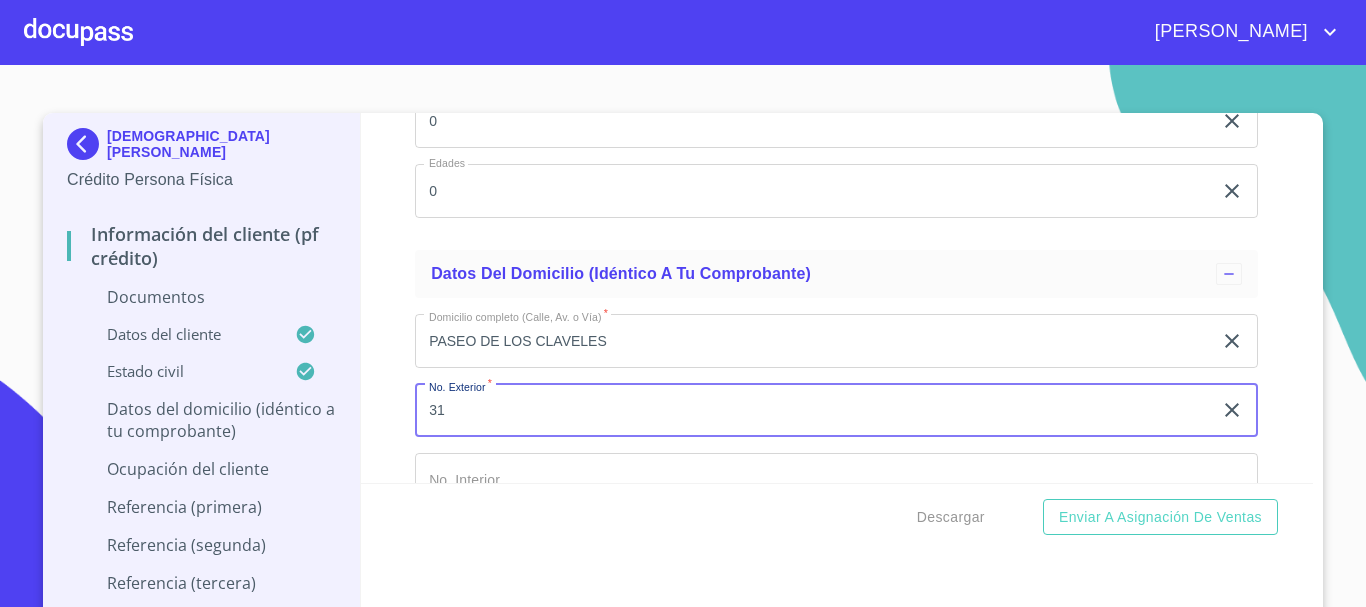 type on "31" 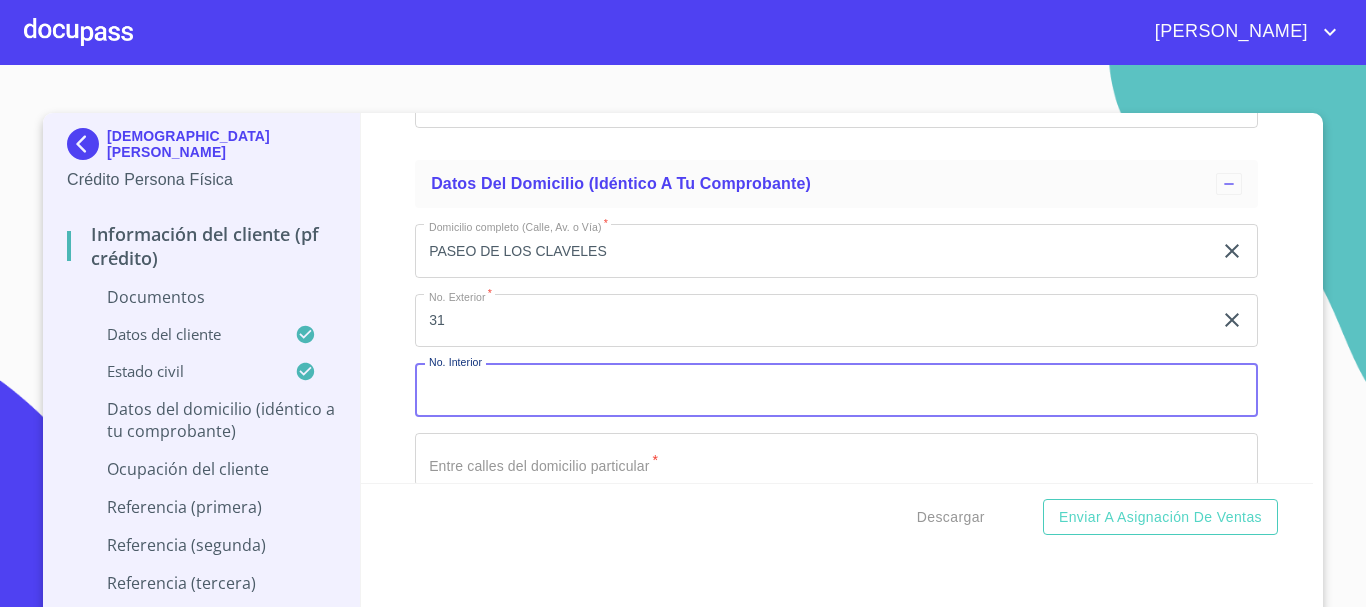 scroll, scrollTop: 5680, scrollLeft: 0, axis: vertical 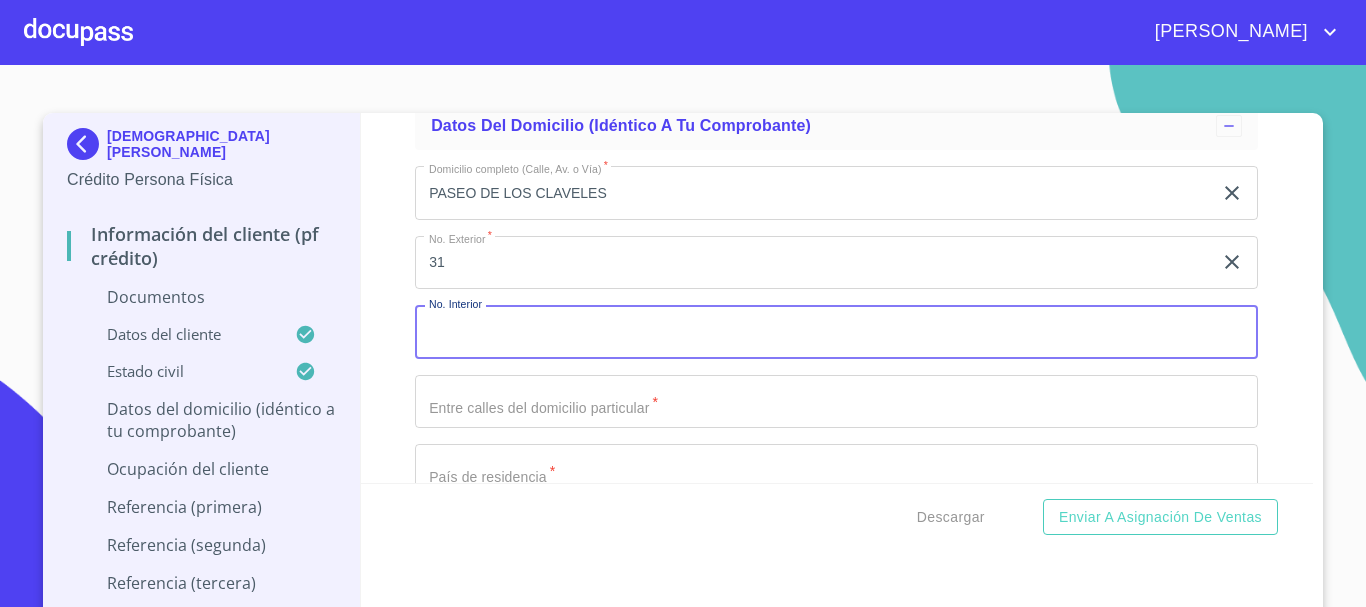 click on "Documento de identificación   *" at bounding box center [813, -1430] 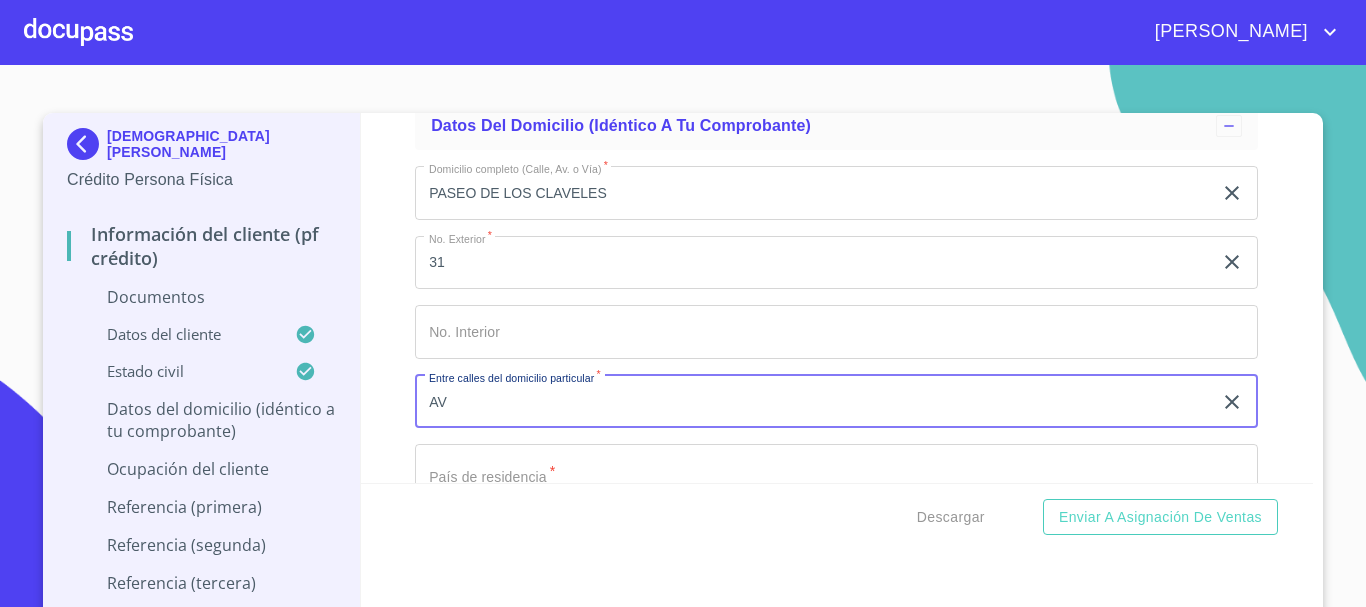 type on "A" 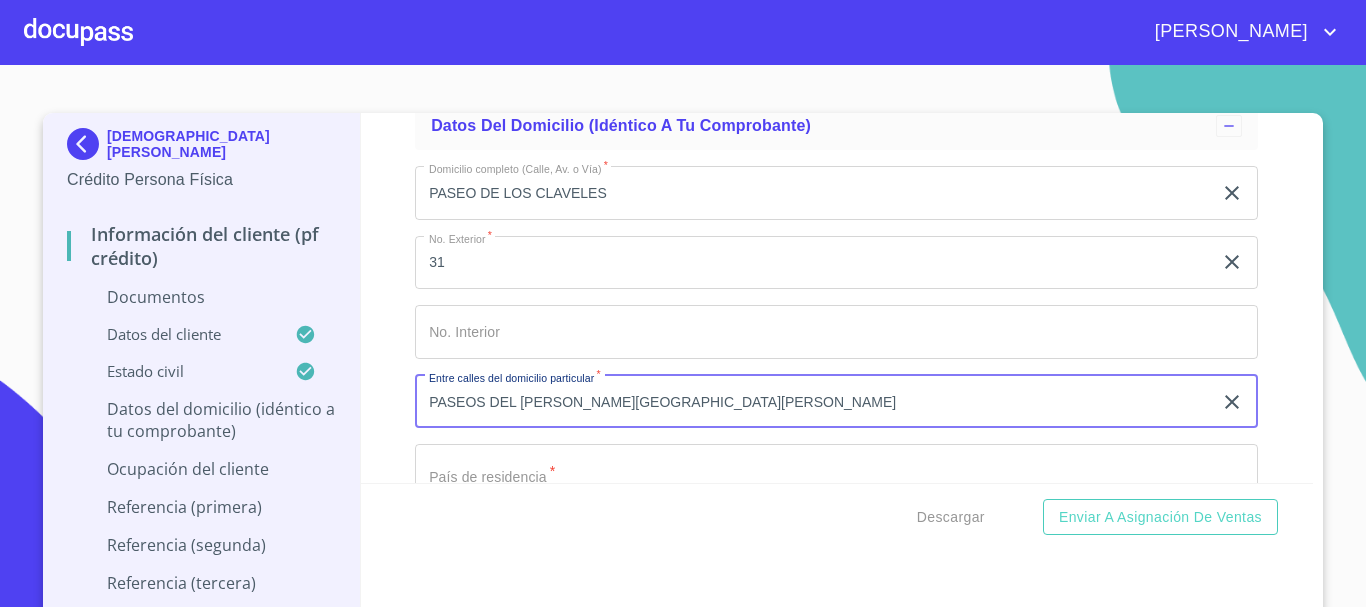 type on "PASEOS DEL [PERSON_NAME][GEOGRAPHIC_DATA][PERSON_NAME]" 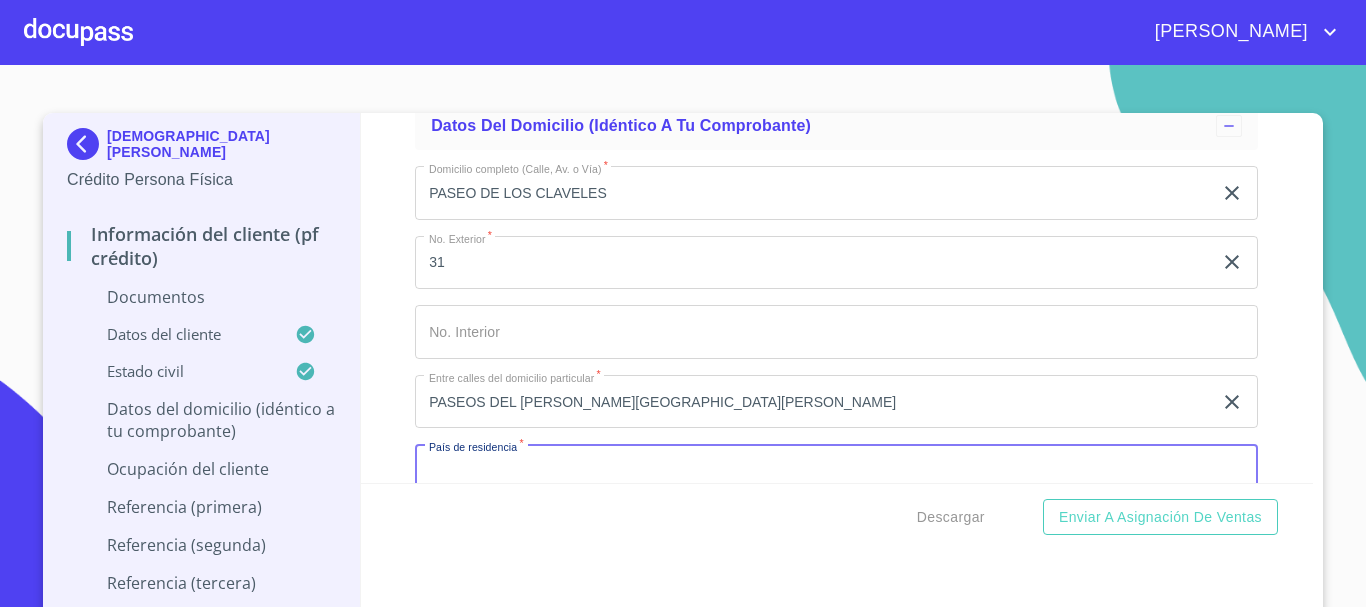 scroll, scrollTop: 5720, scrollLeft: 0, axis: vertical 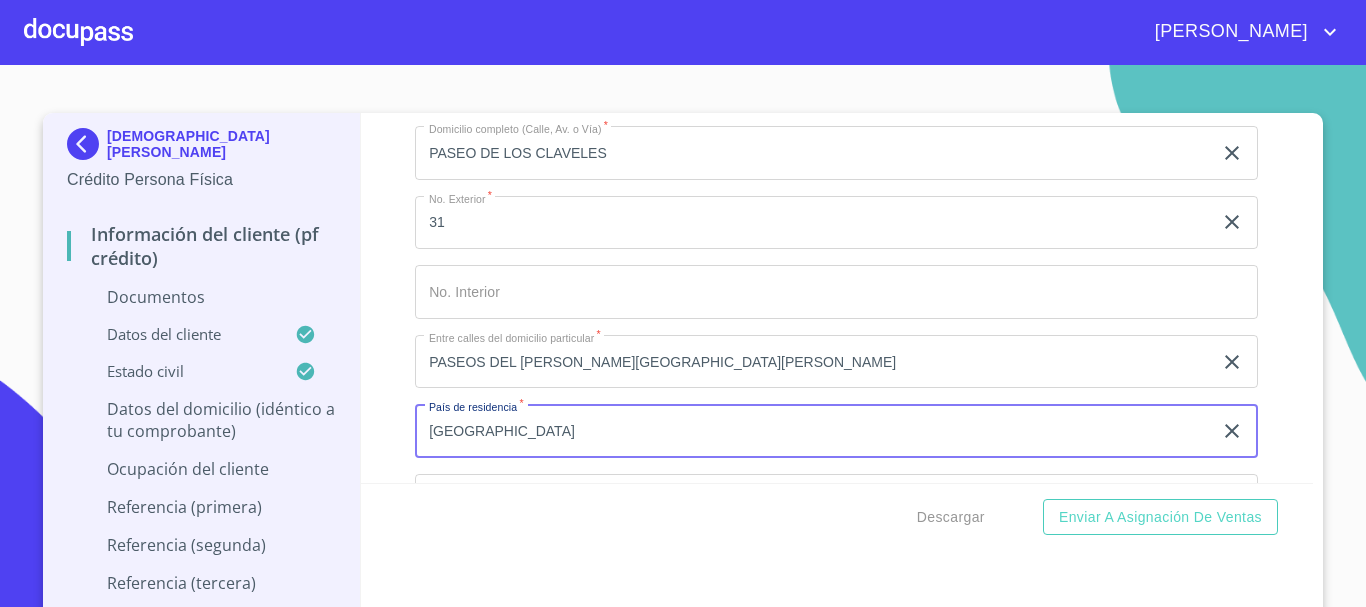type on "[GEOGRAPHIC_DATA]" 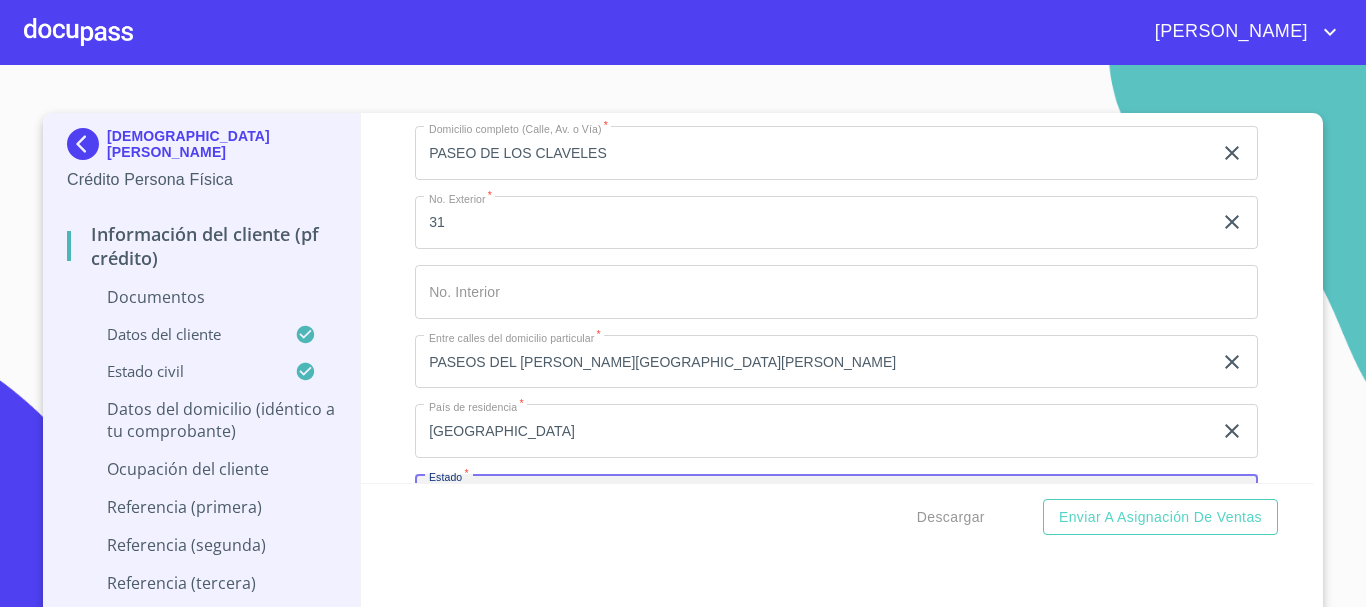 scroll, scrollTop: 5947, scrollLeft: 0, axis: vertical 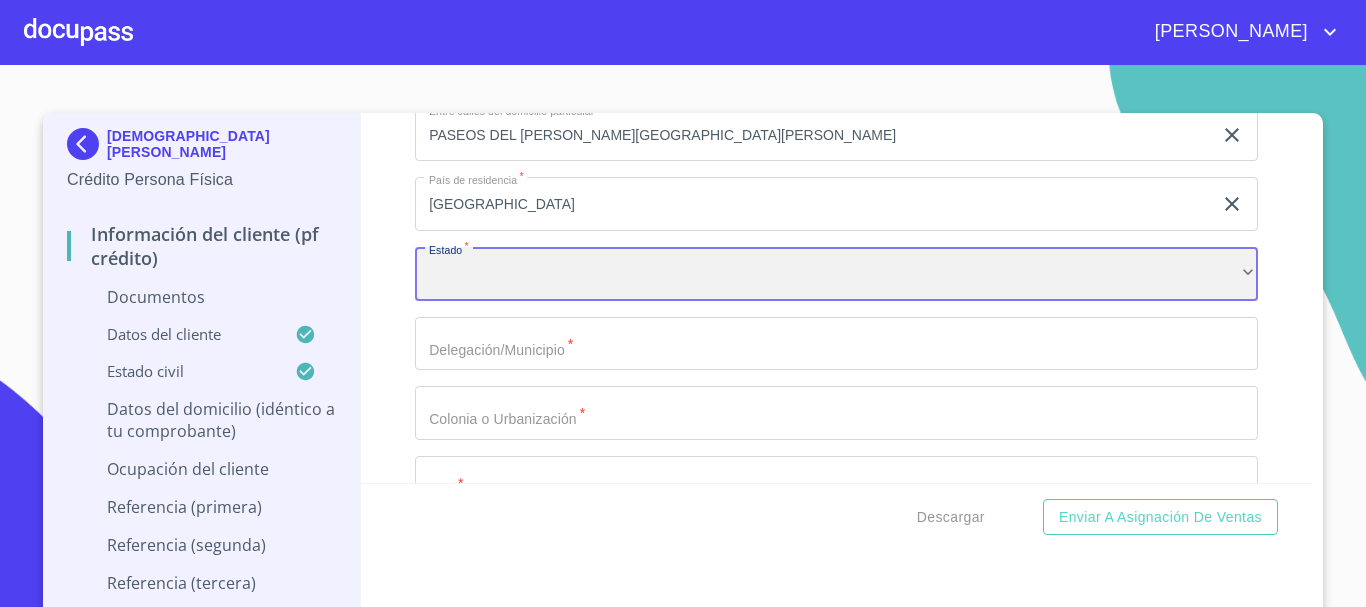 click on "​" at bounding box center (836, 274) 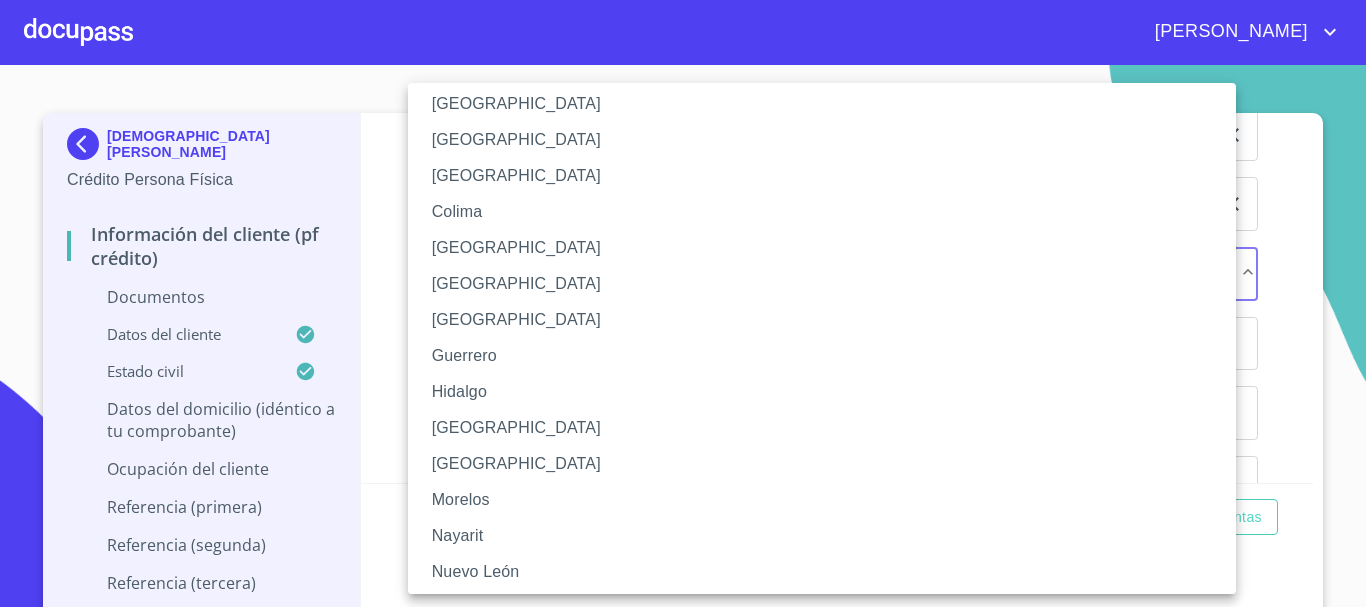scroll, scrollTop: 200, scrollLeft: 0, axis: vertical 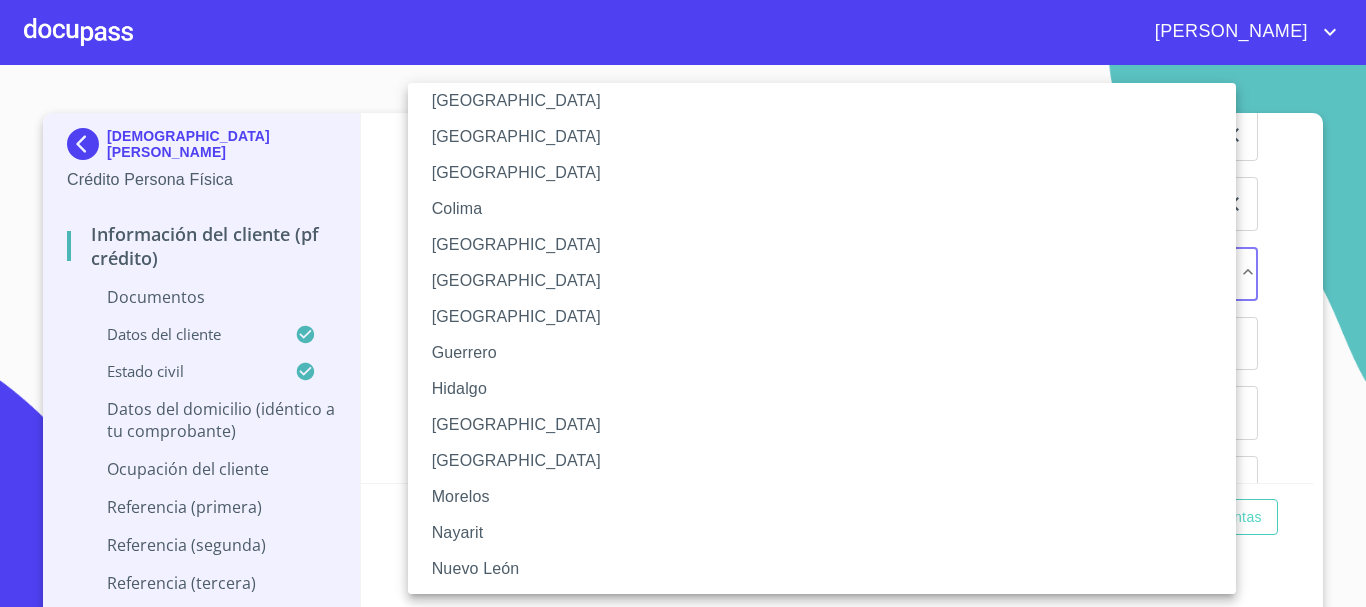 click on "[GEOGRAPHIC_DATA]" at bounding box center [829, 425] 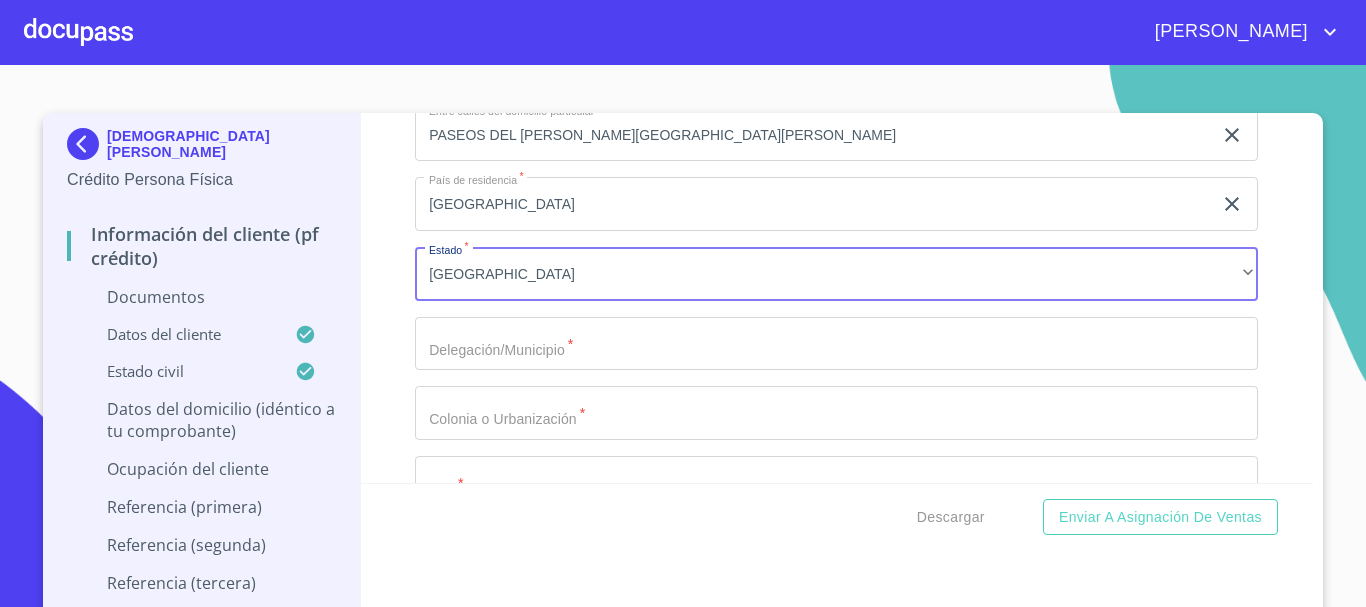 click on "Documento de identificación   *" at bounding box center (813, -1697) 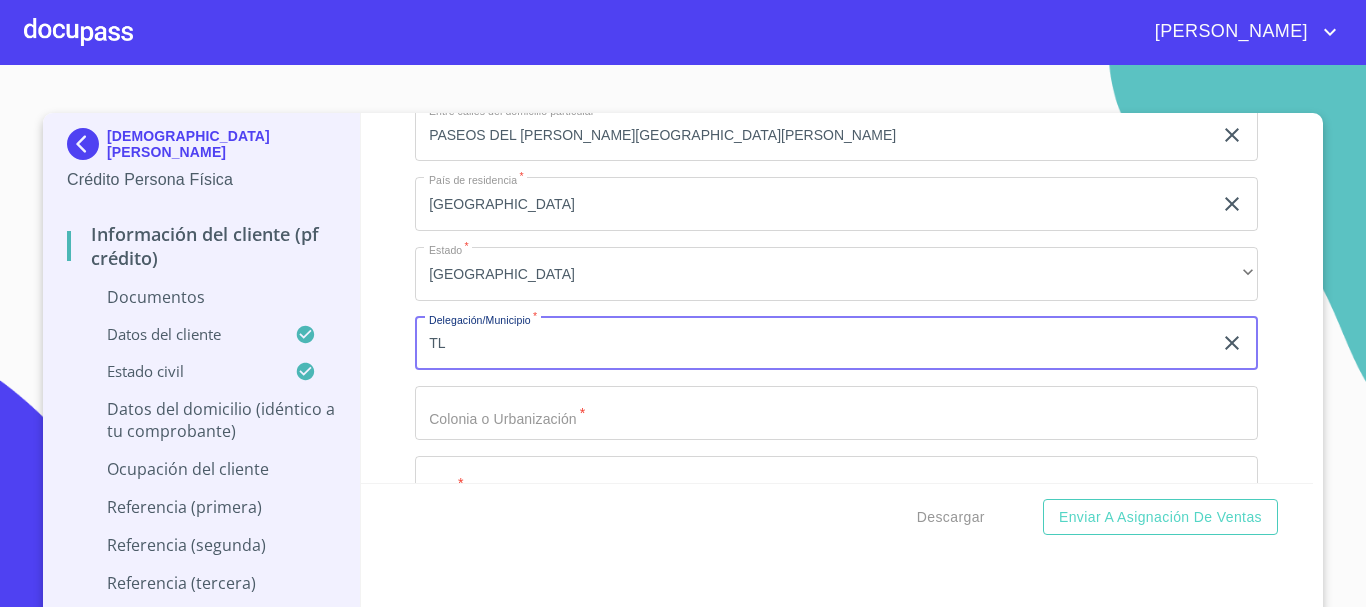 type on "T" 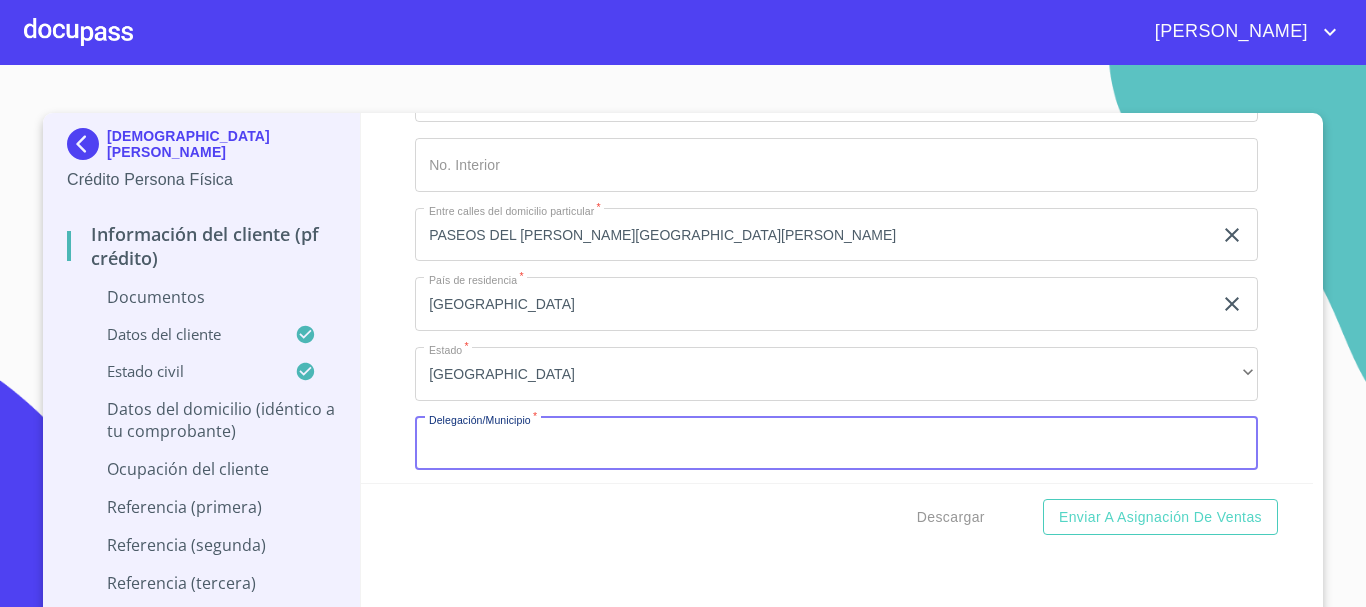 scroll, scrollTop: 6047, scrollLeft: 0, axis: vertical 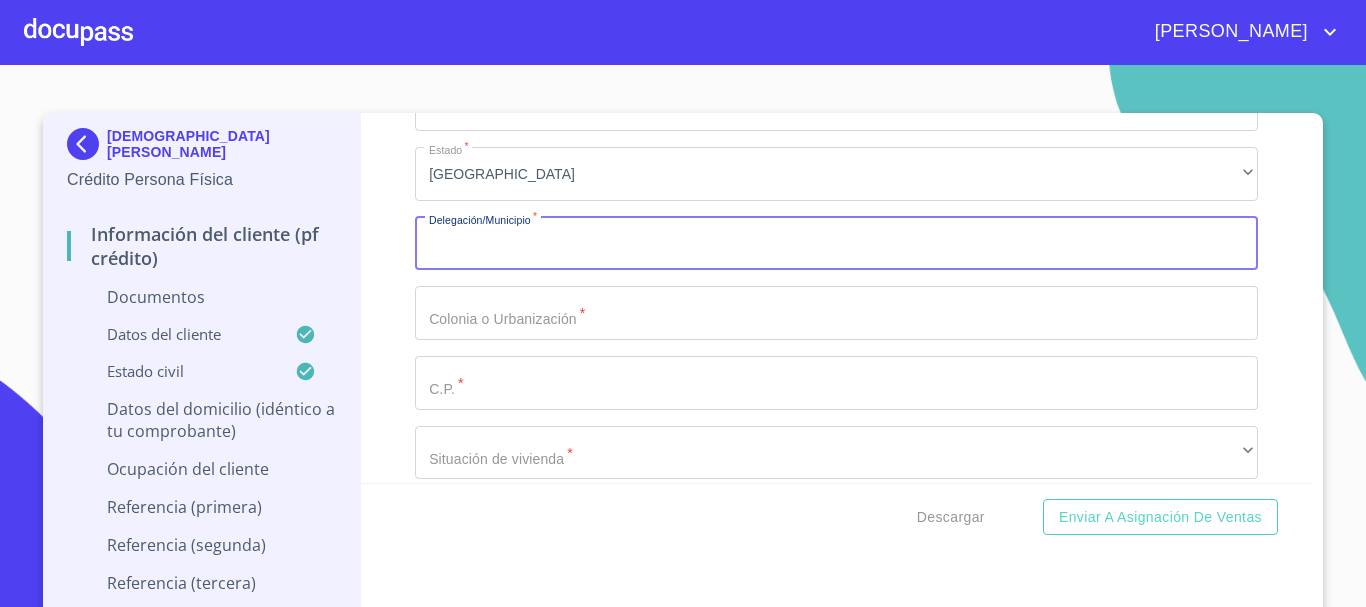 click on "Documento de identificación   *" at bounding box center [836, 244] 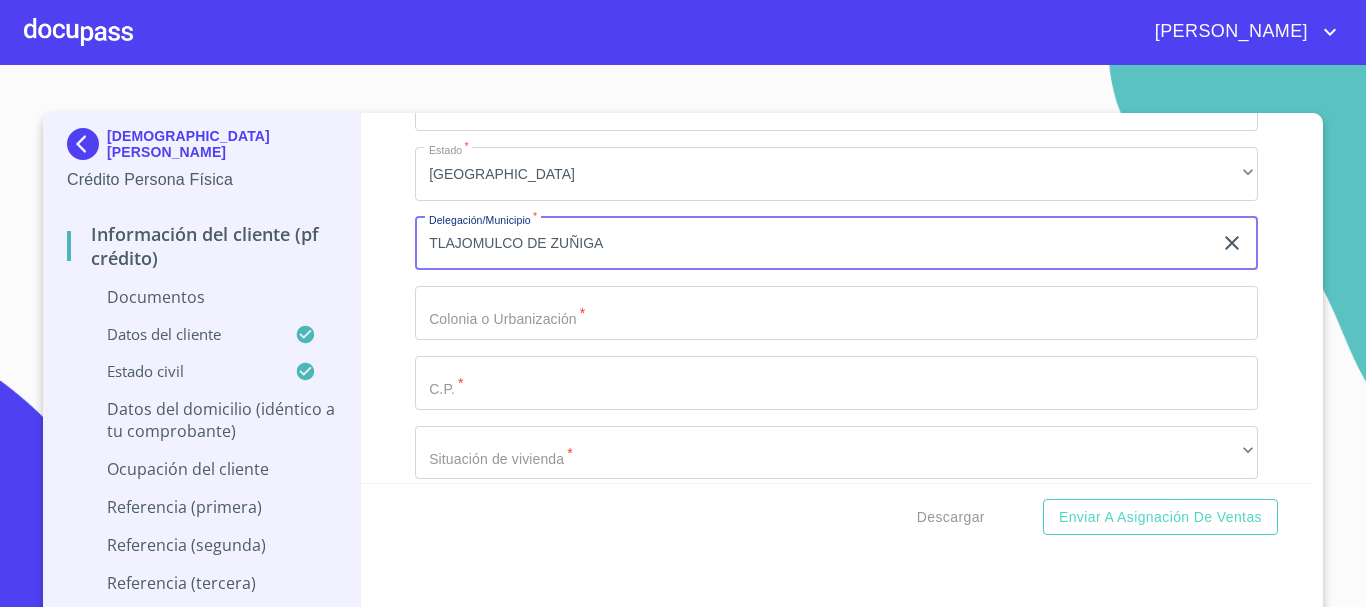 type on "TLAJOMULCO DE ZUÑIGA" 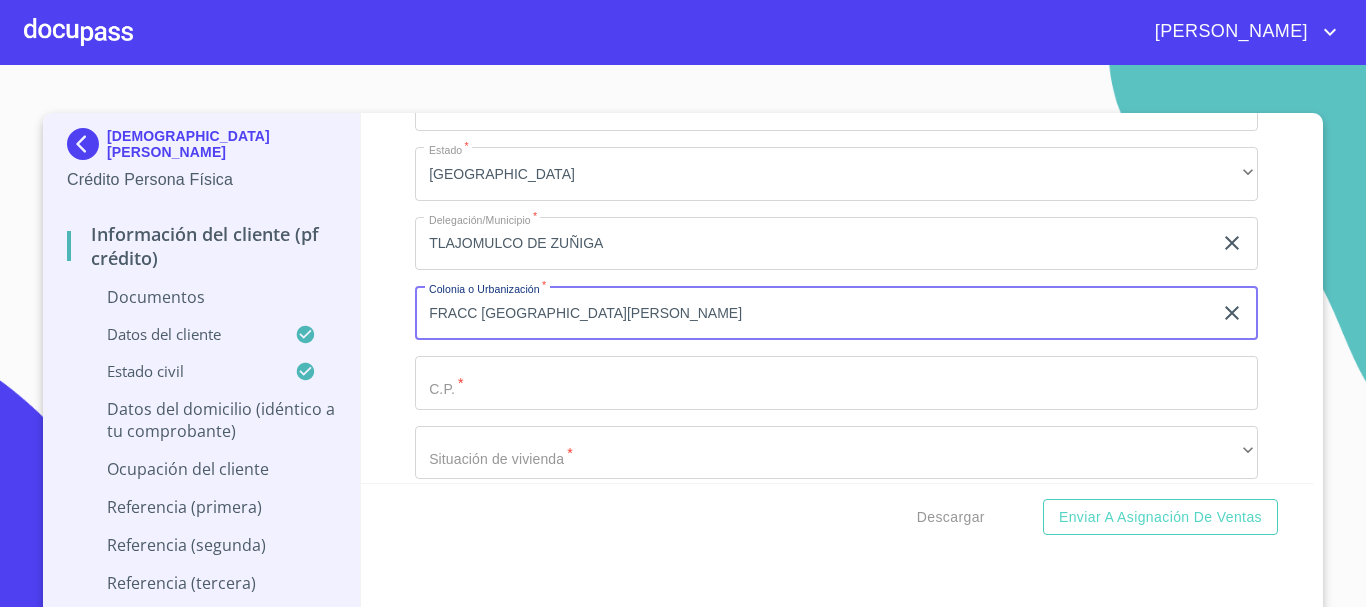 type on "FRACC [GEOGRAPHIC_DATA][PERSON_NAME]" 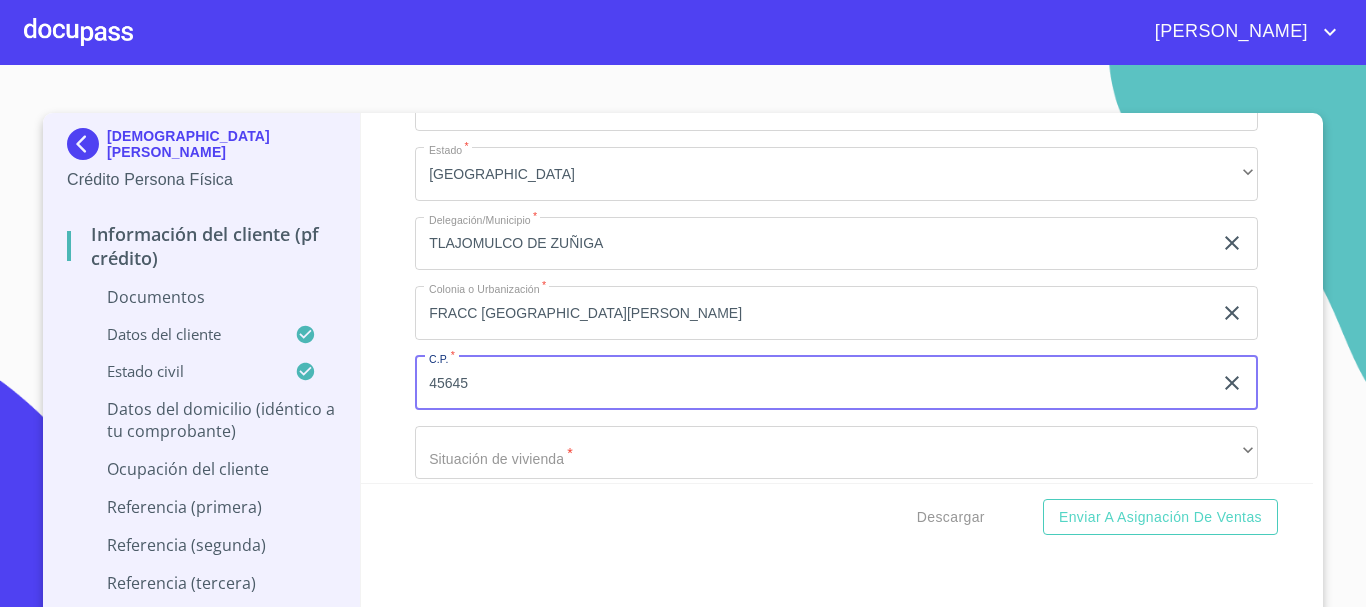 type on "45645" 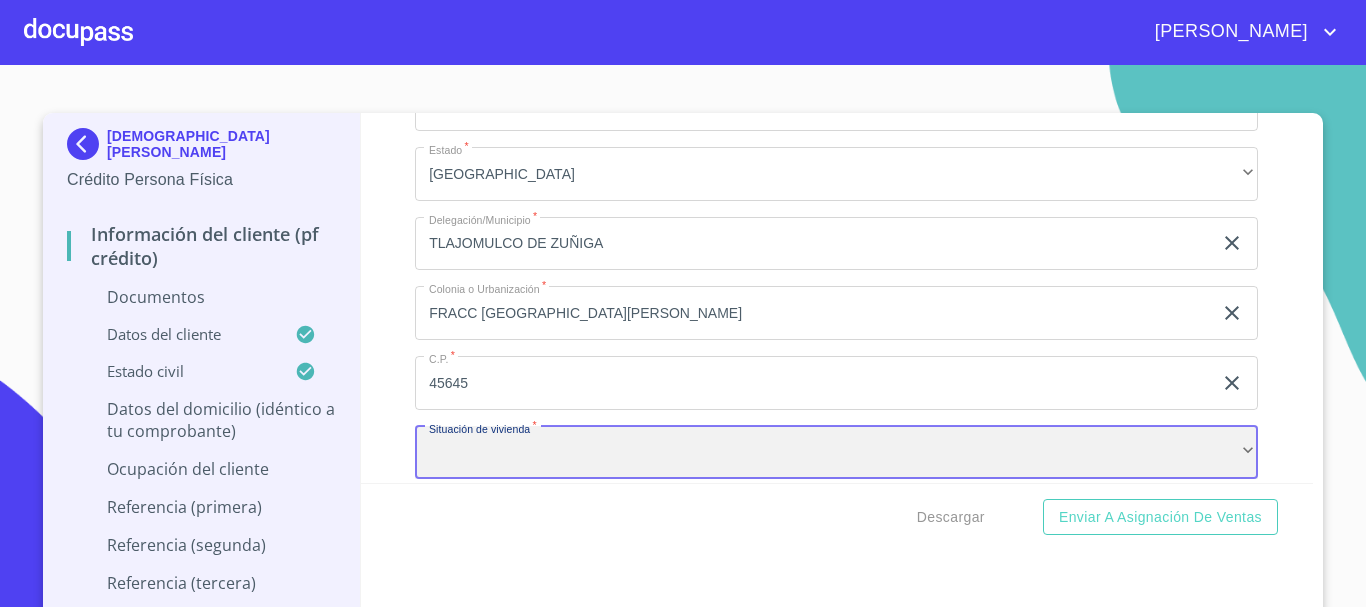 scroll, scrollTop: 6068, scrollLeft: 0, axis: vertical 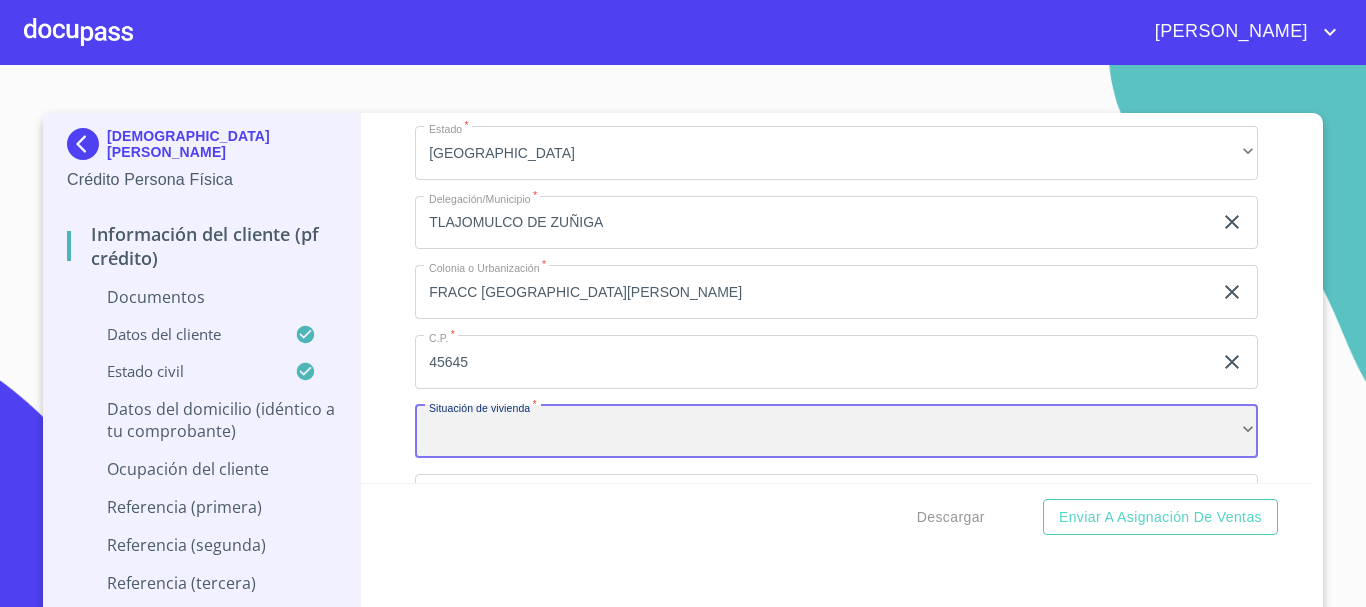 click on "​" at bounding box center (836, 432) 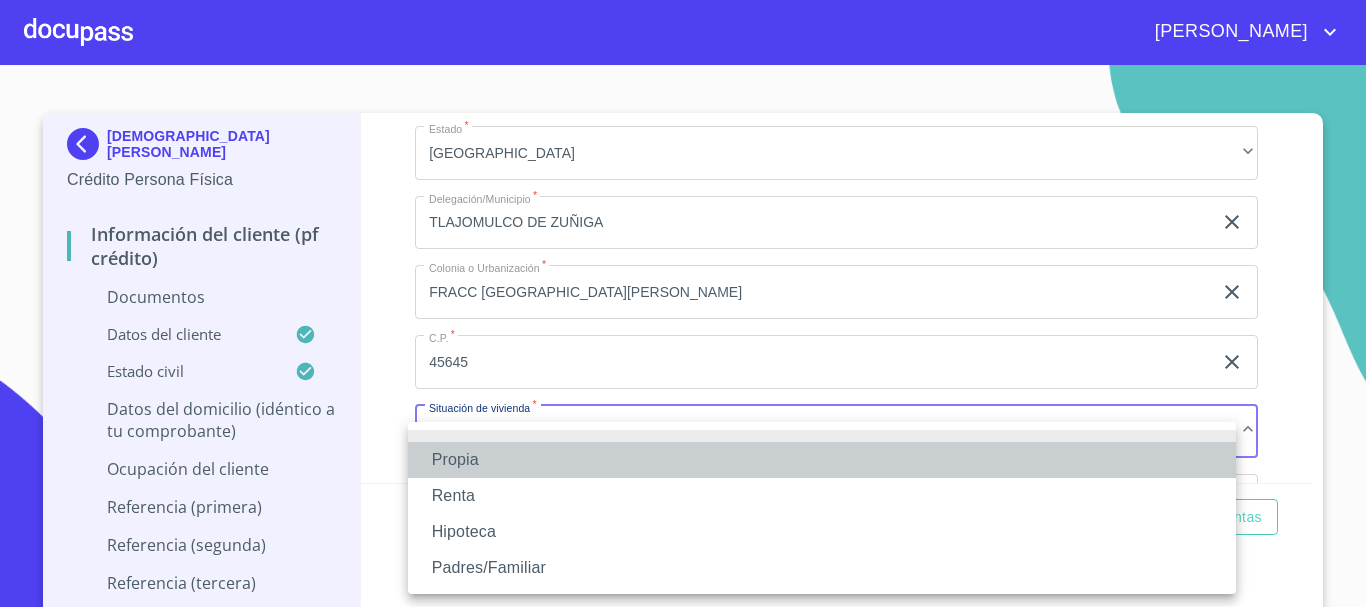 click on "Propia" at bounding box center [822, 460] 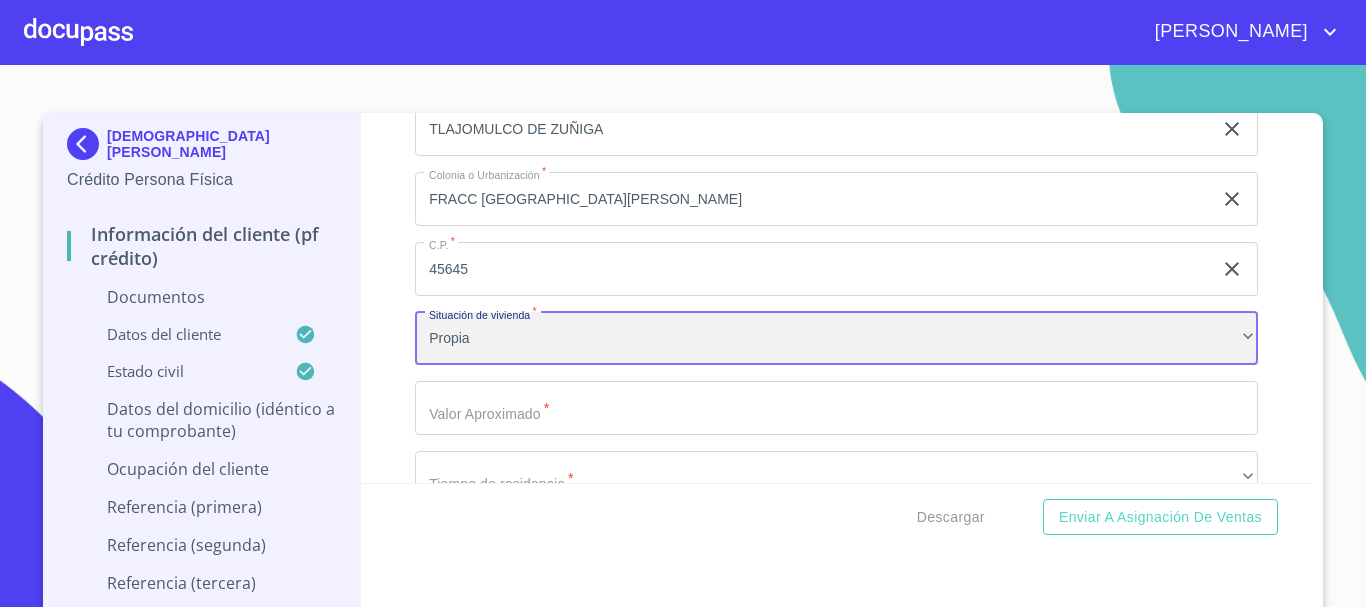 scroll, scrollTop: 6368, scrollLeft: 0, axis: vertical 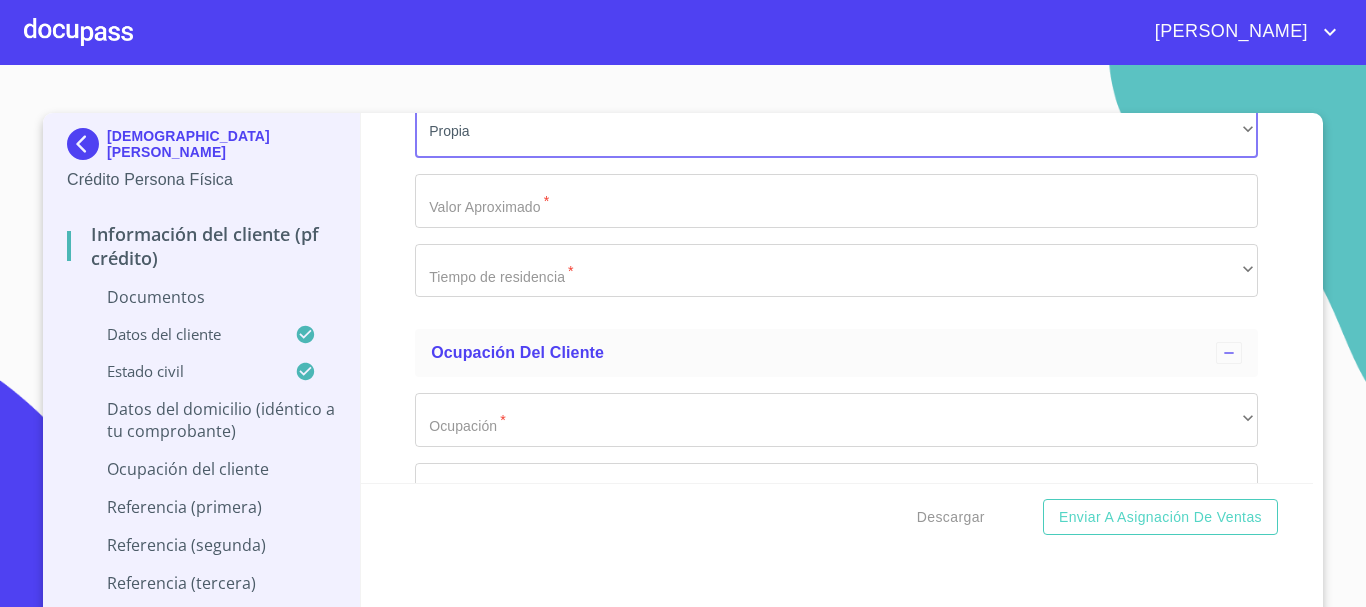 click on "Documento de identificación   *" at bounding box center (813, -2118) 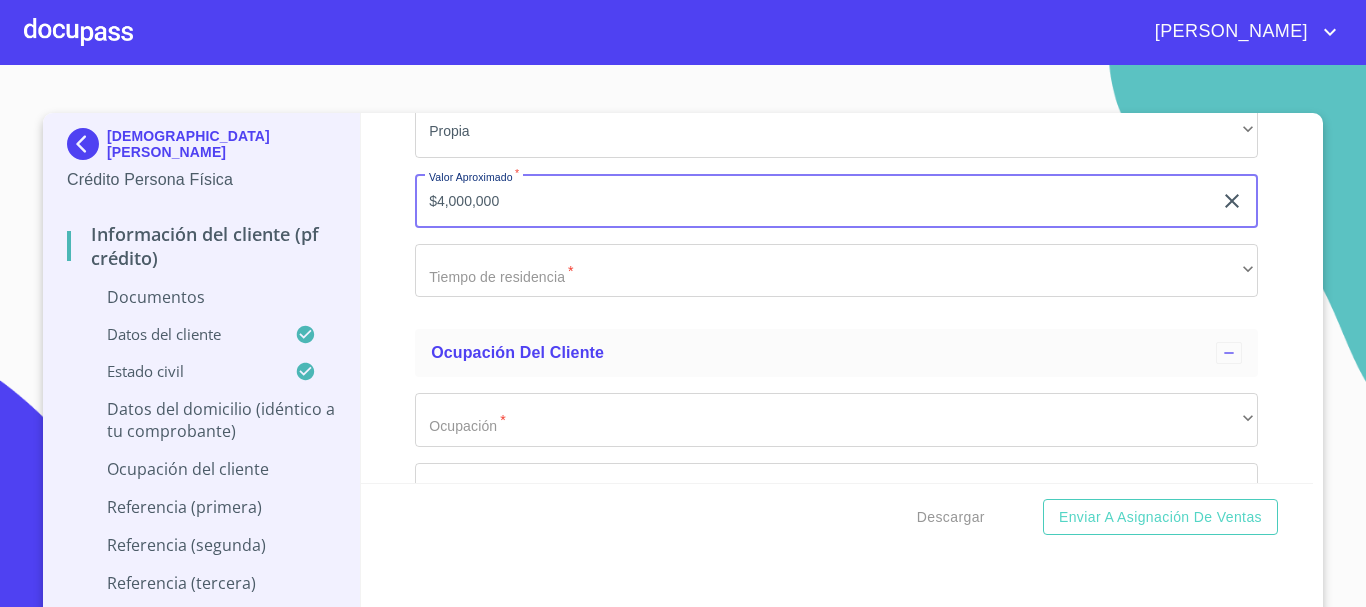 type on "$4,000,000" 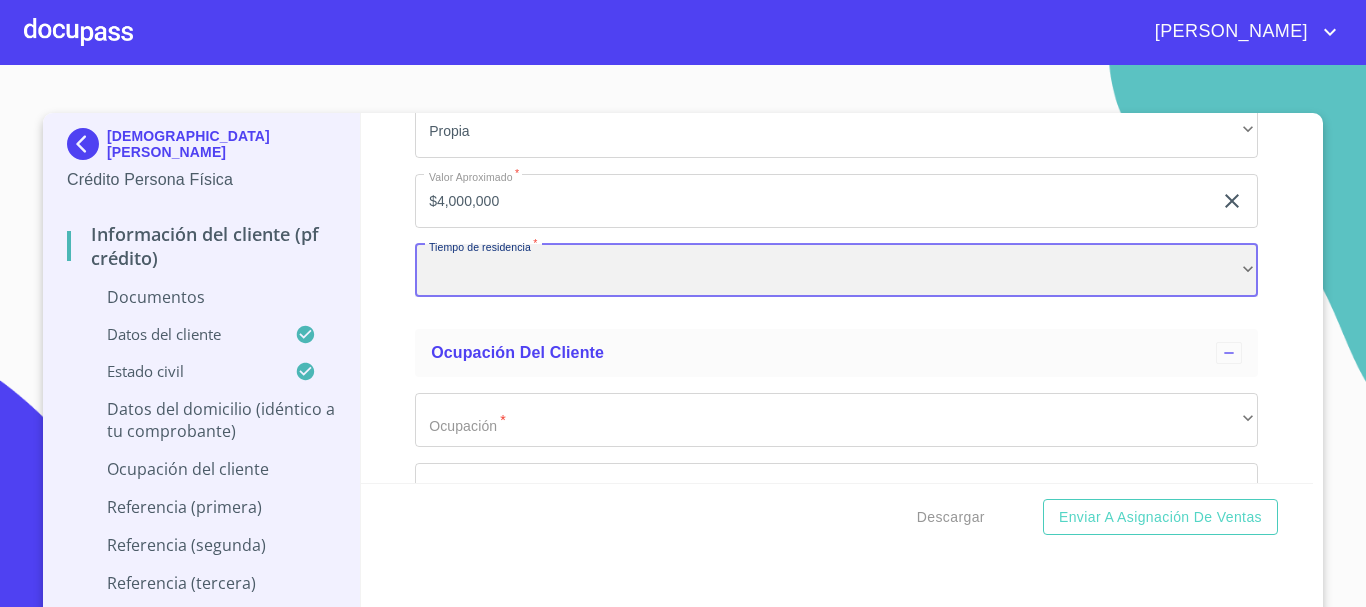 click on "​" at bounding box center [836, 271] 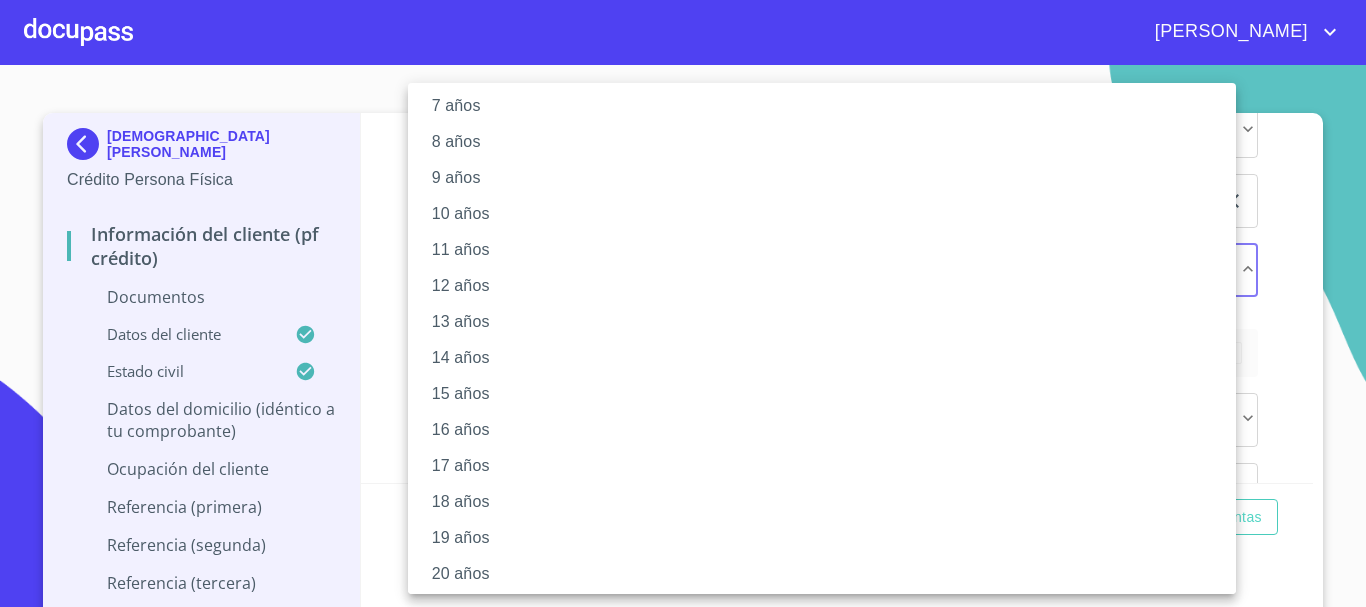 scroll, scrollTop: 273, scrollLeft: 0, axis: vertical 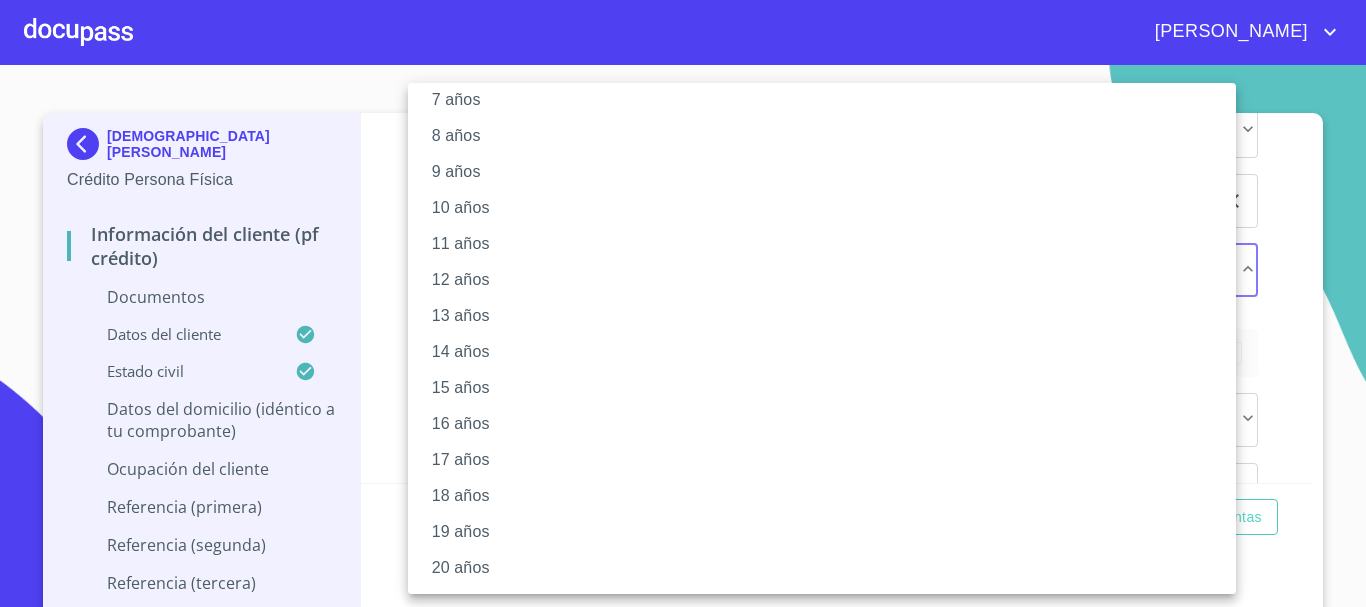 drag, startPoint x: 495, startPoint y: 567, endPoint x: 925, endPoint y: 456, distance: 444.0957 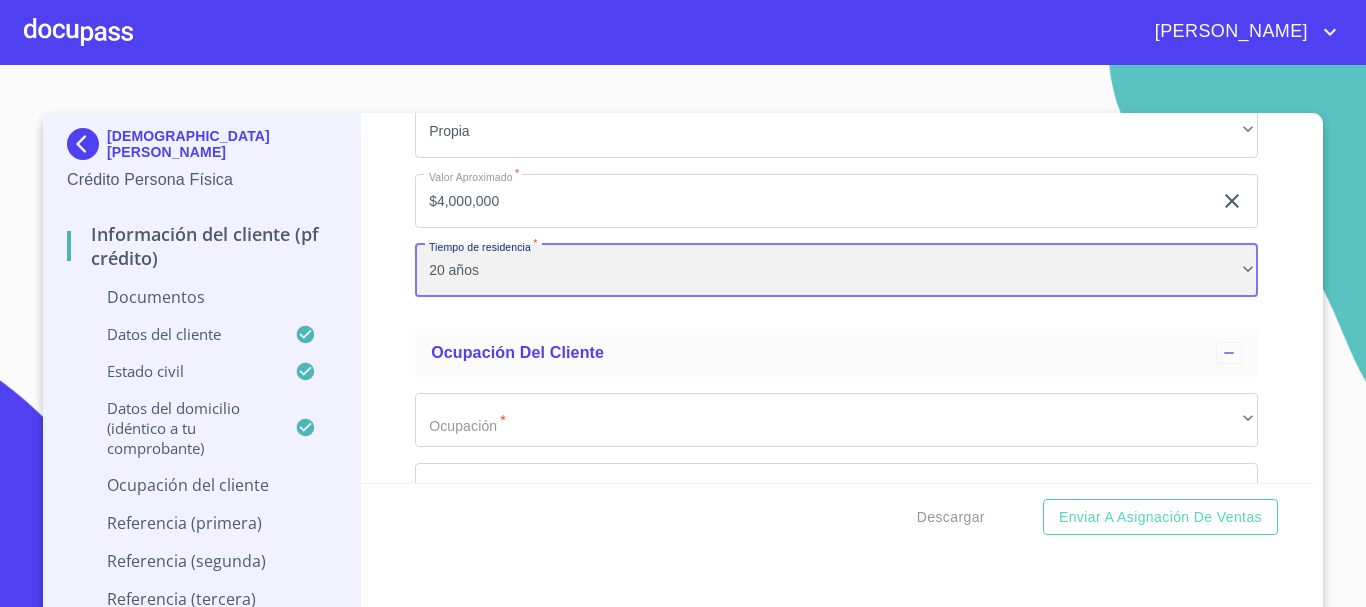 scroll, scrollTop: 0, scrollLeft: 0, axis: both 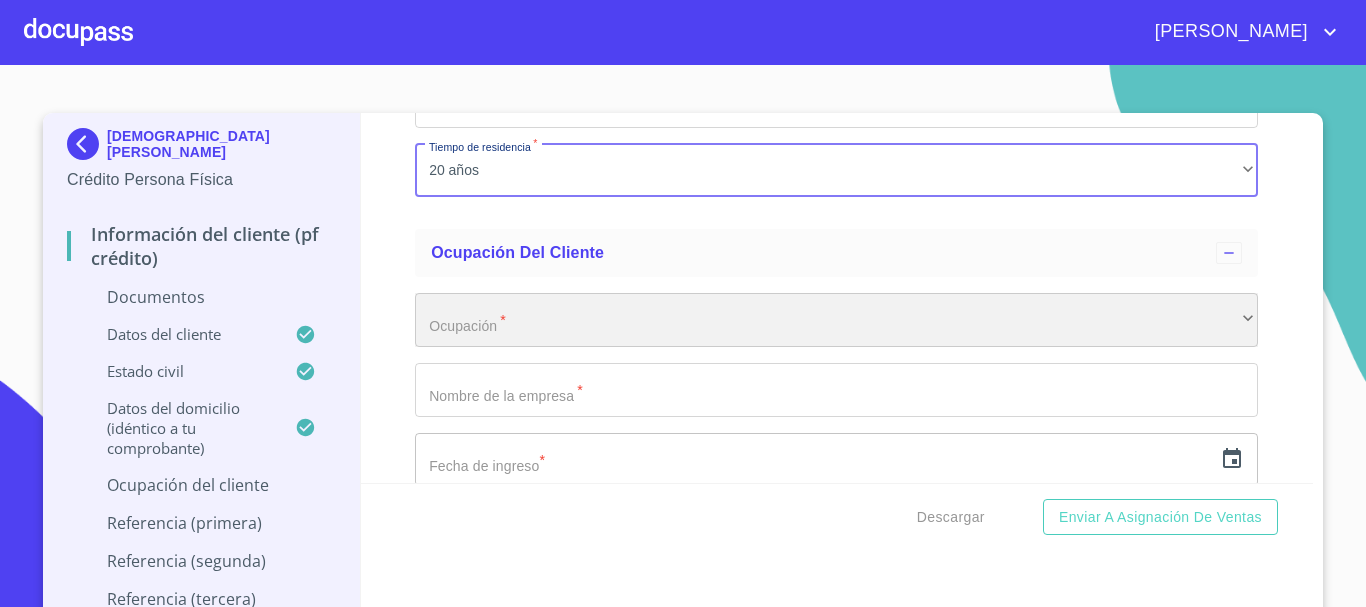 click on "​" at bounding box center [836, 320] 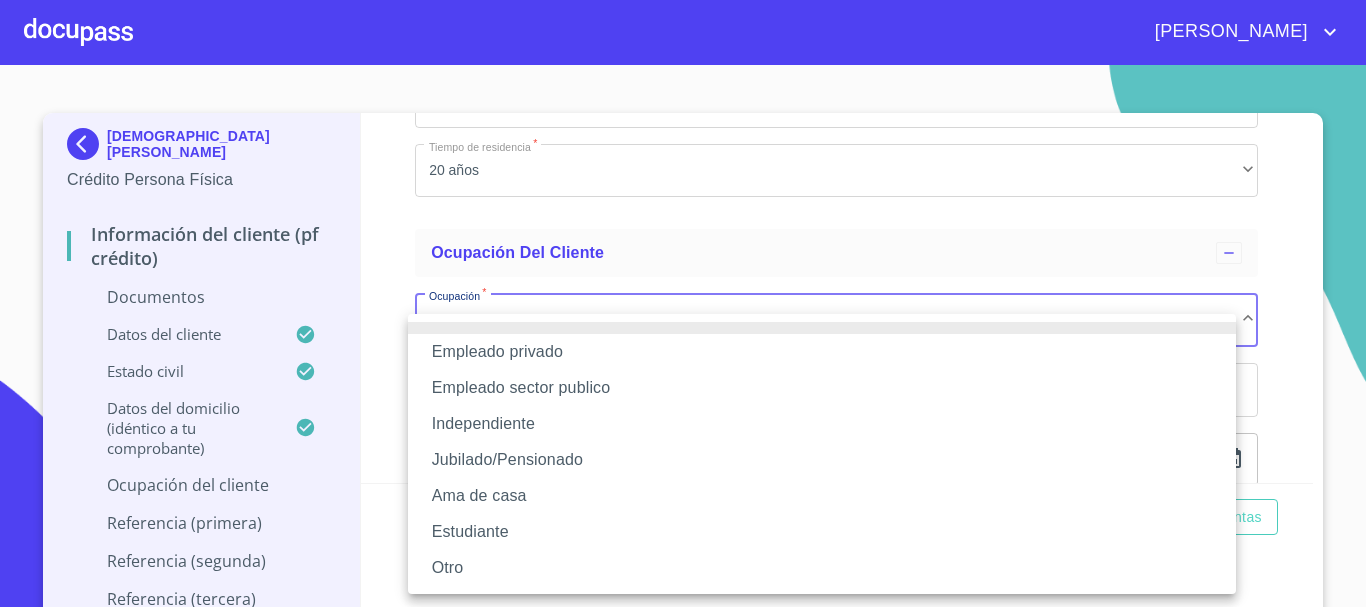 click on "Jubilado/Pensionado" at bounding box center (822, 460) 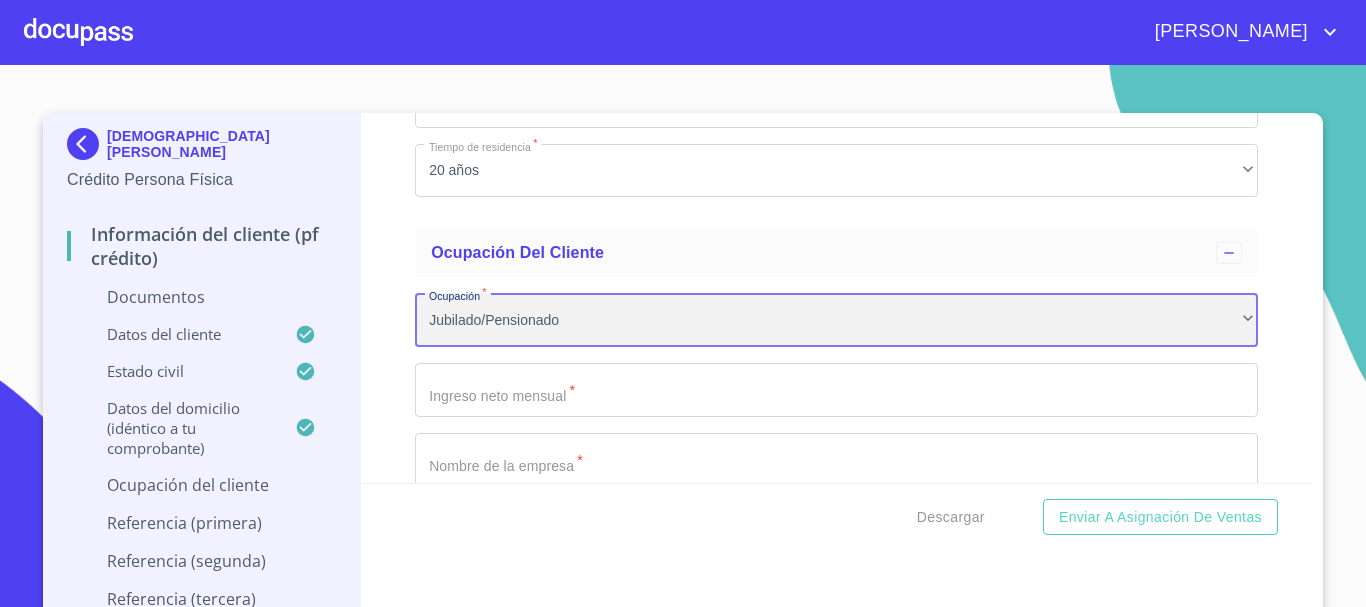 scroll, scrollTop: 6568, scrollLeft: 0, axis: vertical 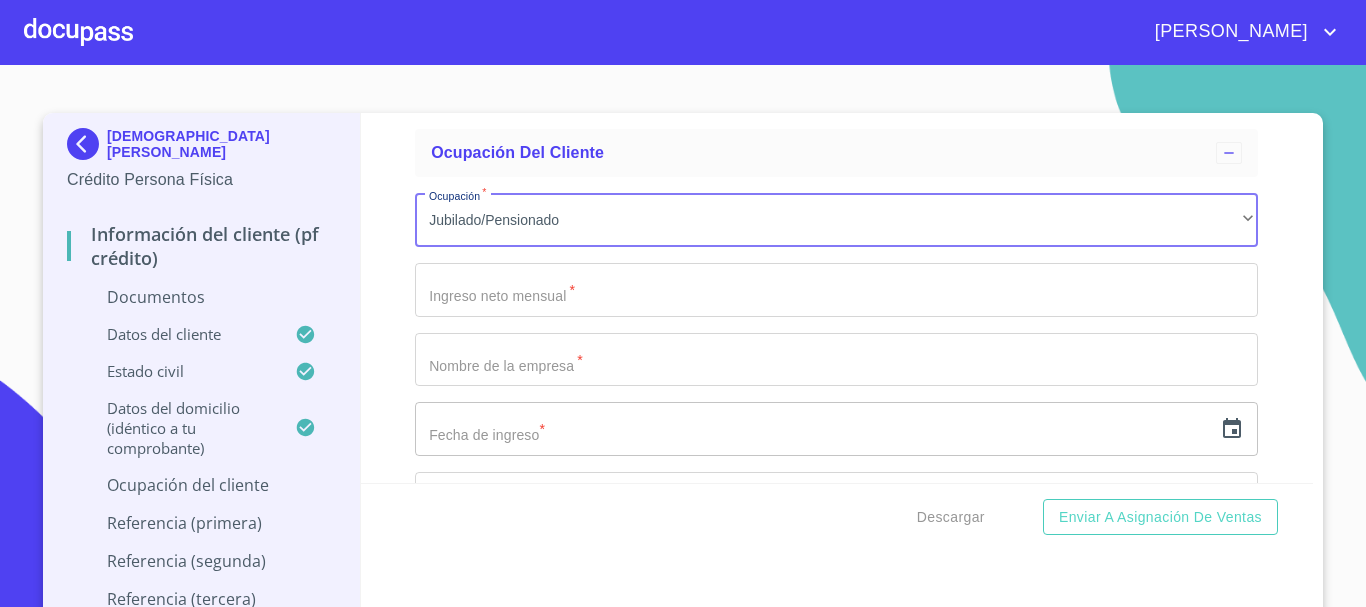 click on "Documento de identificación   *" at bounding box center [813, -2318] 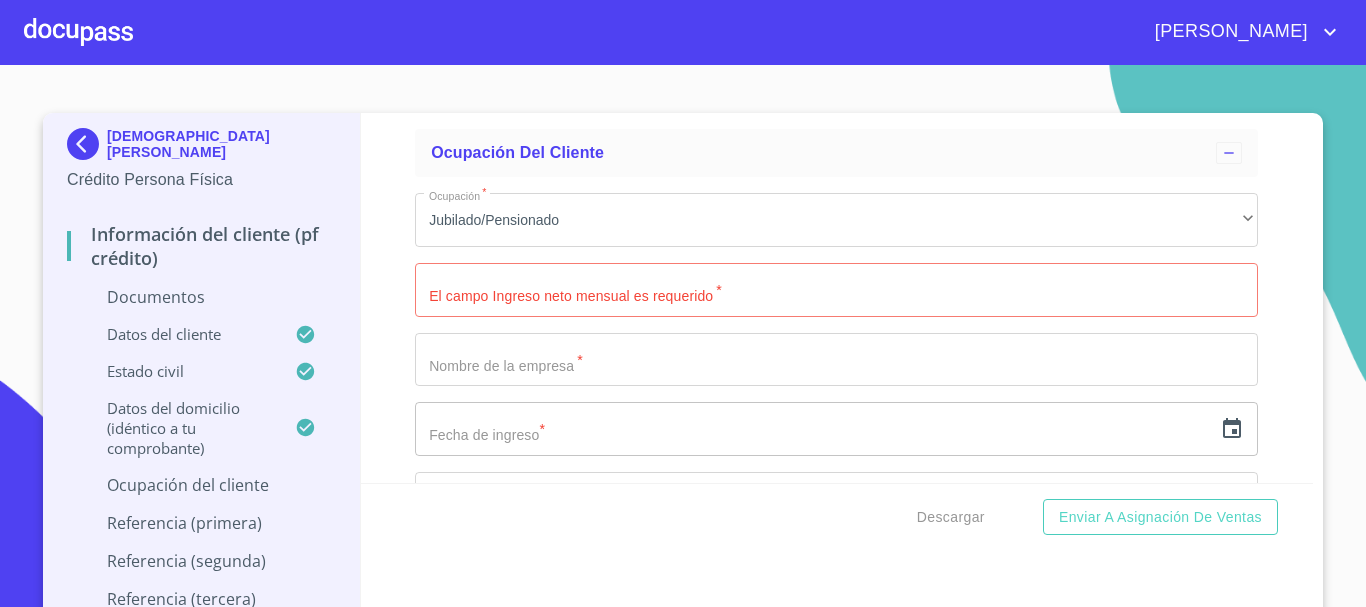 click on "Información del cliente (PF crédito)   Documentos Documento de identificación   * INE ​ Identificación Oficial * Identificación Oficial Identificación Oficial Comprobante de Domicilio * Comprobante de Domicilio Comprobante de [PERSON_NAME] de ingresos   * Independiente/Dueño de negocio/Persona Moral ​ Comprobante de Ingresos mes 1 * Arrastra o selecciona el (los) documento(s) para agregar Comprobante de Ingresos mes 2 * Arrastra o selecciona el (los) documento(s) para agregar Comprobante de Ingresos mes 3 * Arrastra o selecciona el (los) documento(s) para agregar CURP * CURP [PERSON_NAME] de situación fiscal Arrastra o selecciona el (los) documento(s) para agregar Datos del cliente Apellido [PERSON_NAME]   * [PERSON_NAME] ​ Apellido Materno   * [PERSON_NAME] ​ Primer nombre   * GERMAN ​ Segundo Nombre [PERSON_NAME] ​ Fecha de nacimiento * 22 de abr. de [DEMOGRAPHIC_DATA] ​ Nacionalidad   * Mexicana ​ País de nacimiento   * MEXICO ​ Estado de nacimiento   * [GEOGRAPHIC_DATA] ​ CURP   * ​ RFC *" at bounding box center (837, 298) 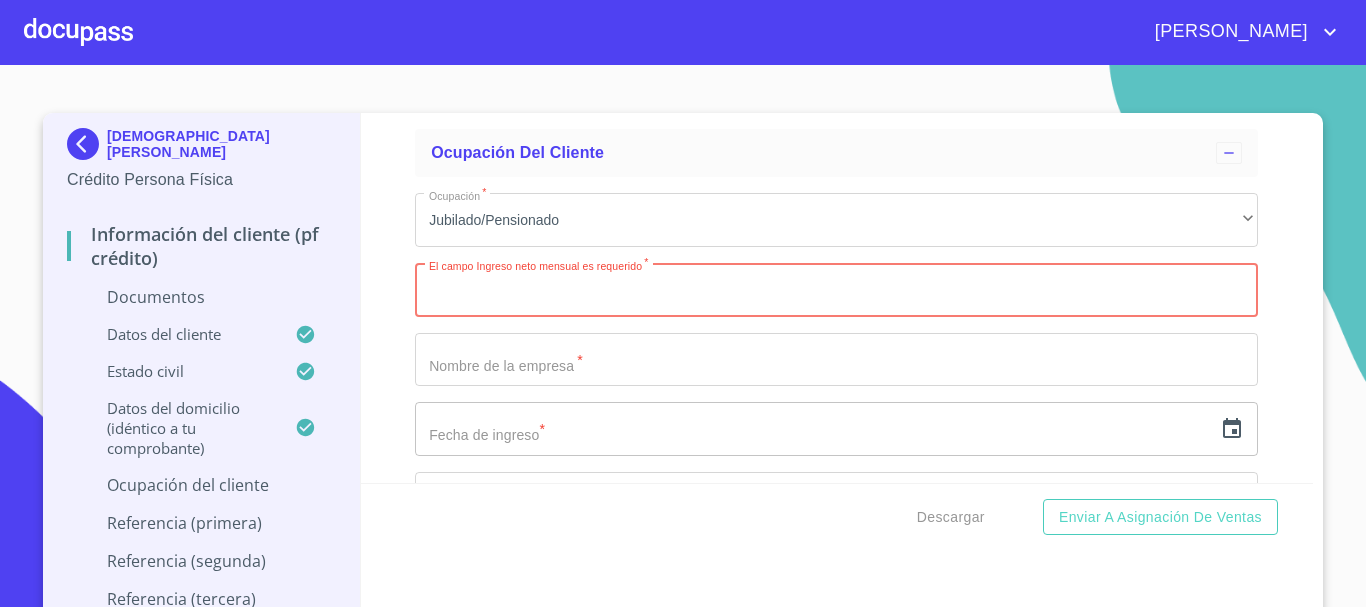 click on "Documento de identificación   *" at bounding box center [836, 290] 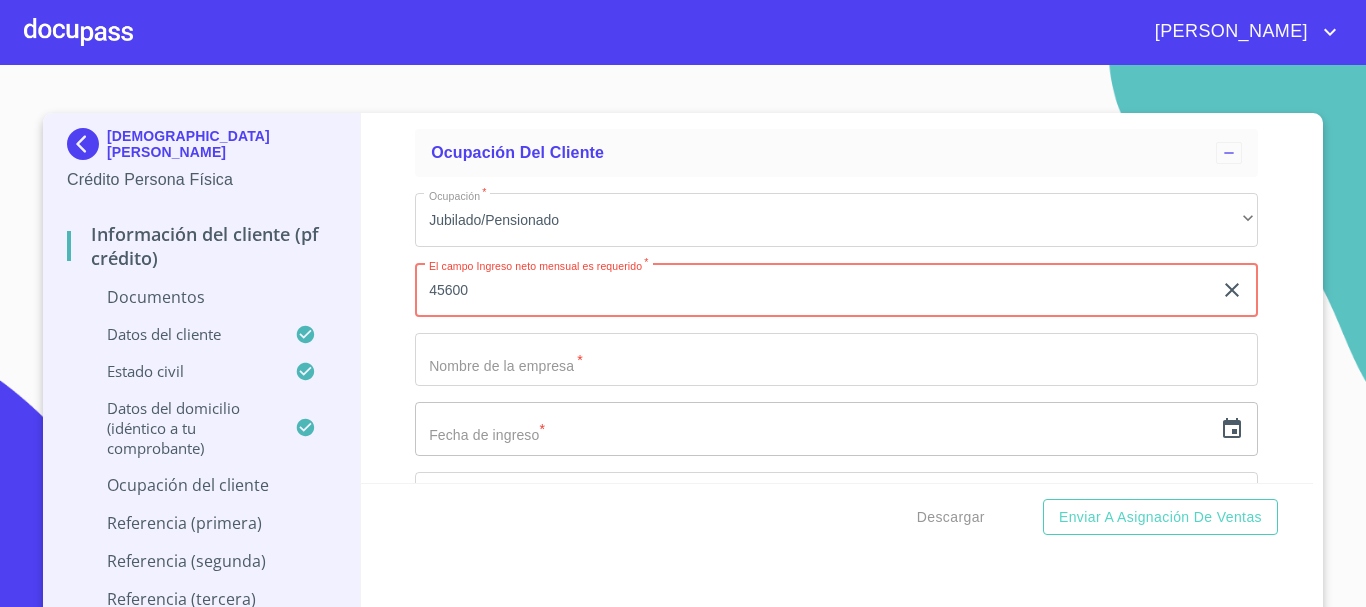 type on "45600" 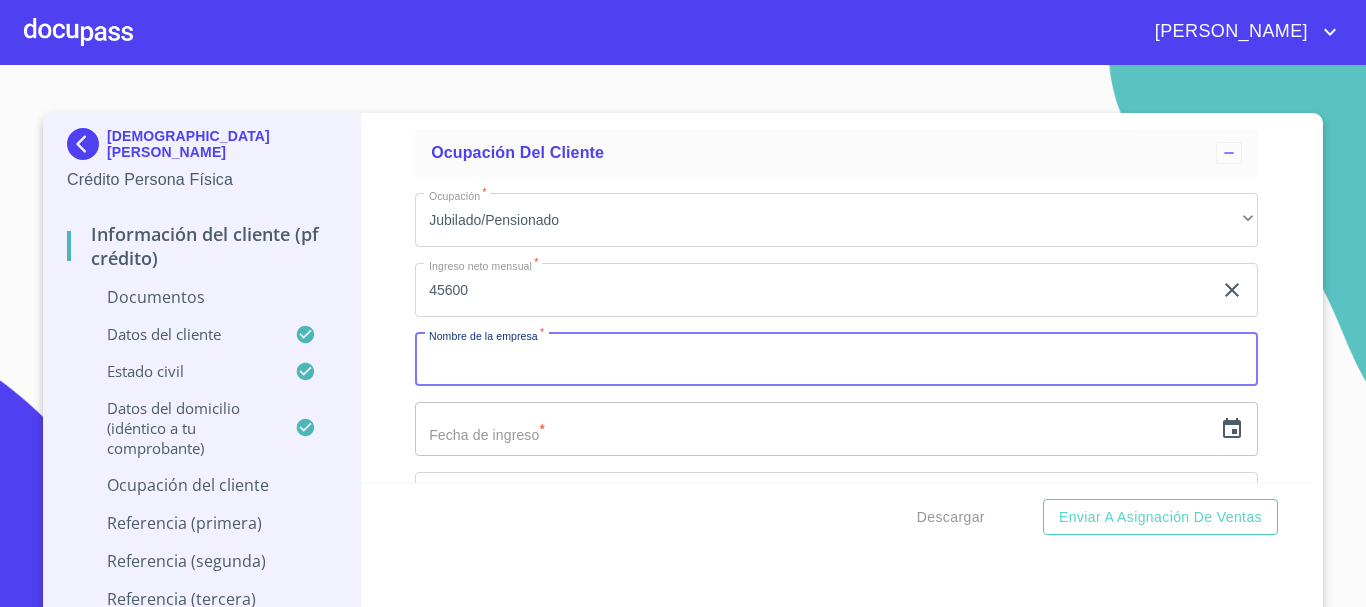 click on "Documento de identificación   *" at bounding box center [836, 360] 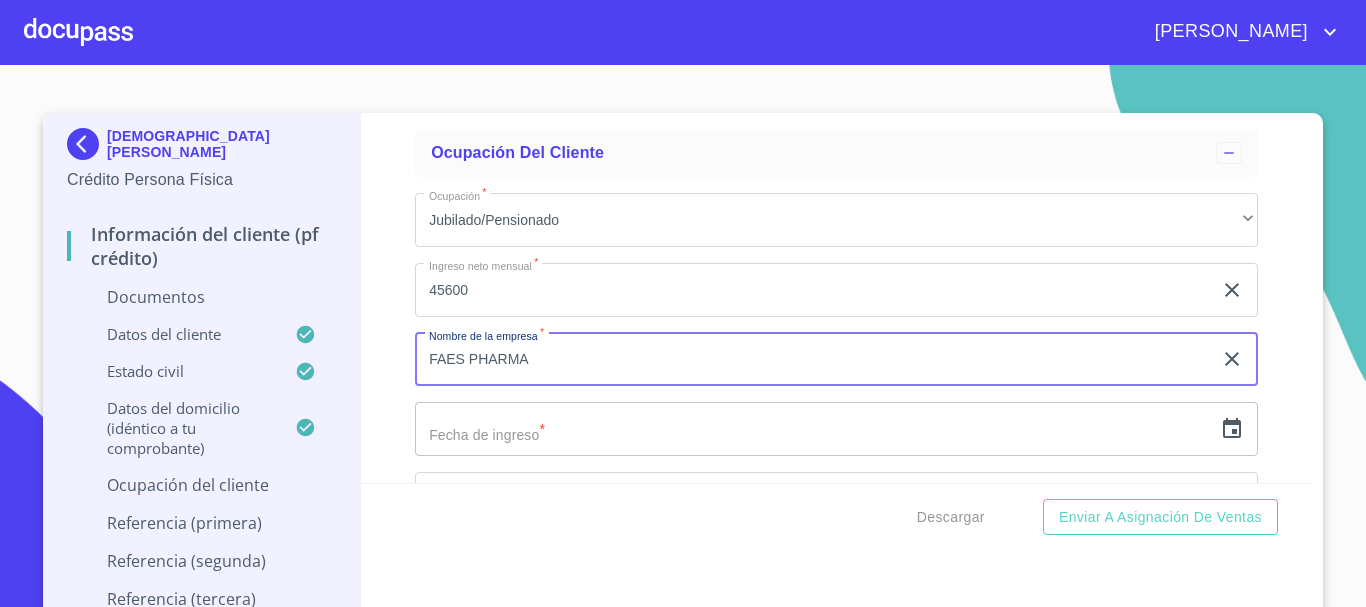 type on "FAES PHARMA" 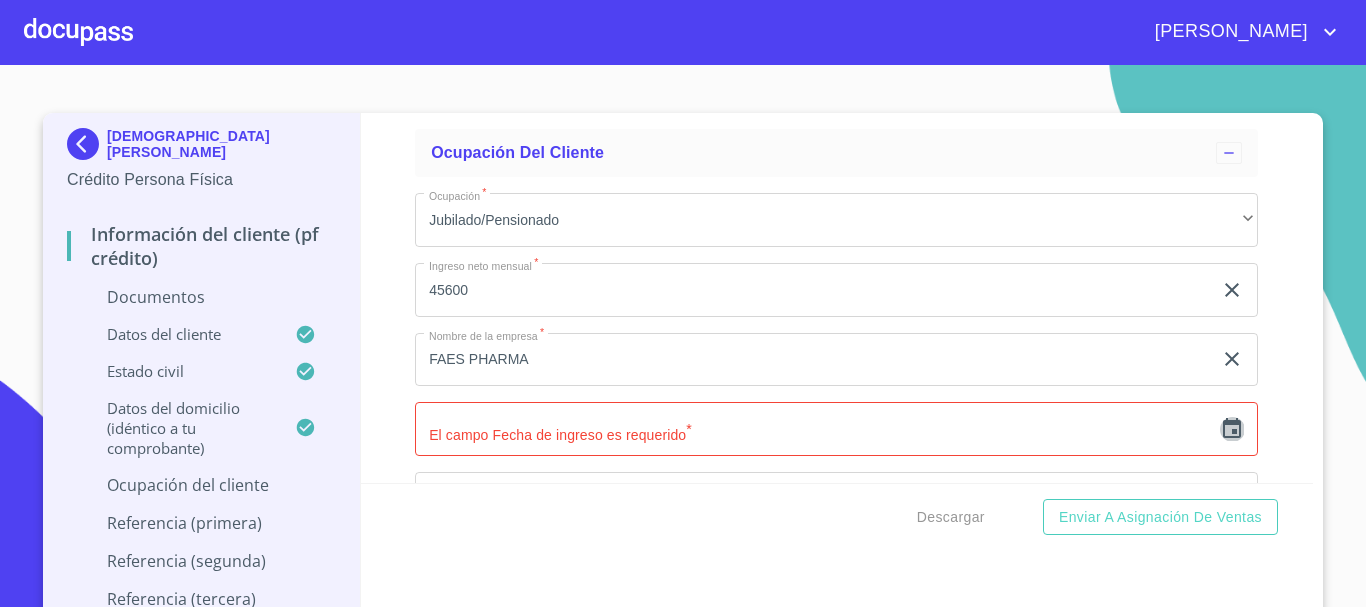 click 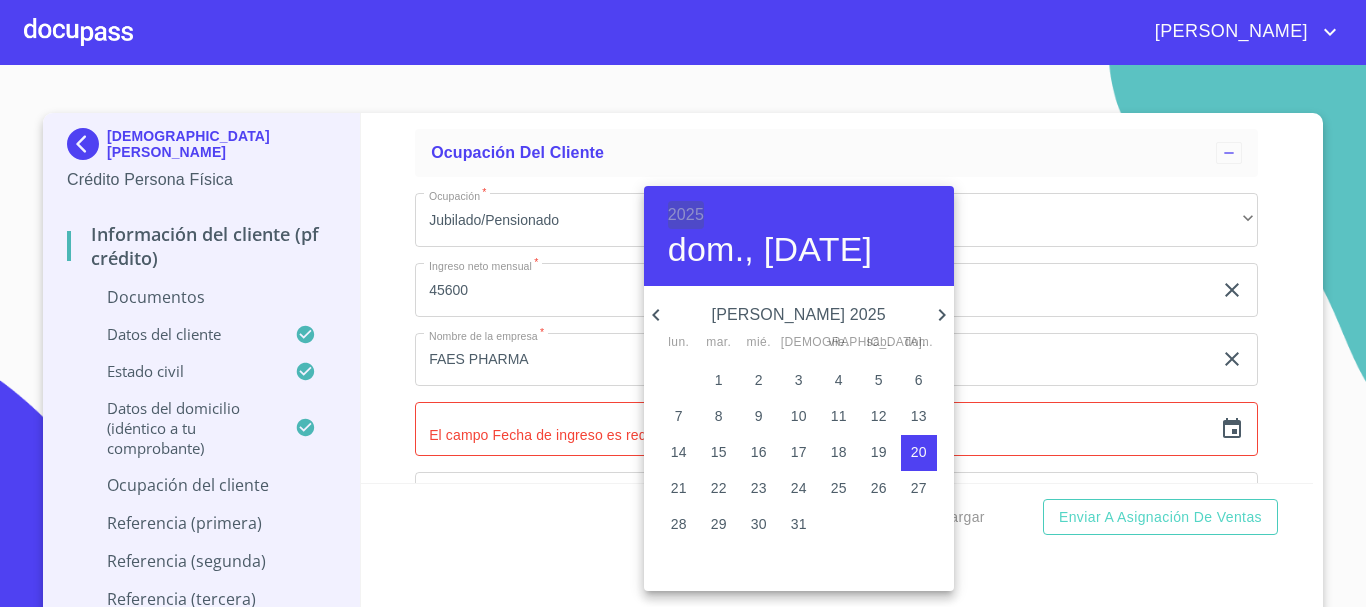 click on "2025" at bounding box center (686, 215) 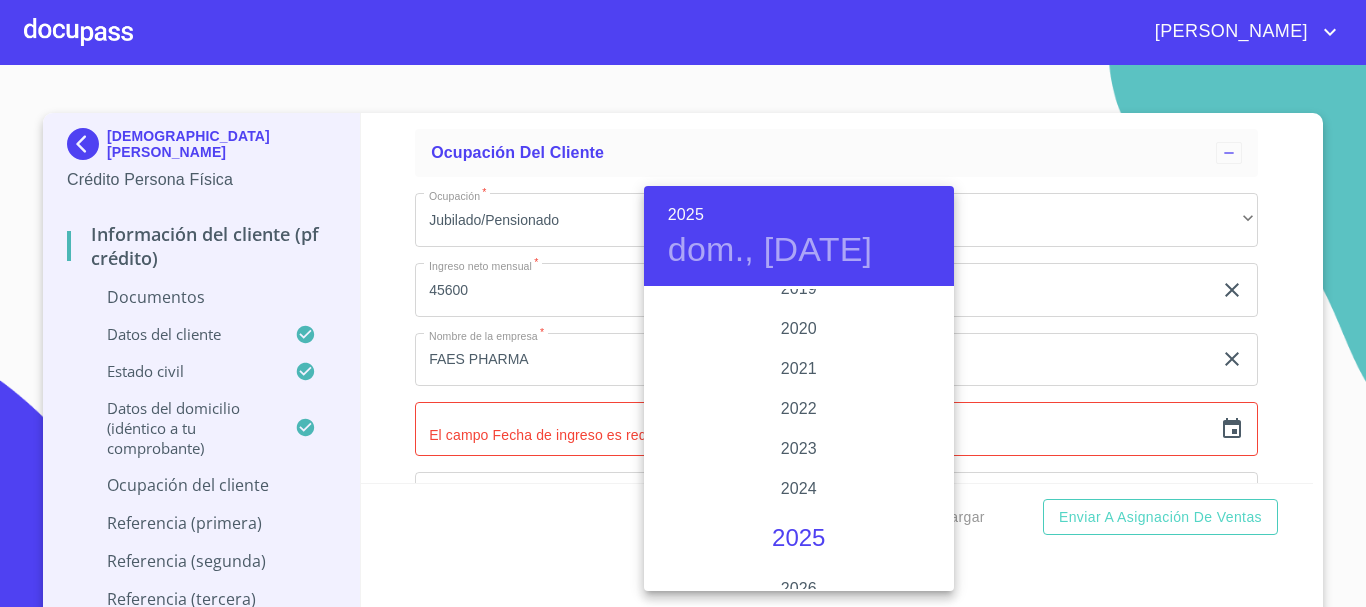scroll, scrollTop: 3580, scrollLeft: 0, axis: vertical 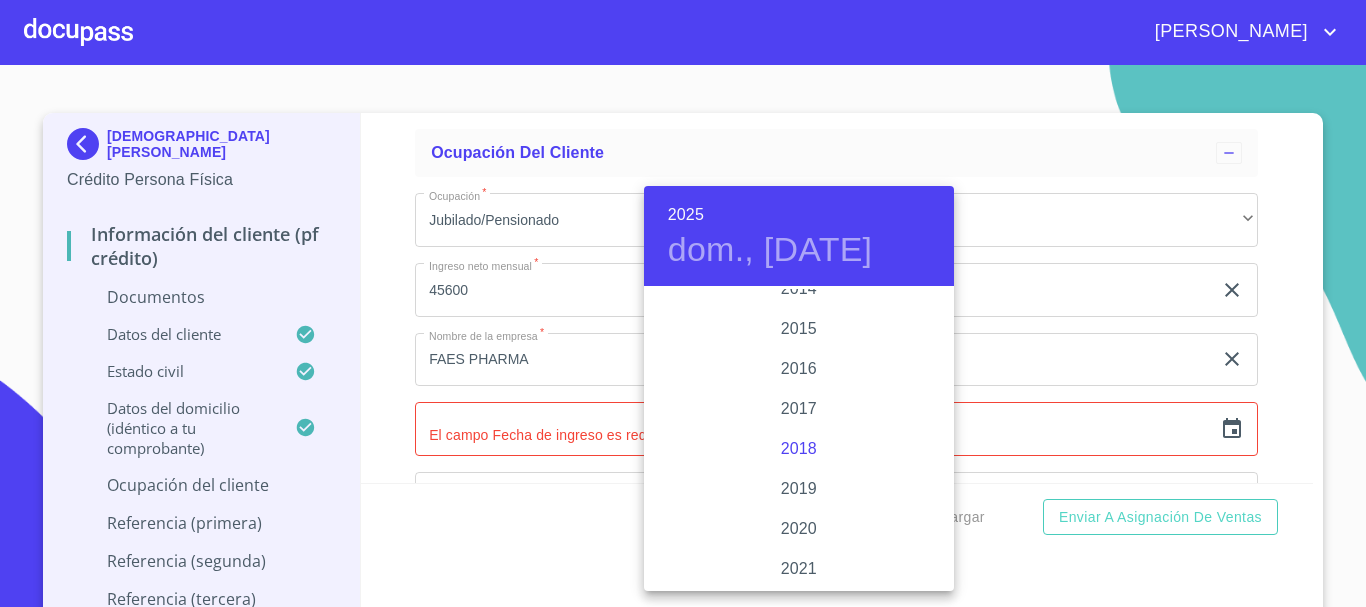 click on "2018" at bounding box center (799, 449) 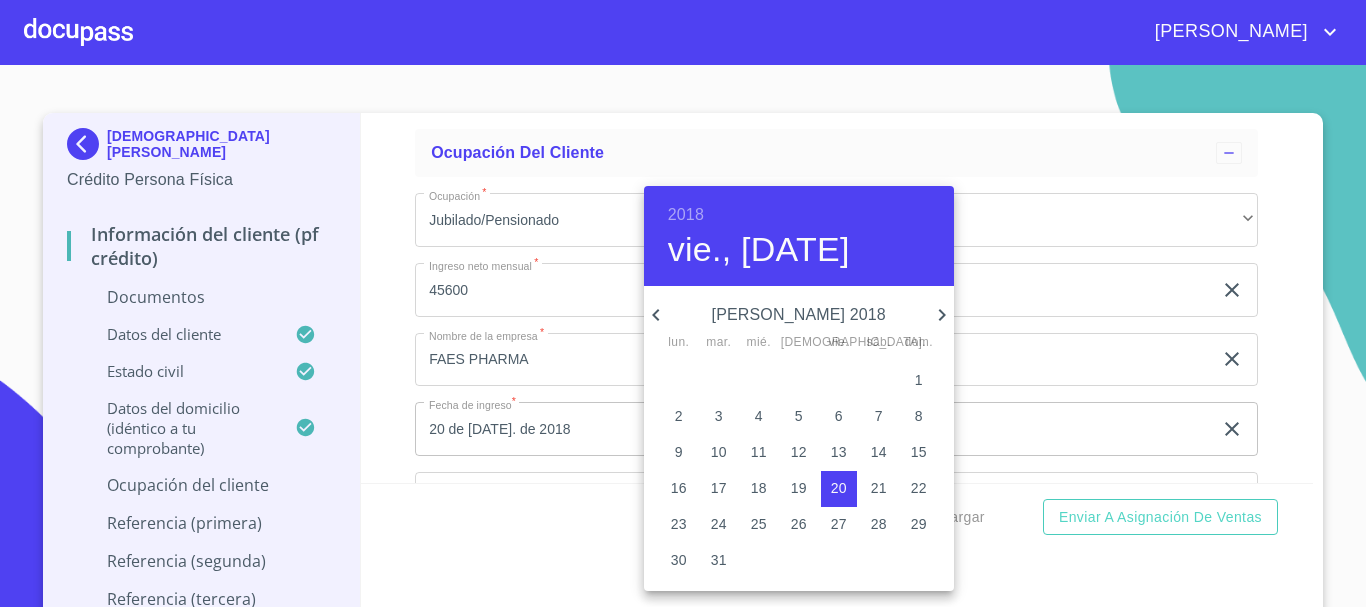 click 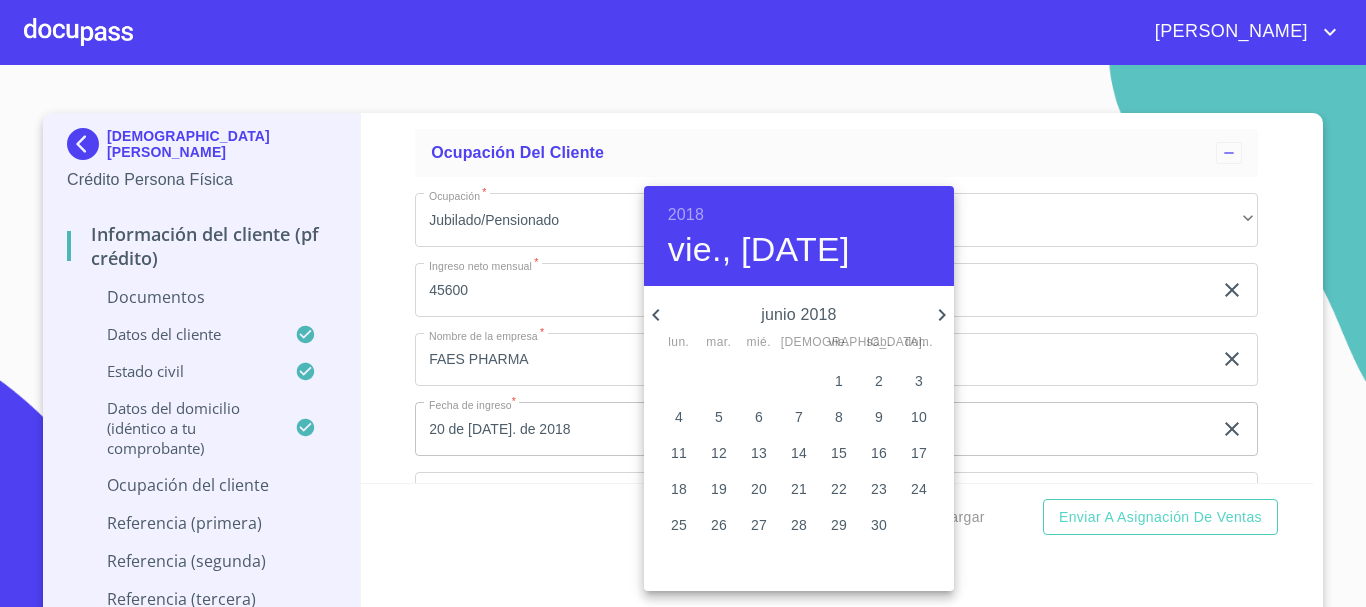 click 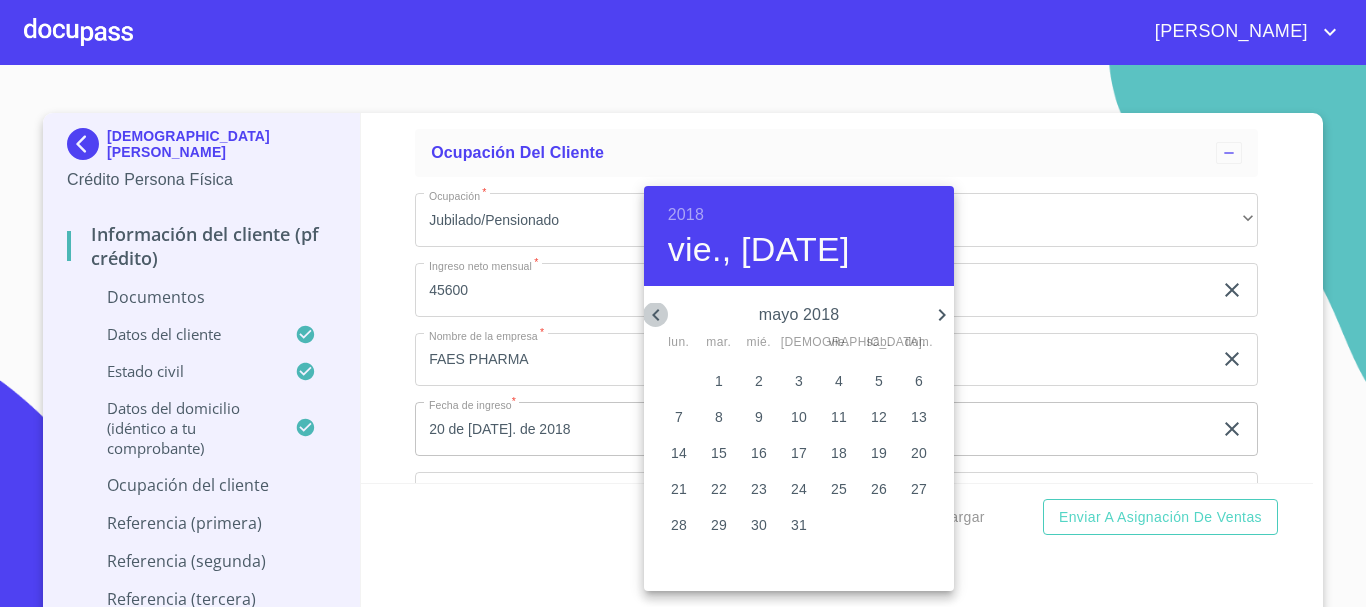 click 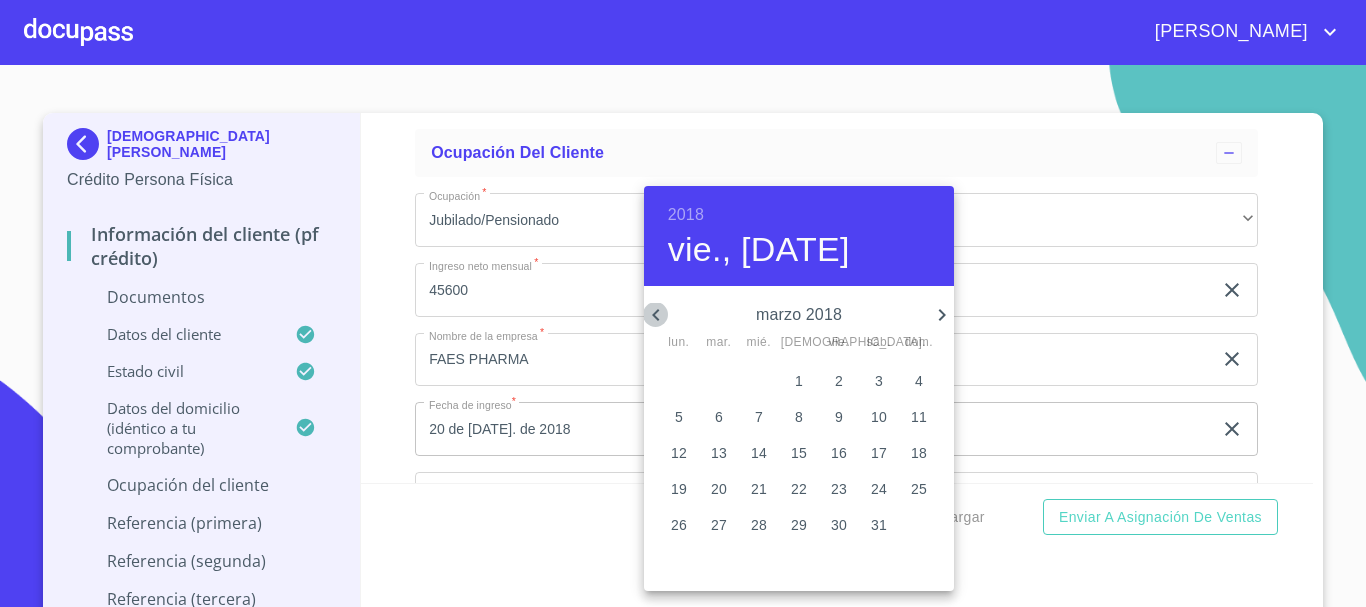 click 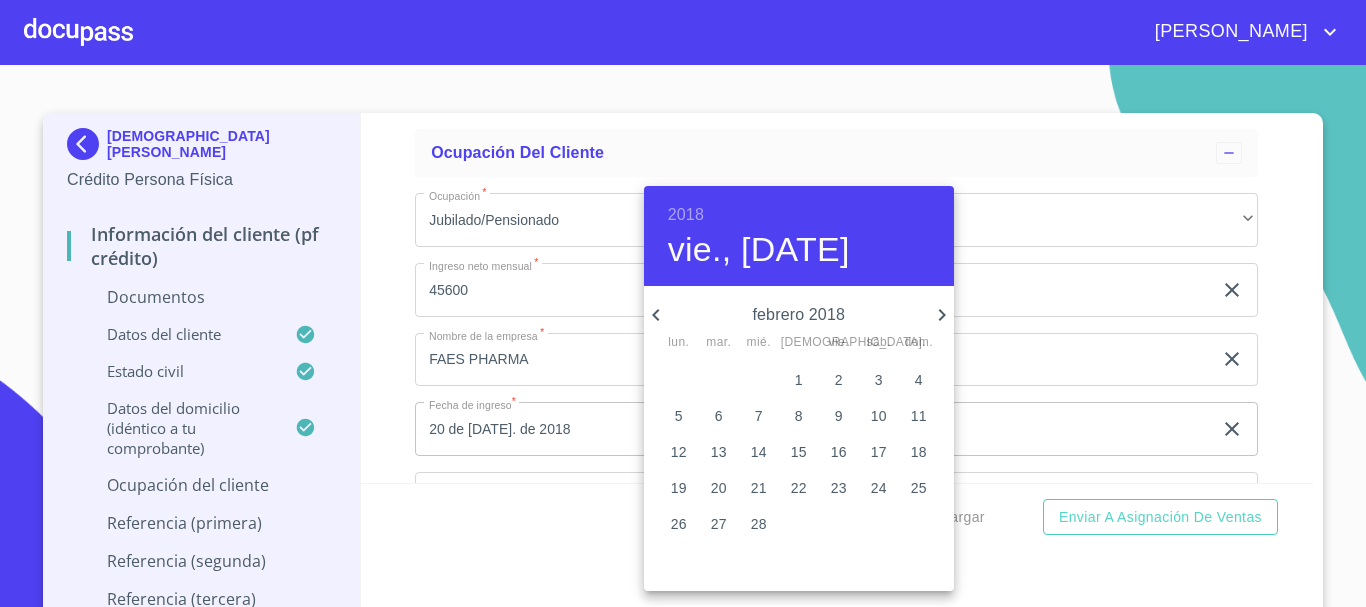 click on "1" at bounding box center (799, 380) 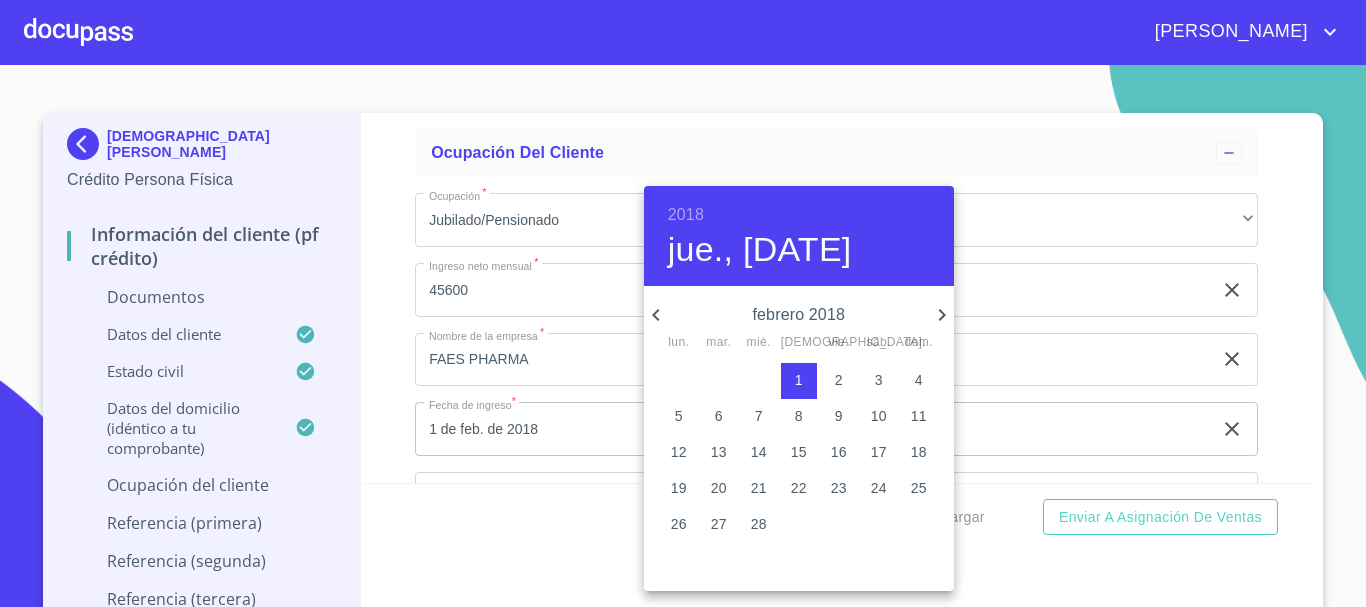 click at bounding box center [683, 303] 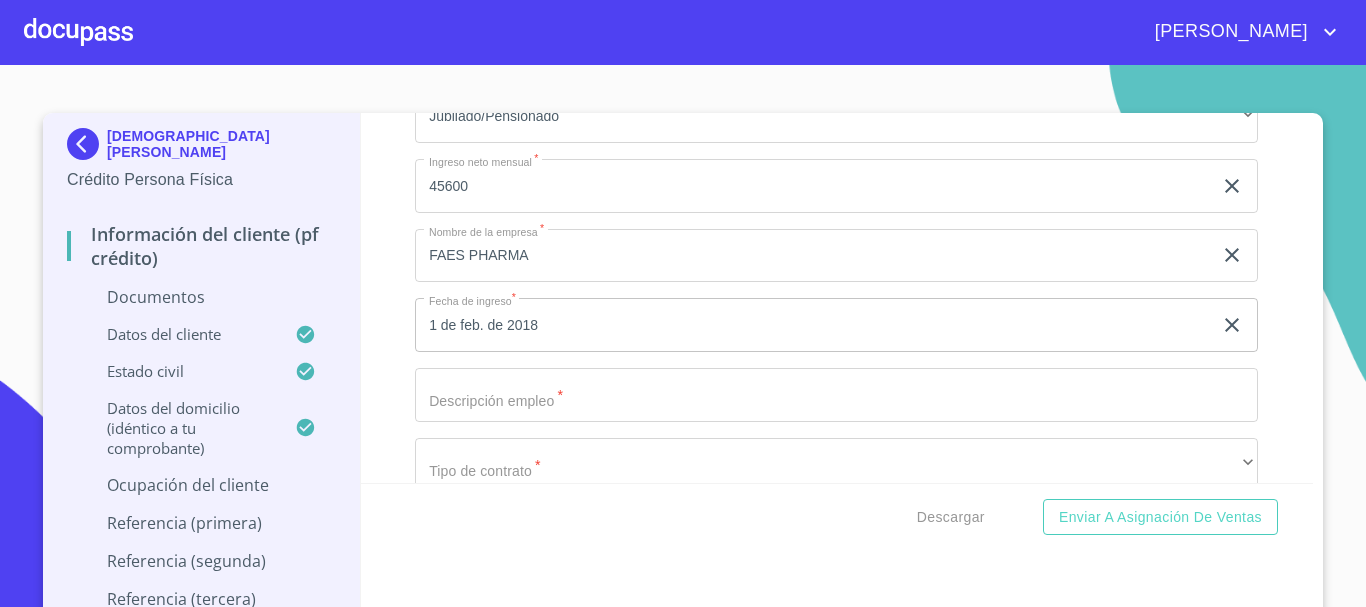 scroll, scrollTop: 6868, scrollLeft: 0, axis: vertical 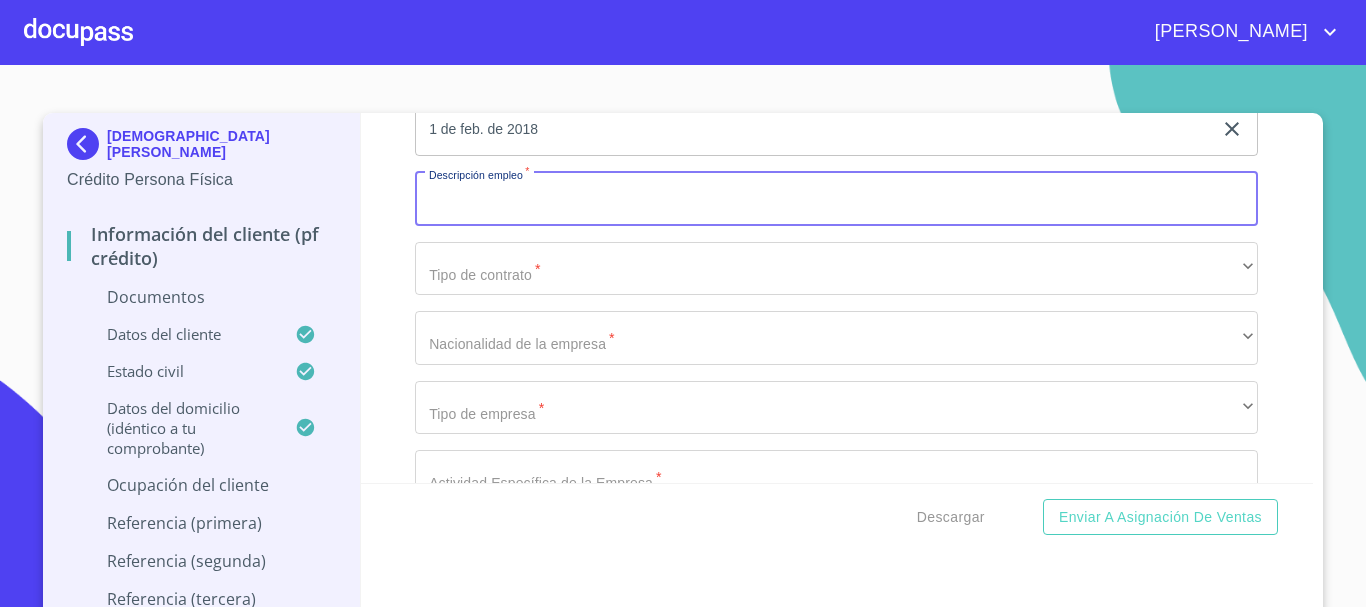 click on "Documento de identificación   *" at bounding box center [836, 199] 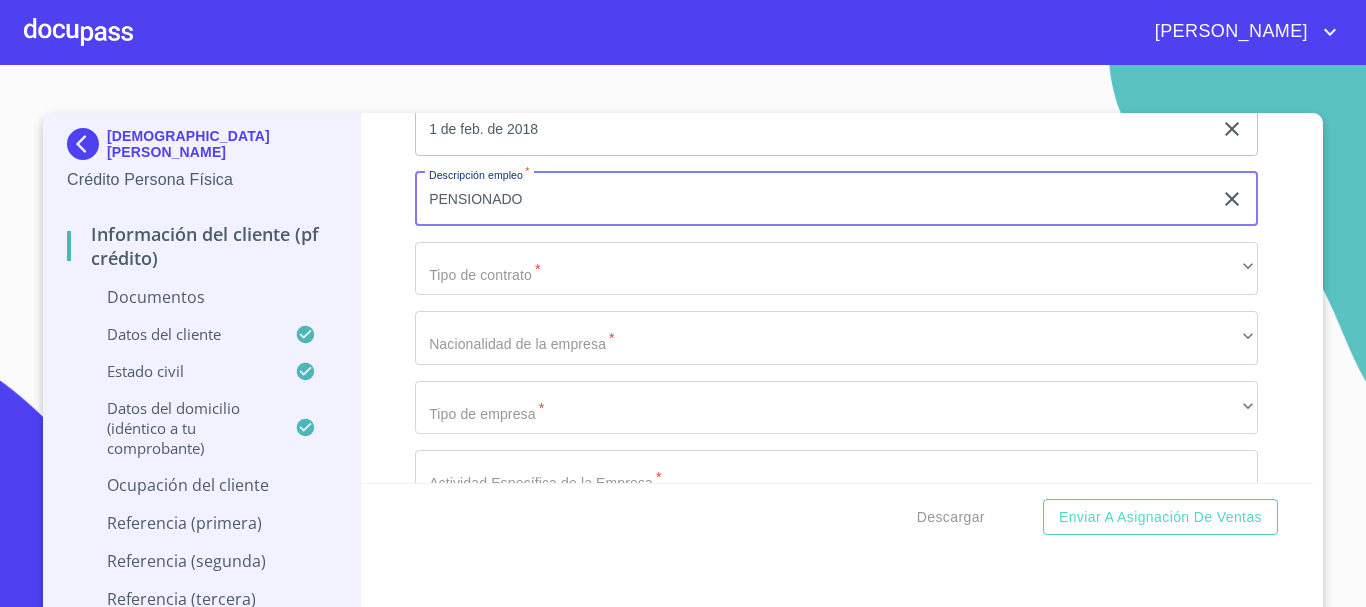 type on "PENSIONADO" 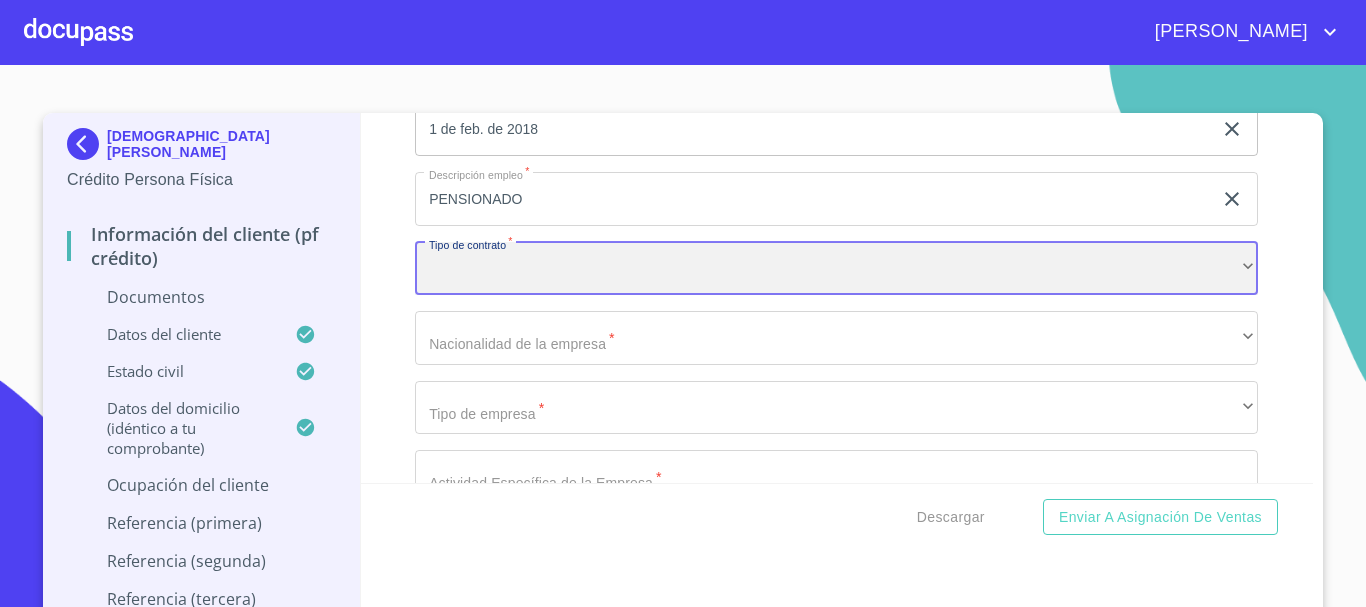 click on "​" at bounding box center [836, 269] 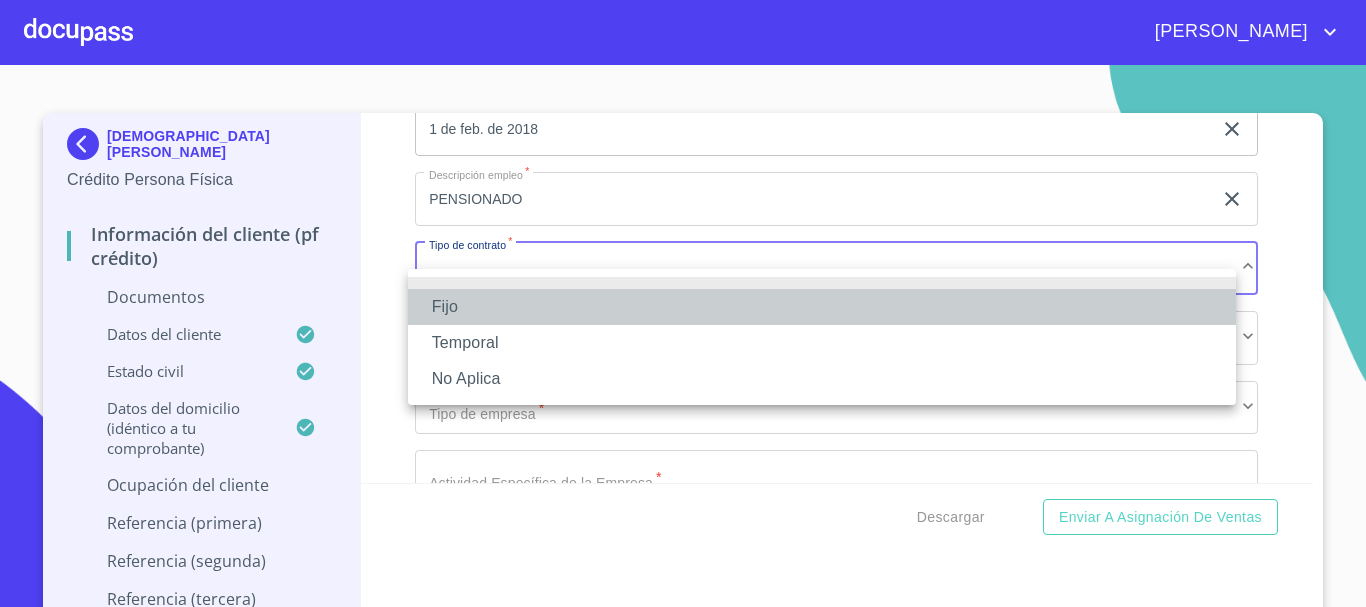 click on "Fijo" at bounding box center (822, 307) 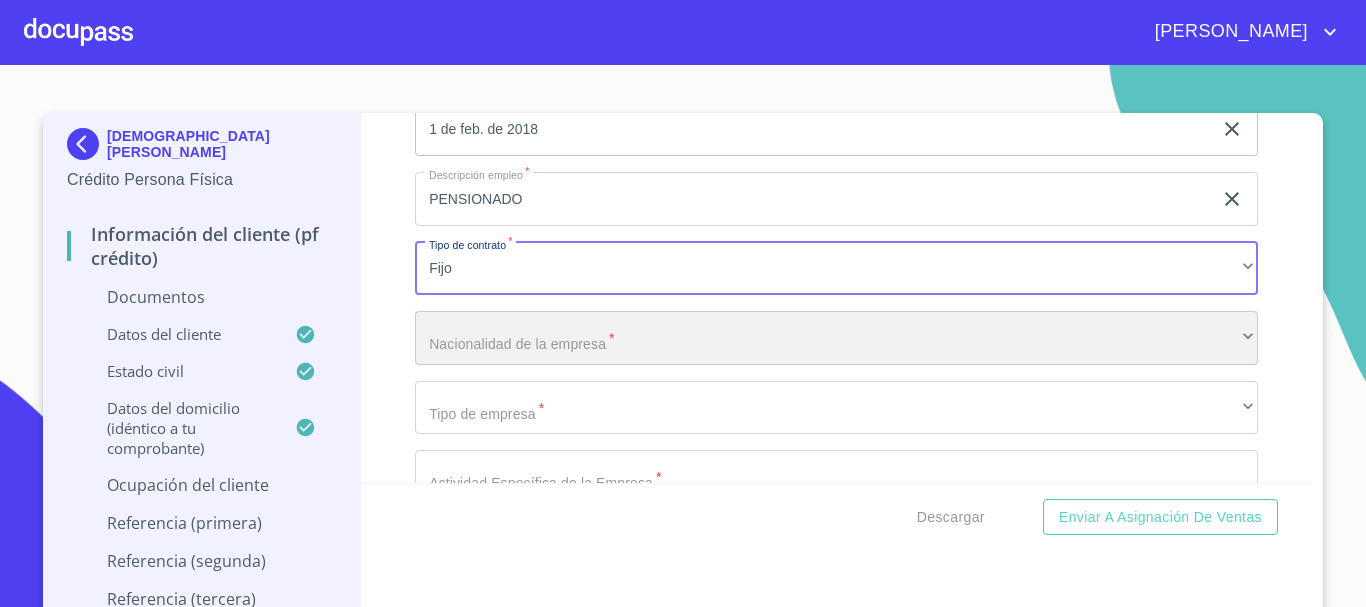click on "​" at bounding box center (836, 338) 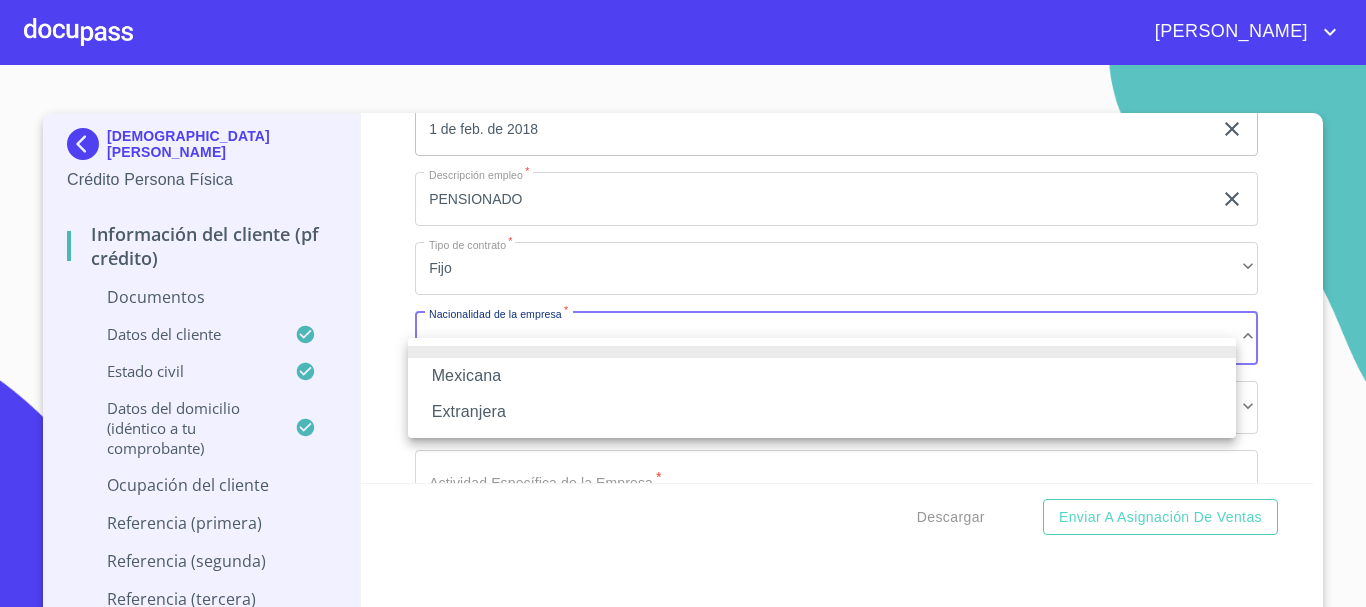 click on "Mexicana" at bounding box center (822, 376) 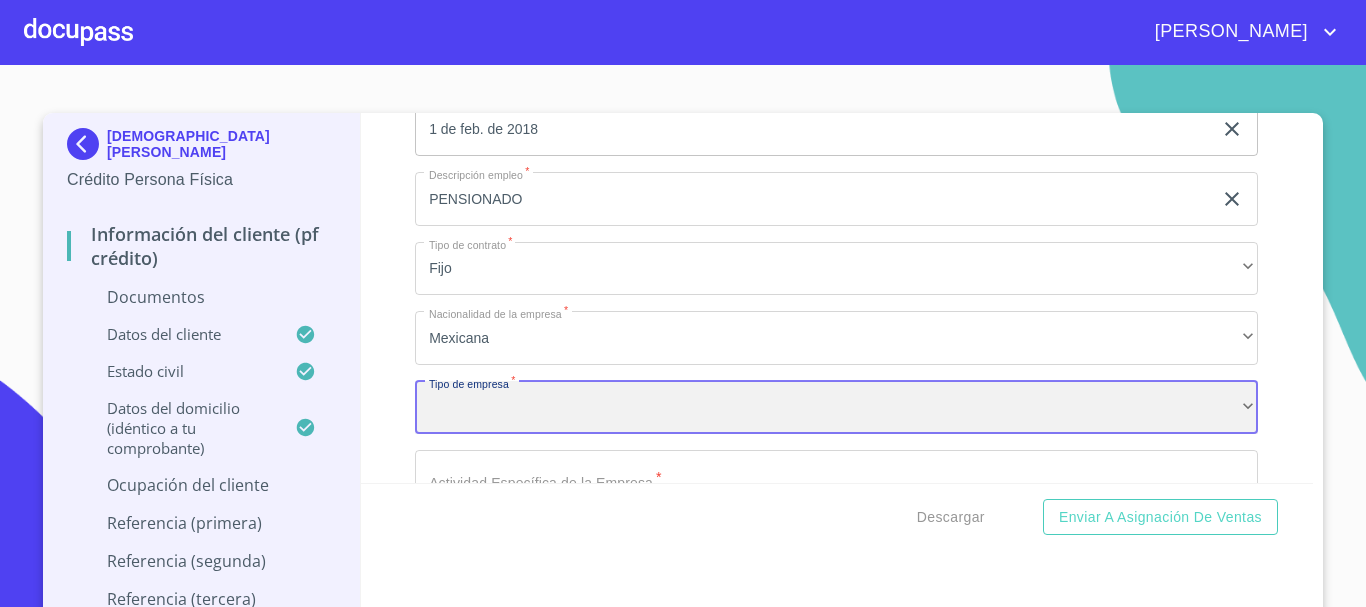 click on "​" at bounding box center [836, 408] 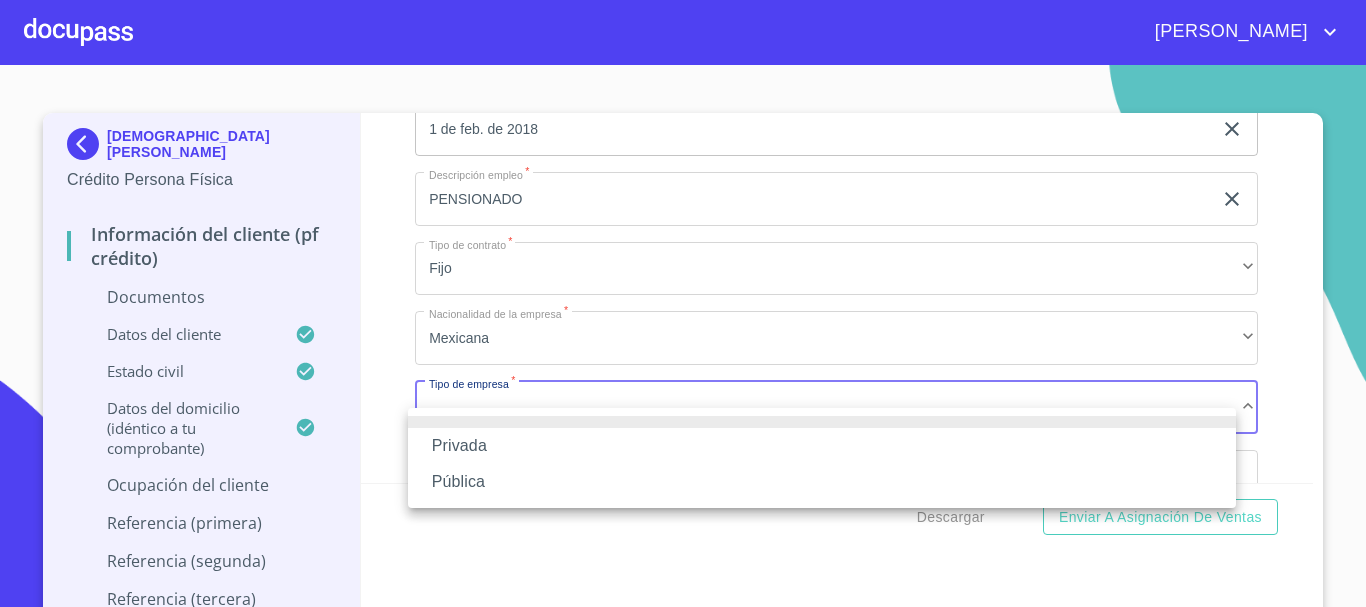 click on "Privada" at bounding box center [822, 446] 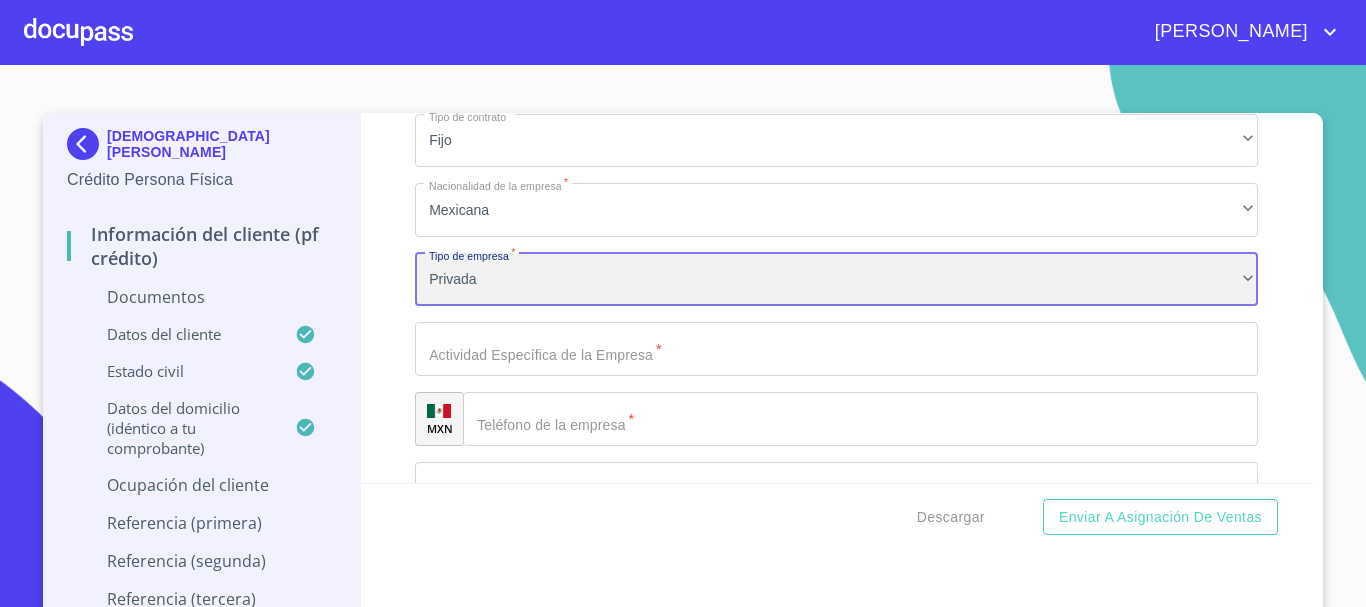 scroll, scrollTop: 7068, scrollLeft: 0, axis: vertical 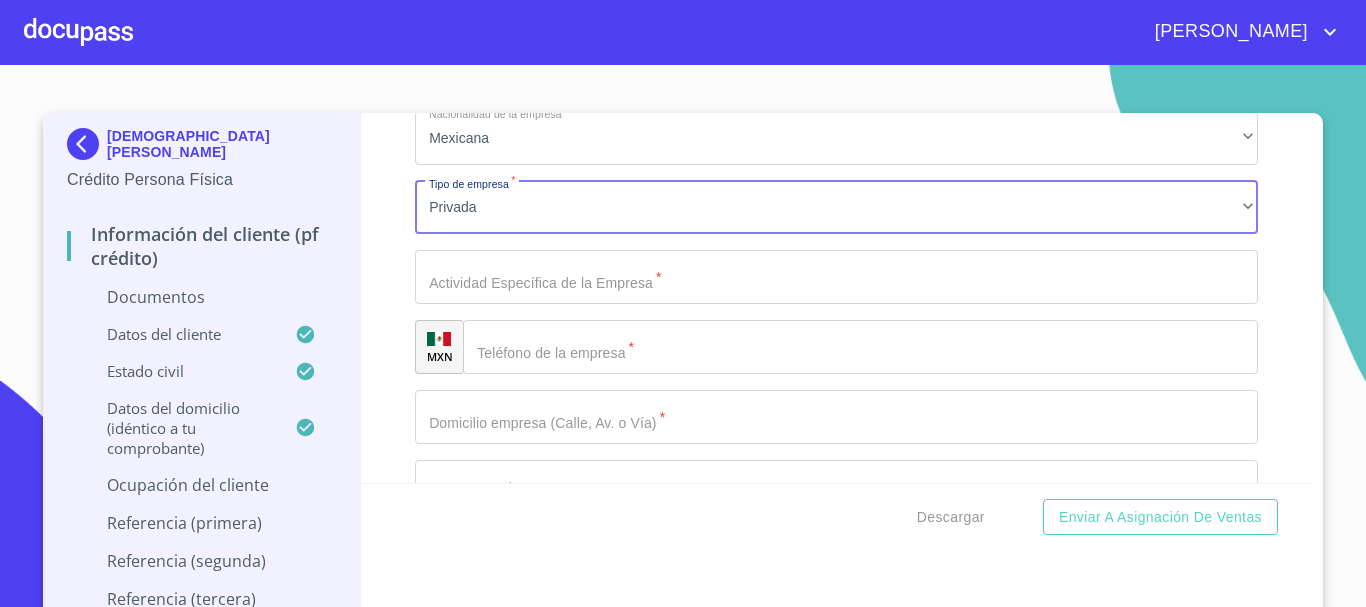 click on "Documento de identificación   *" at bounding box center [813, -2818] 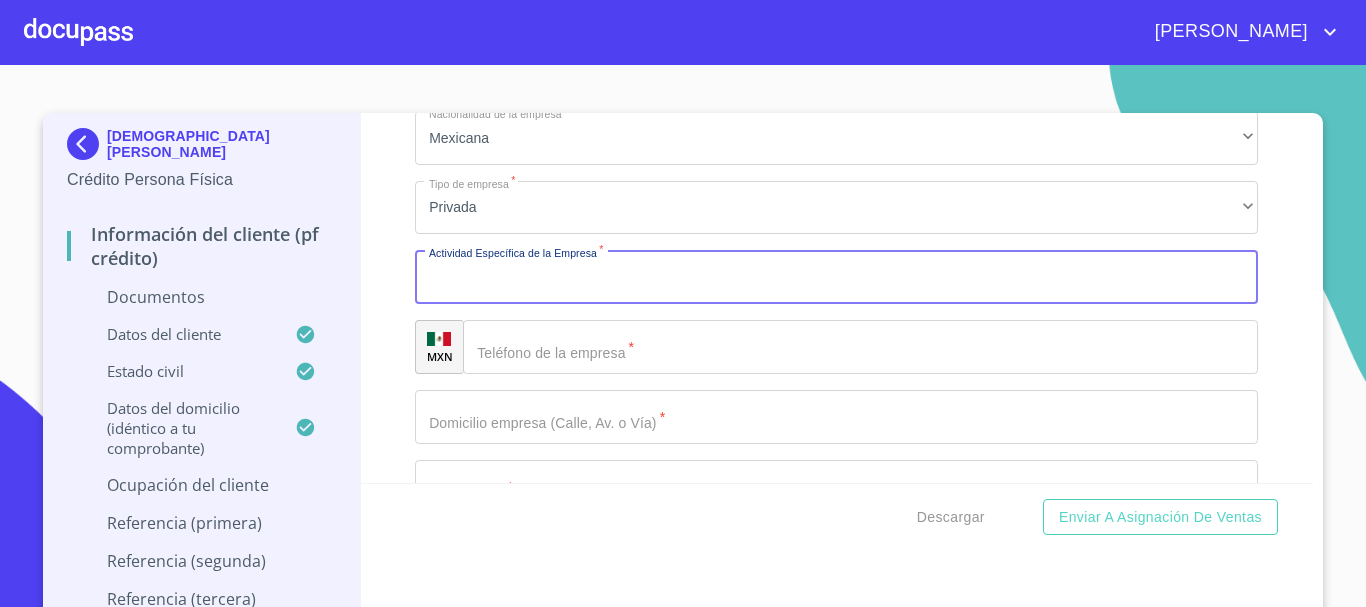 type on "P" 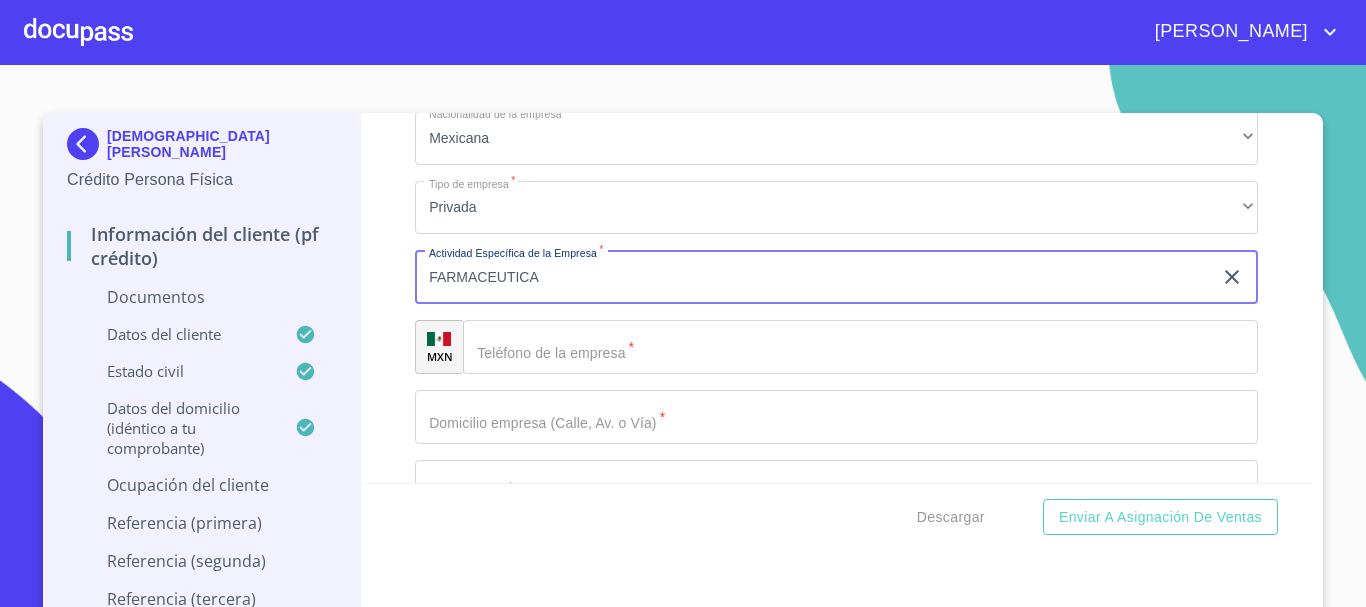 type on "FARMACEUTICA" 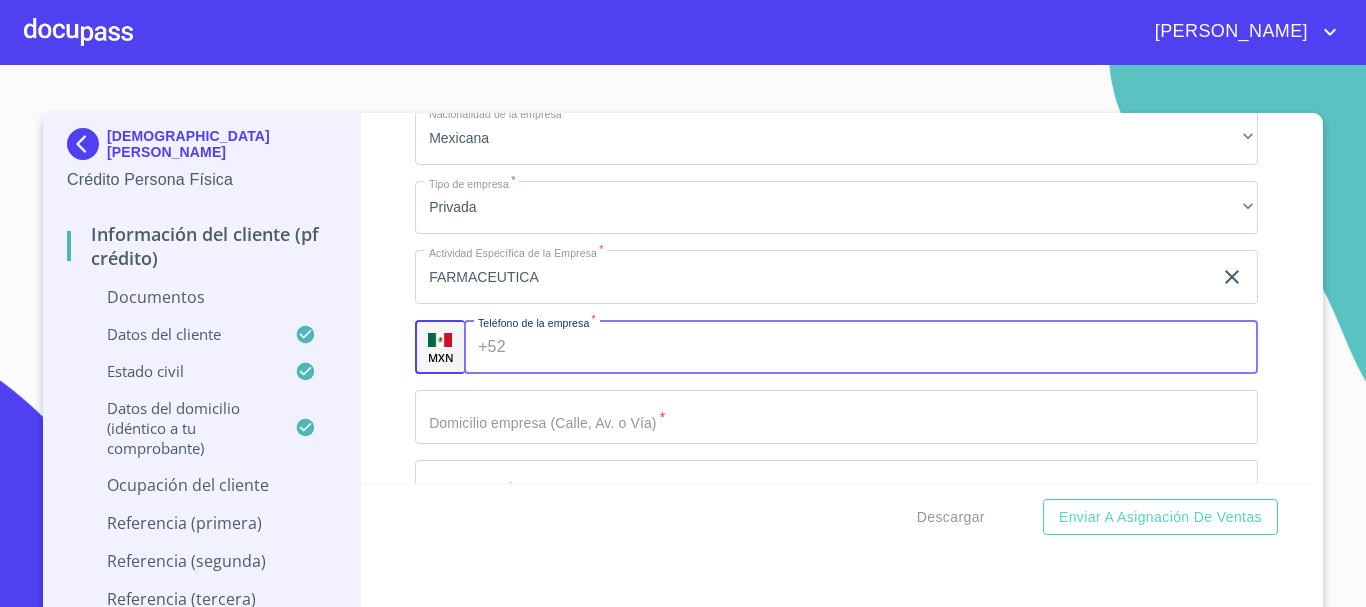 scroll, scrollTop: 6568, scrollLeft: 0, axis: vertical 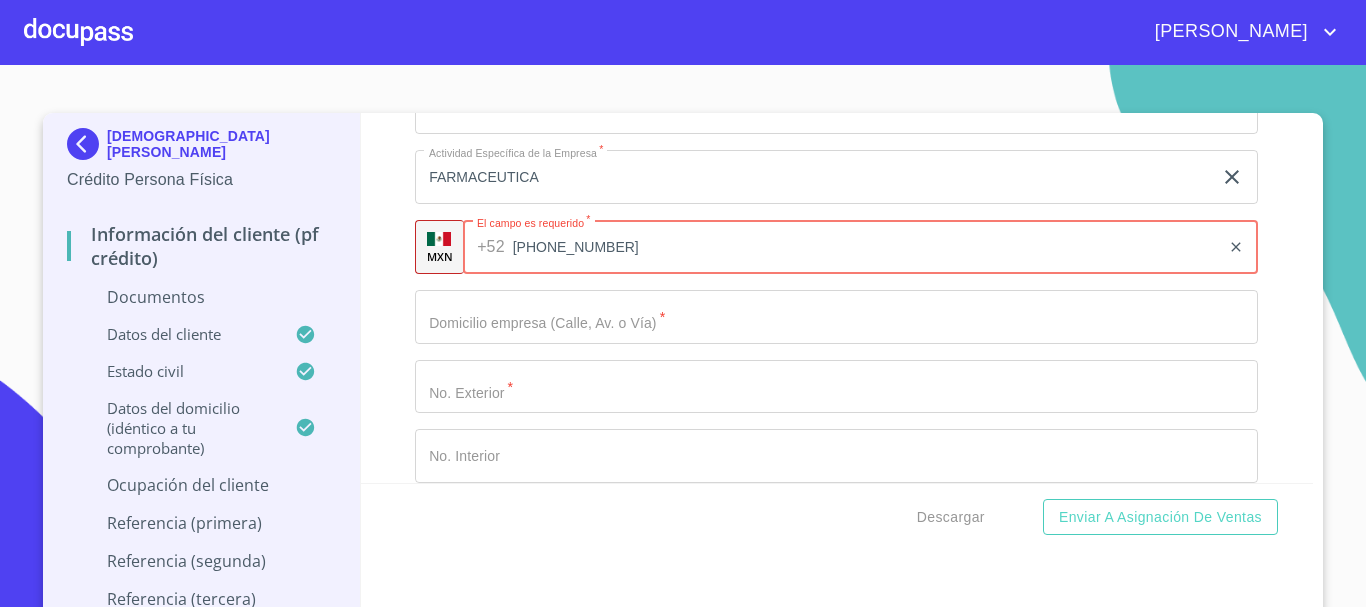 type on "[PHONE_NUMBER]" 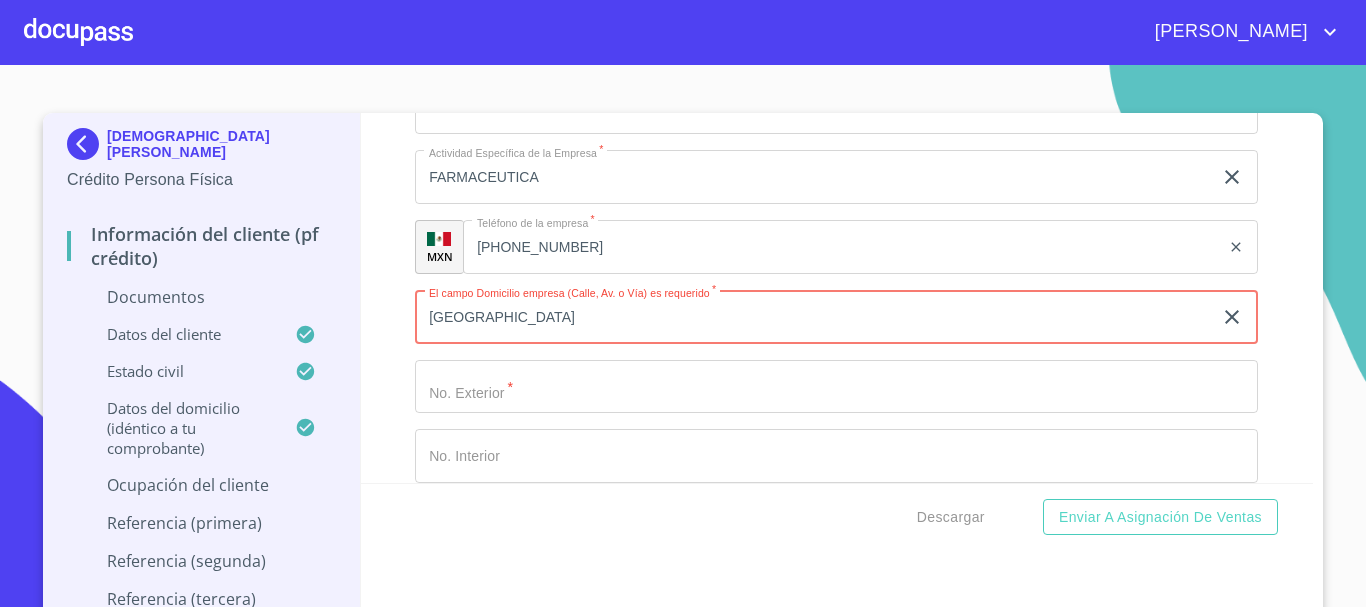 type on "[GEOGRAPHIC_DATA]" 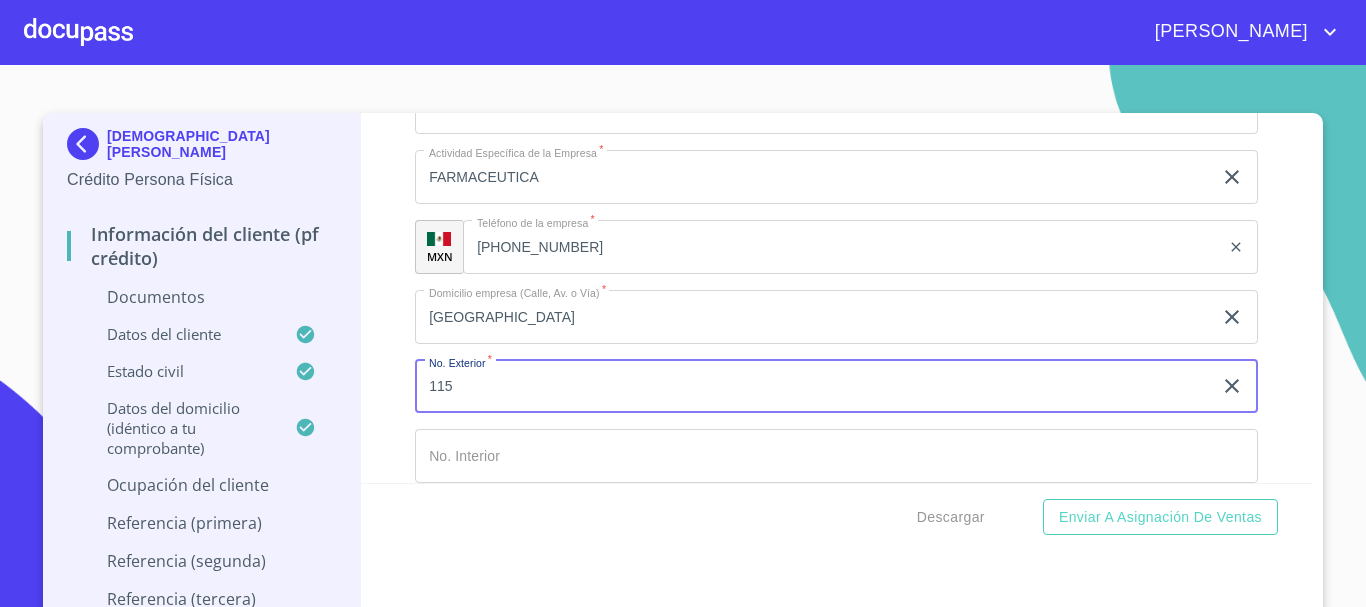 type on "115" 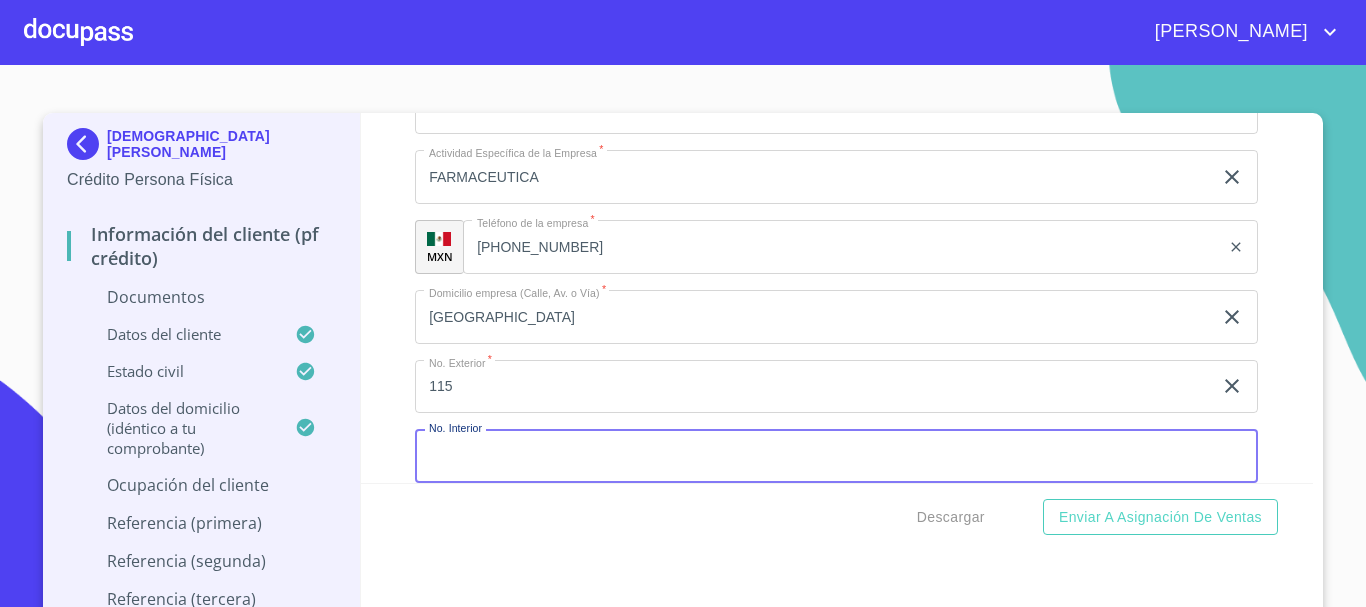 scroll, scrollTop: 7192, scrollLeft: 0, axis: vertical 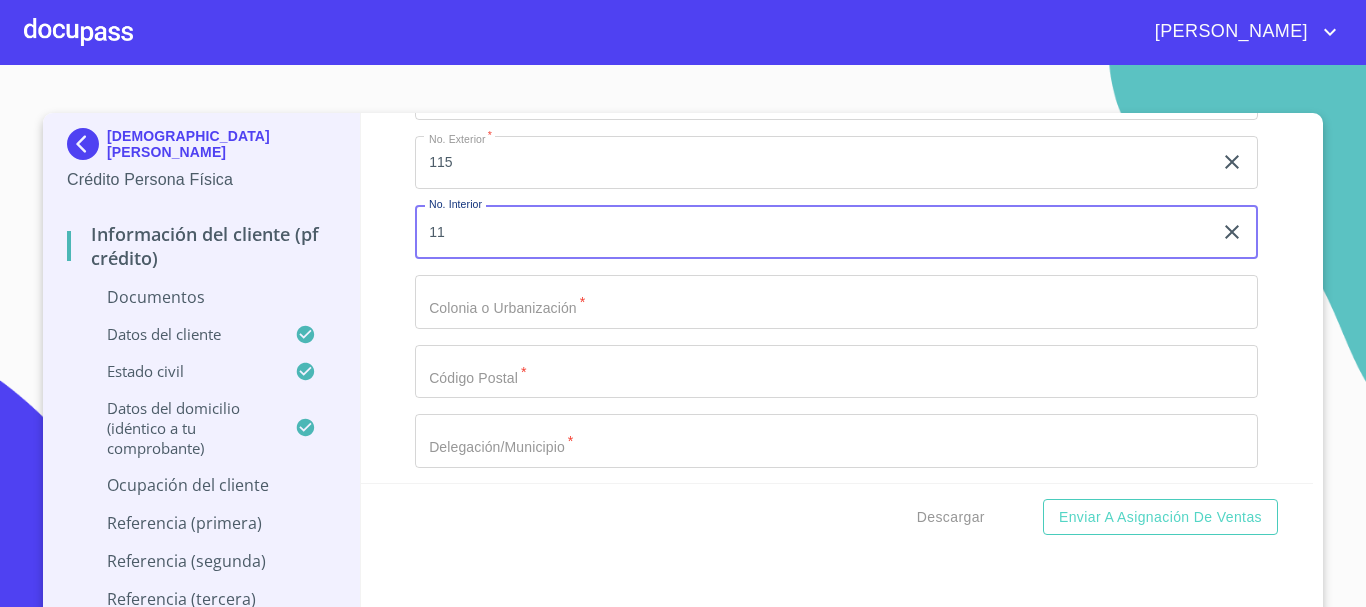 type on "11" 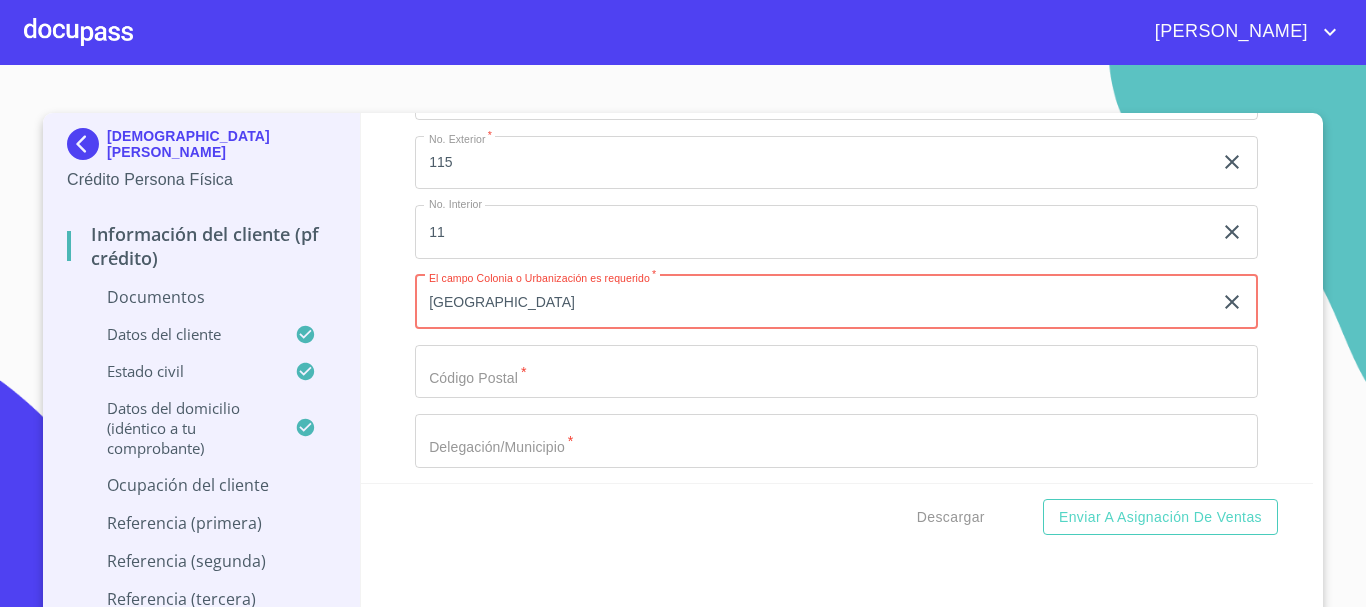 type on "[GEOGRAPHIC_DATA]" 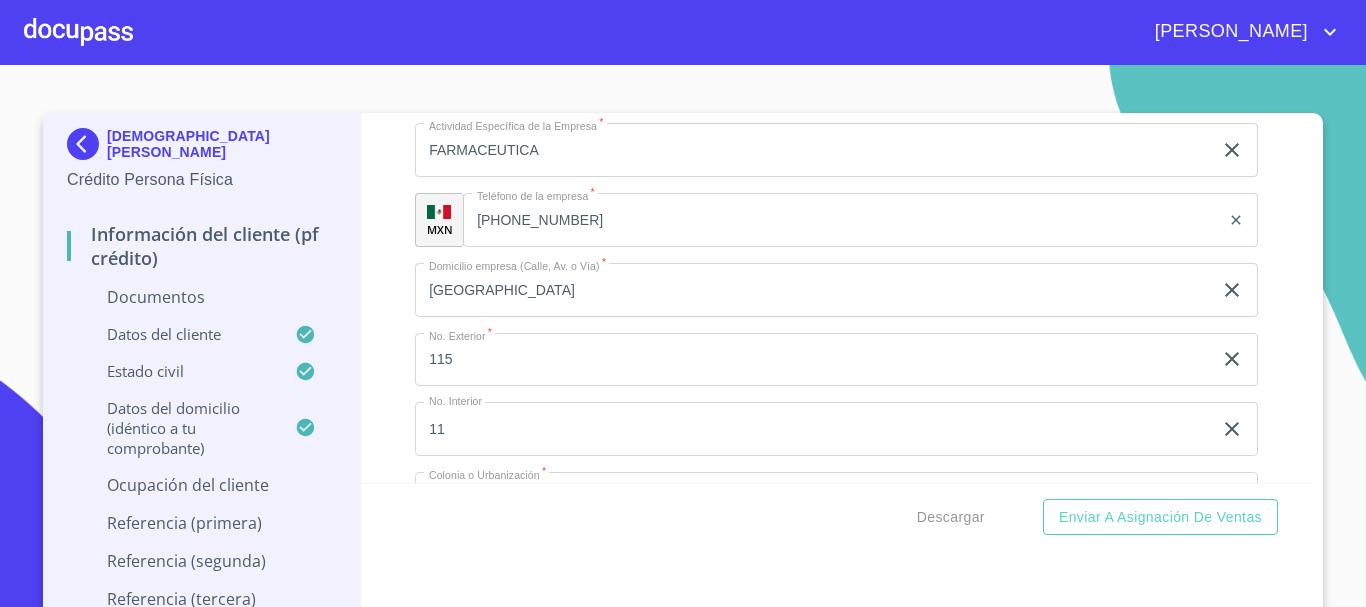 scroll, scrollTop: 7292, scrollLeft: 0, axis: vertical 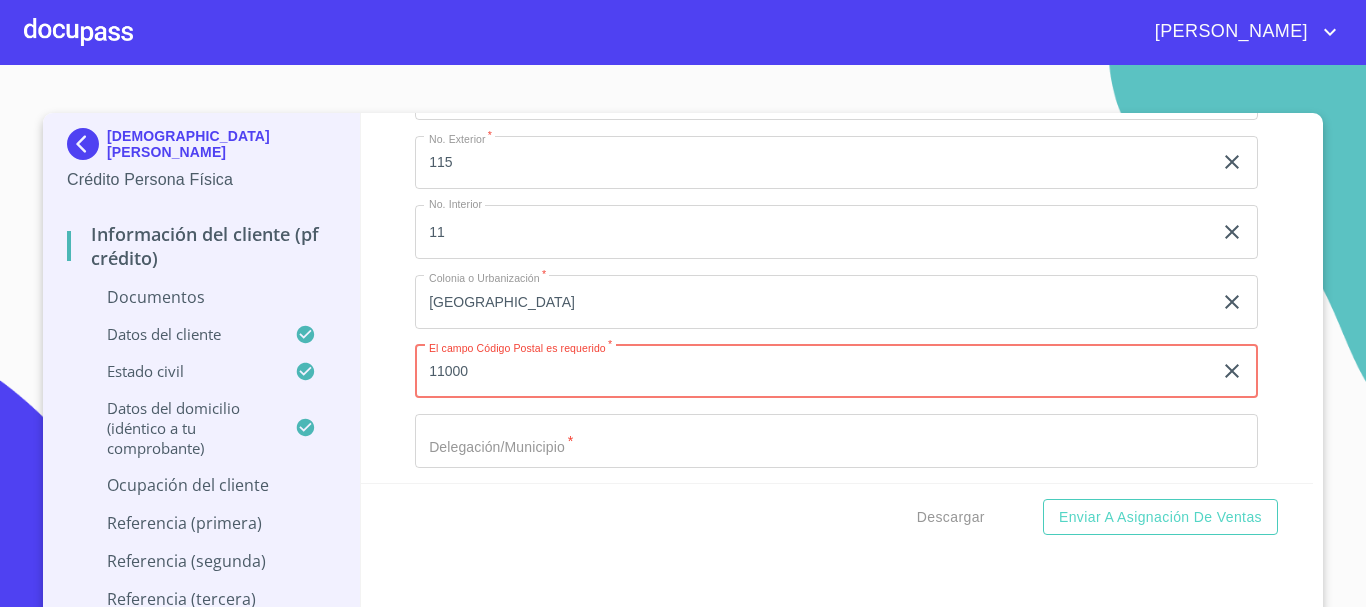 type on "11000" 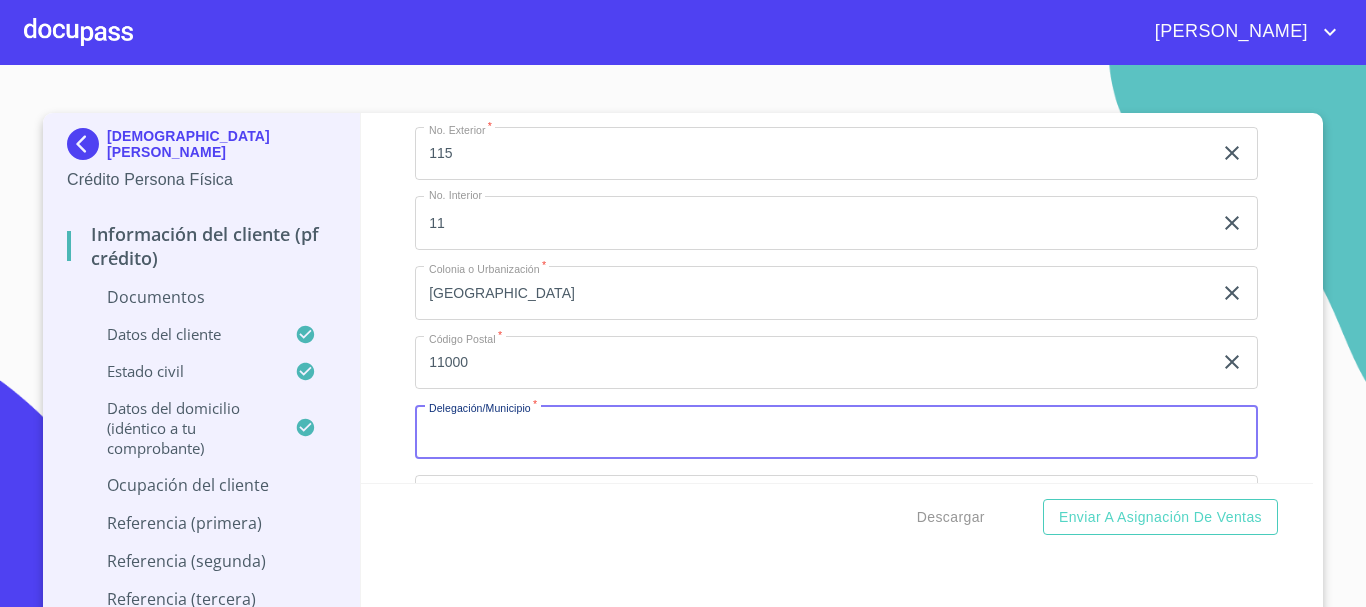 scroll, scrollTop: 7501, scrollLeft: 0, axis: vertical 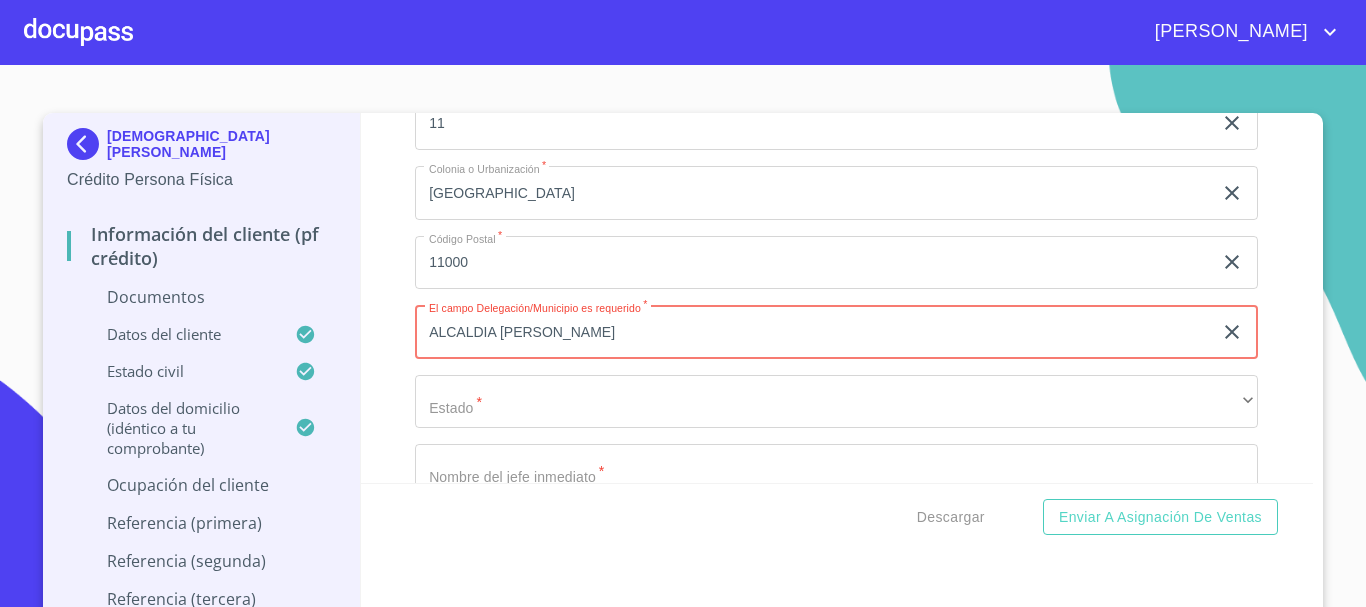 type on "ALCALDIA [PERSON_NAME]" 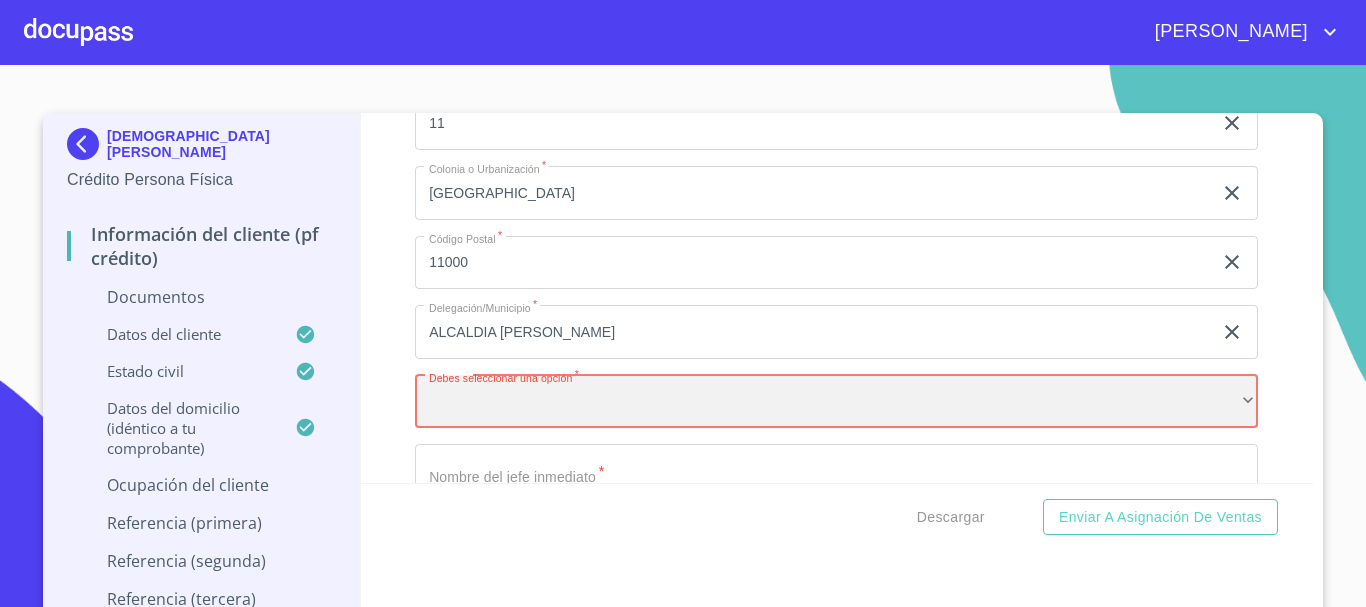 click on "​" at bounding box center (836, 402) 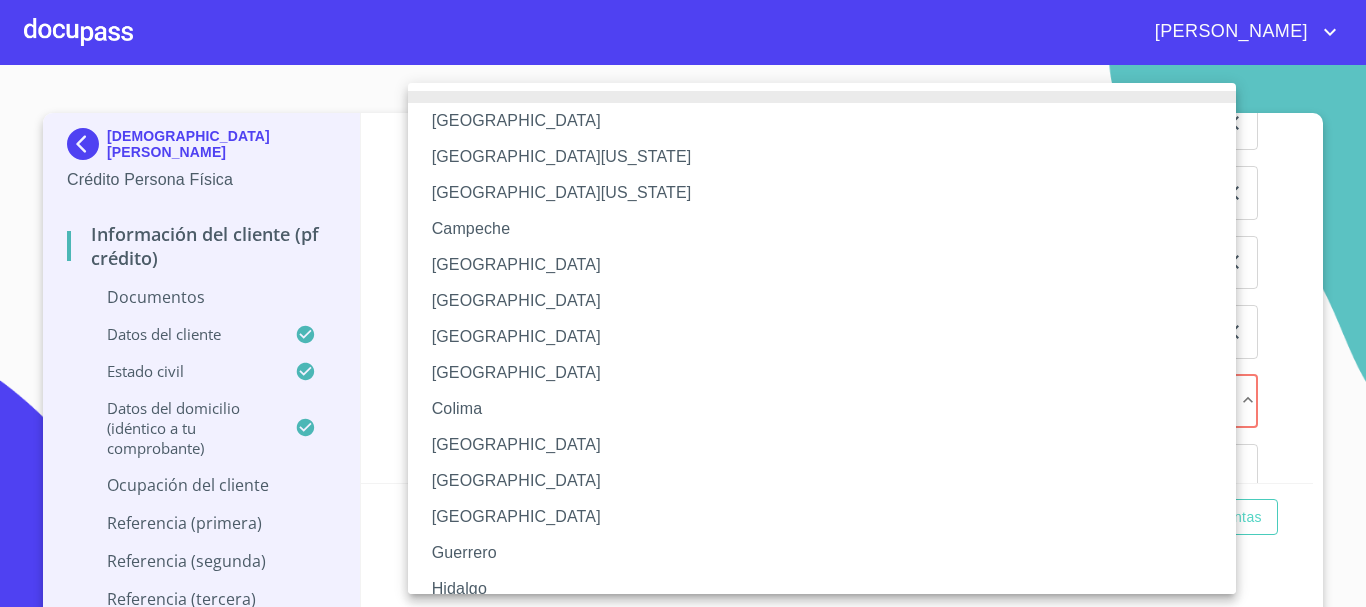 click on "[GEOGRAPHIC_DATA]" at bounding box center [829, 337] 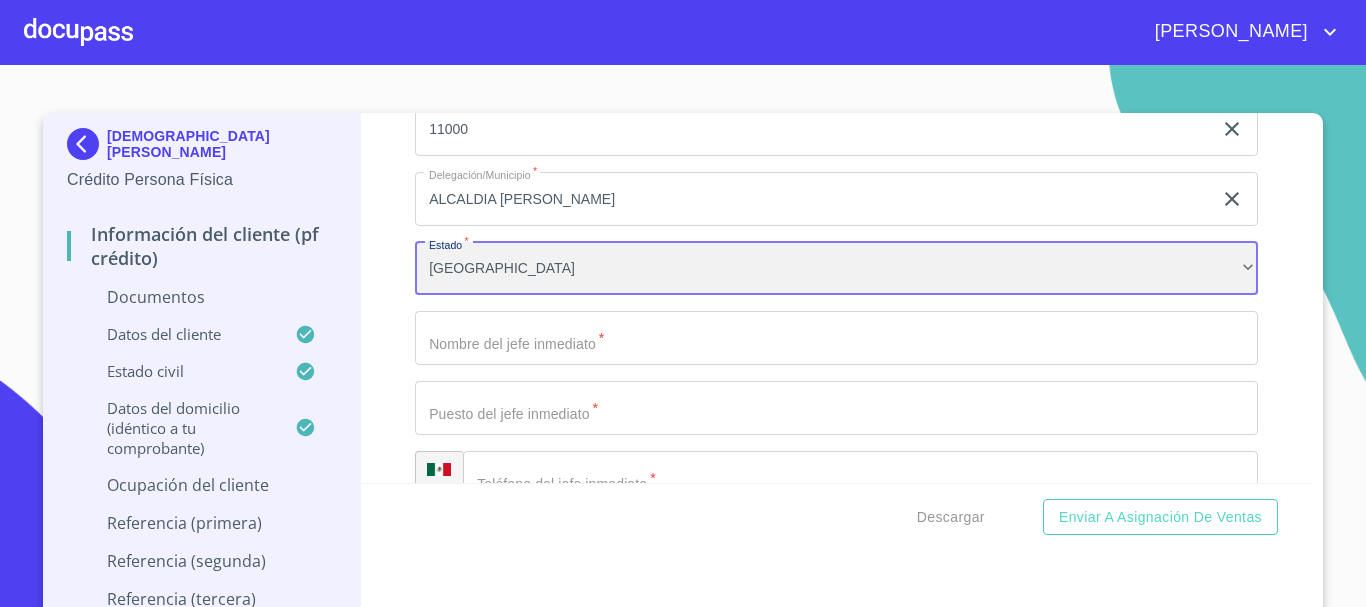 scroll, scrollTop: 7701, scrollLeft: 0, axis: vertical 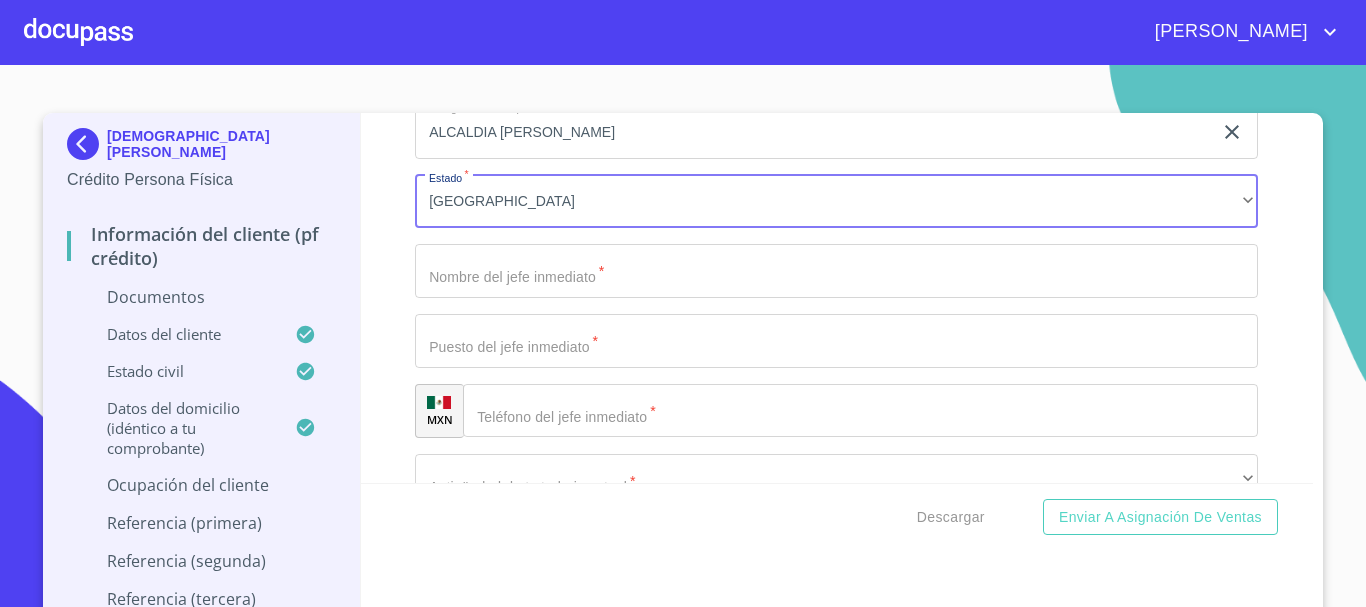 click on "Documento de identificación   *" at bounding box center (813, -3451) 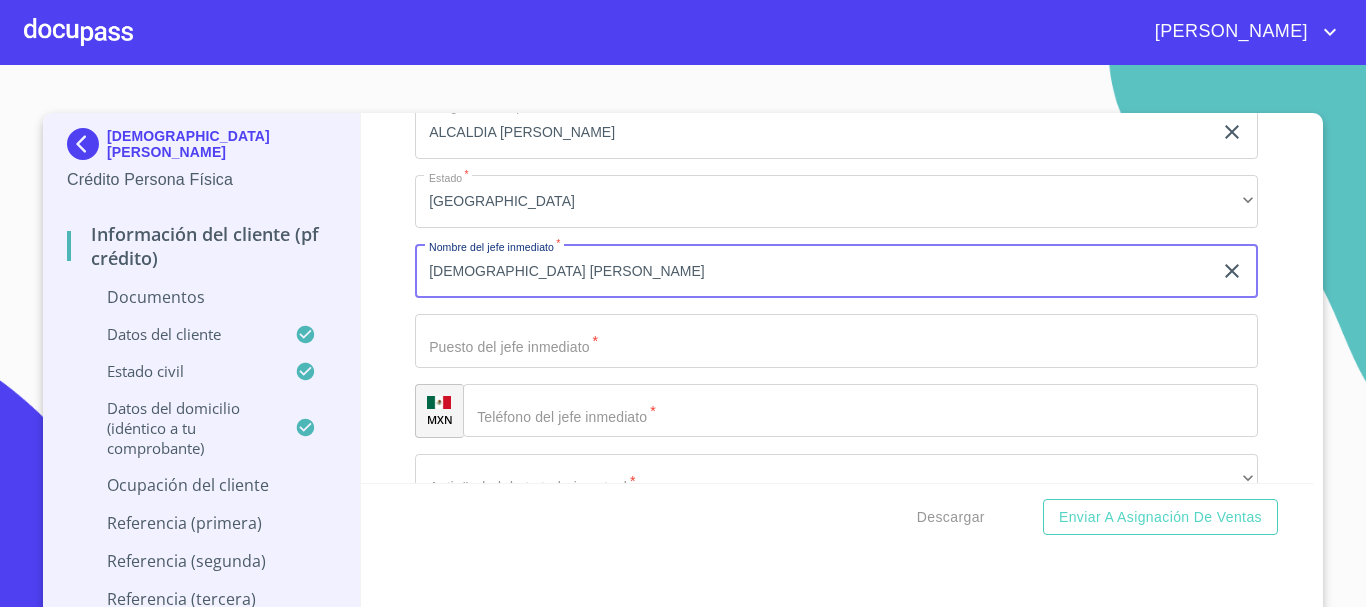 type on "[DEMOGRAPHIC_DATA] [PERSON_NAME]" 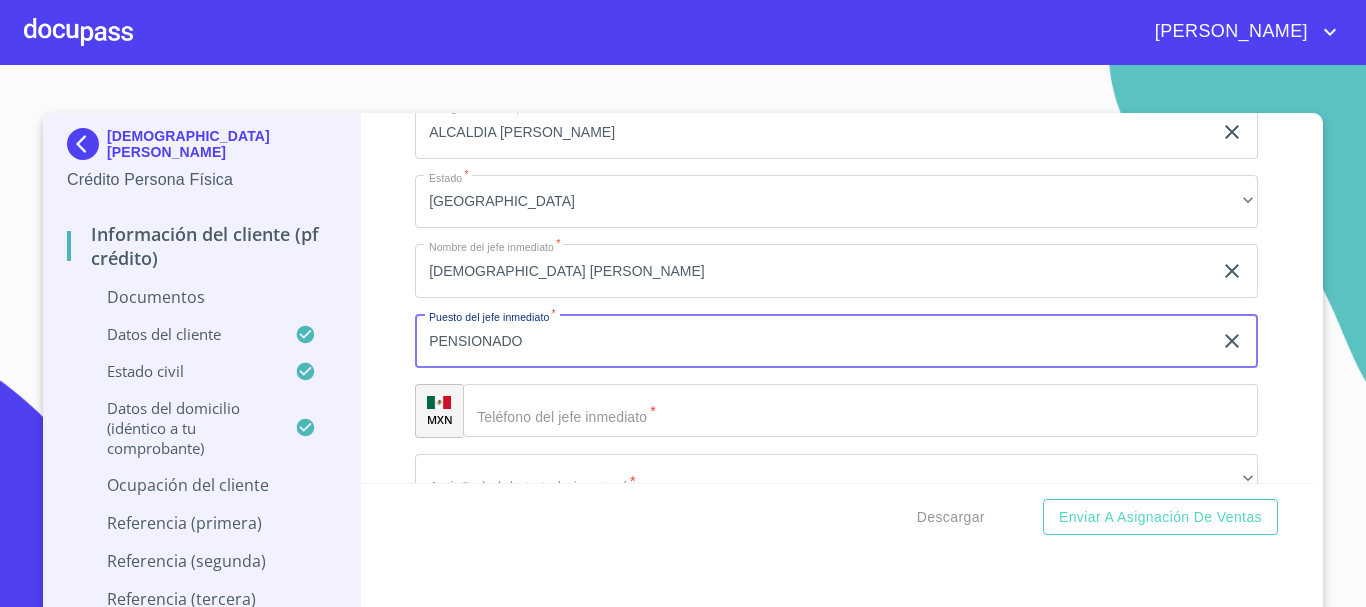 type on "PENSIONADO" 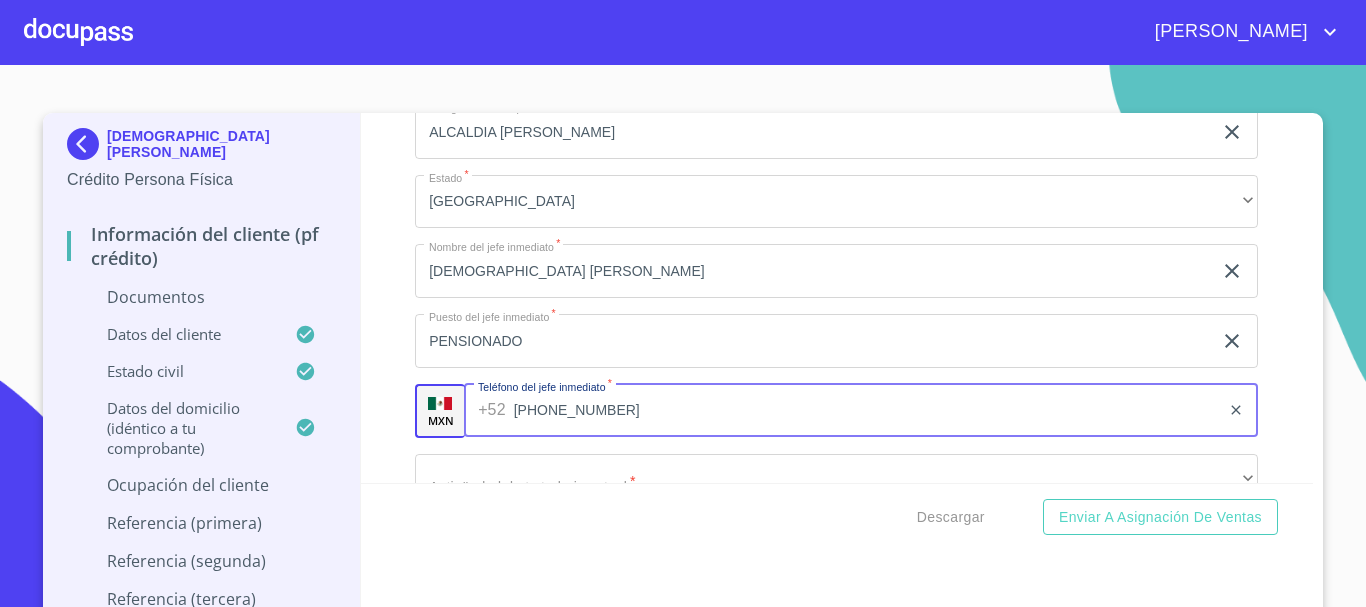type on "[PHONE_NUMBER]" 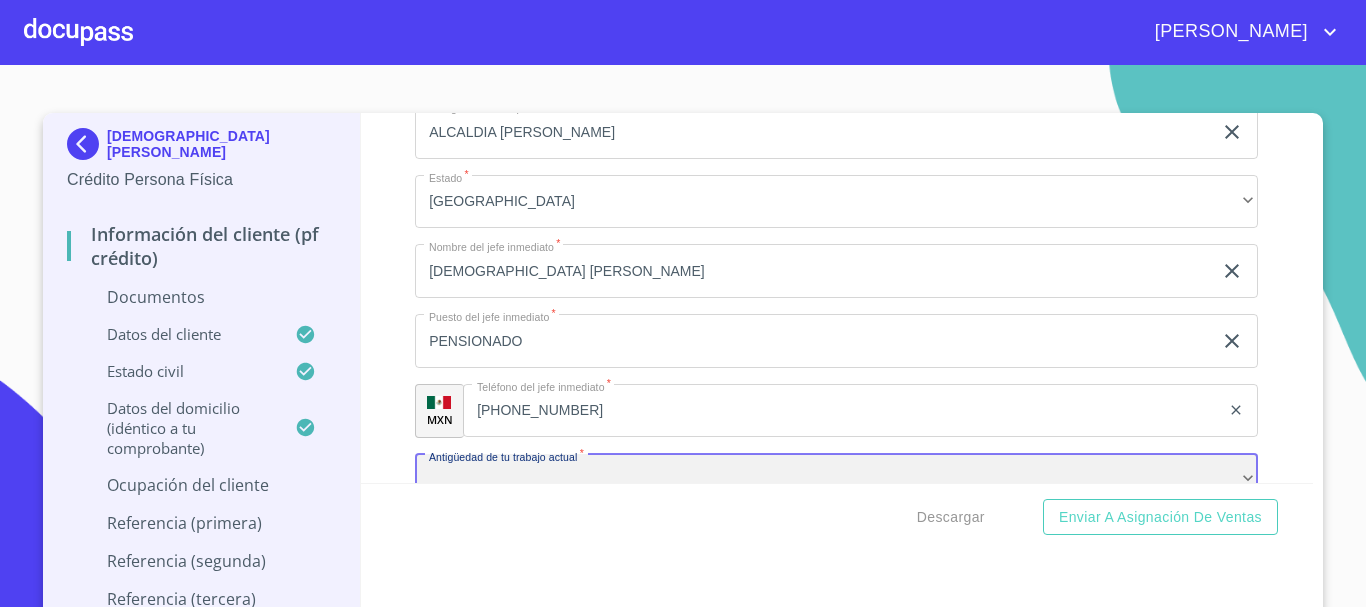 scroll, scrollTop: 7750, scrollLeft: 0, axis: vertical 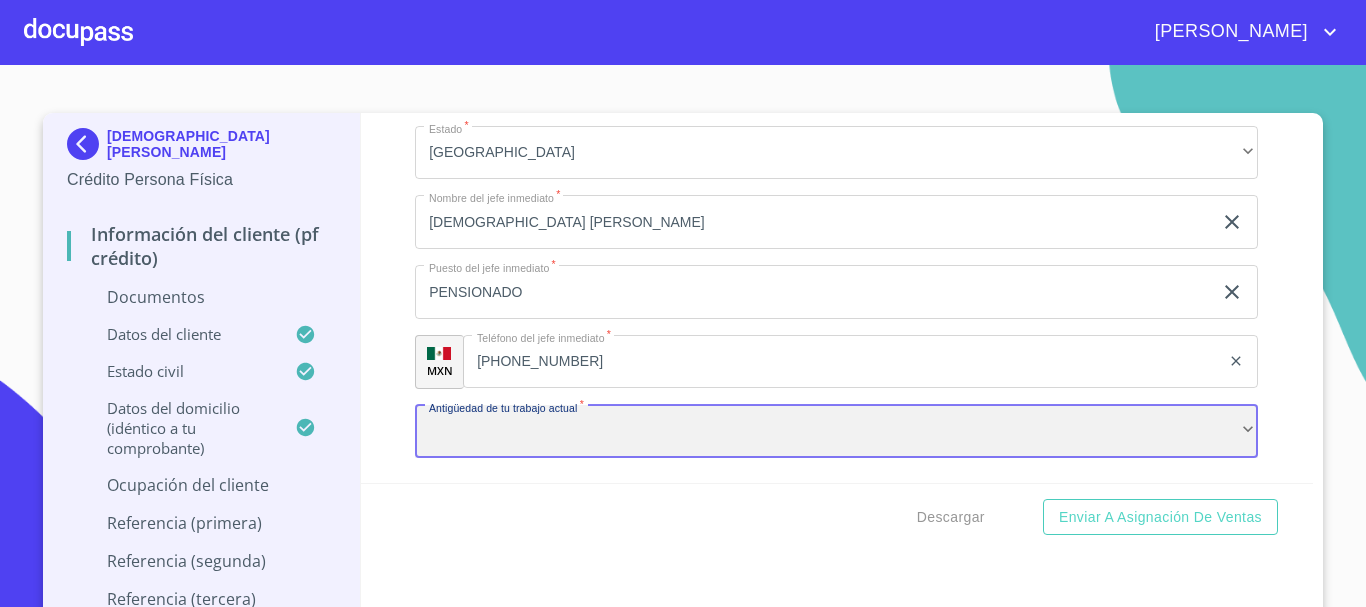 click on "​" at bounding box center [836, 432] 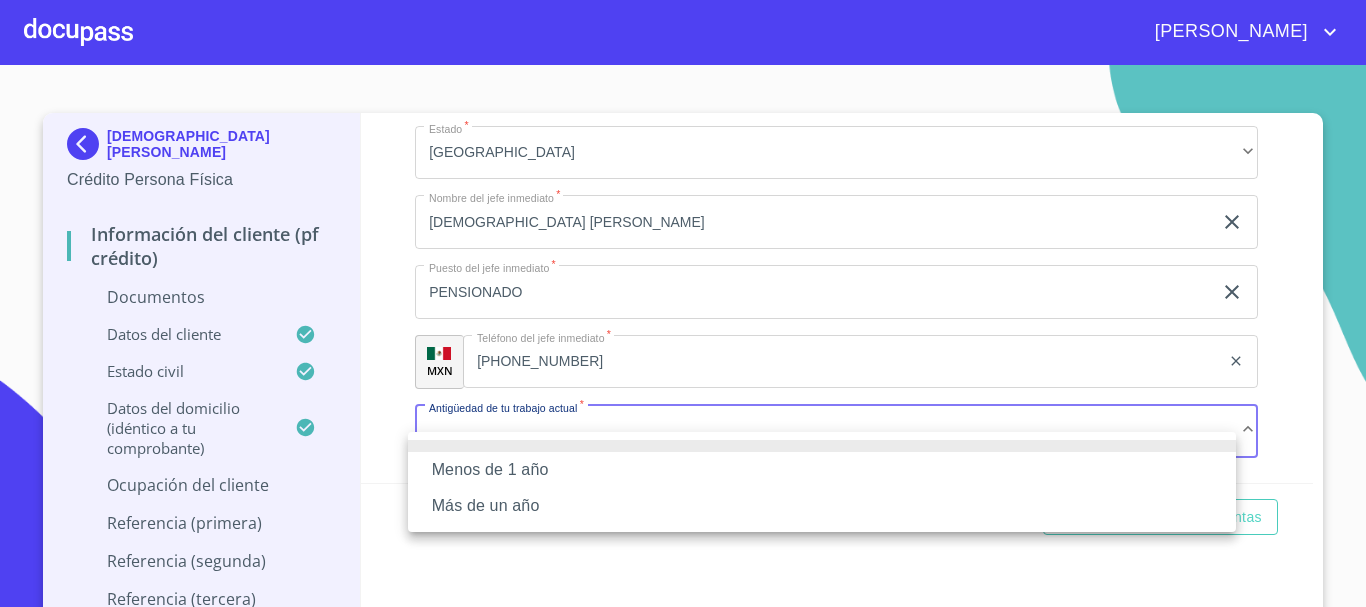 click on "Más de un año" at bounding box center [822, 506] 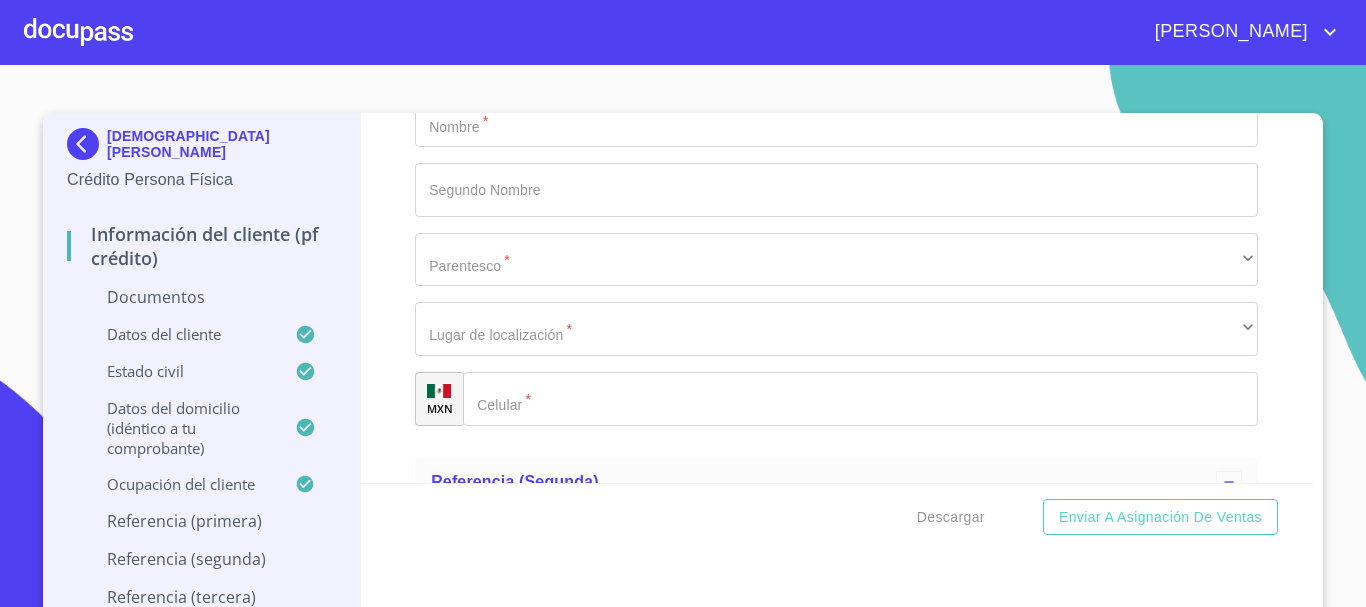 scroll, scrollTop: 8250, scrollLeft: 0, axis: vertical 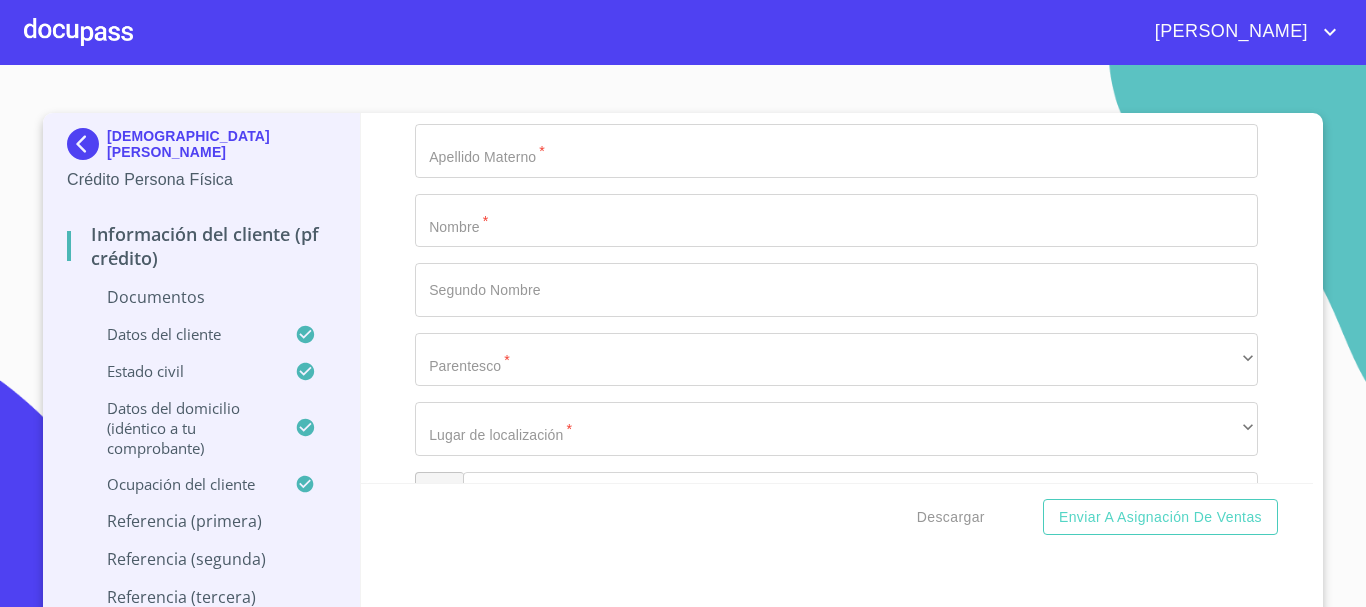 click on "Documento de identificación   *" at bounding box center [813, -4000] 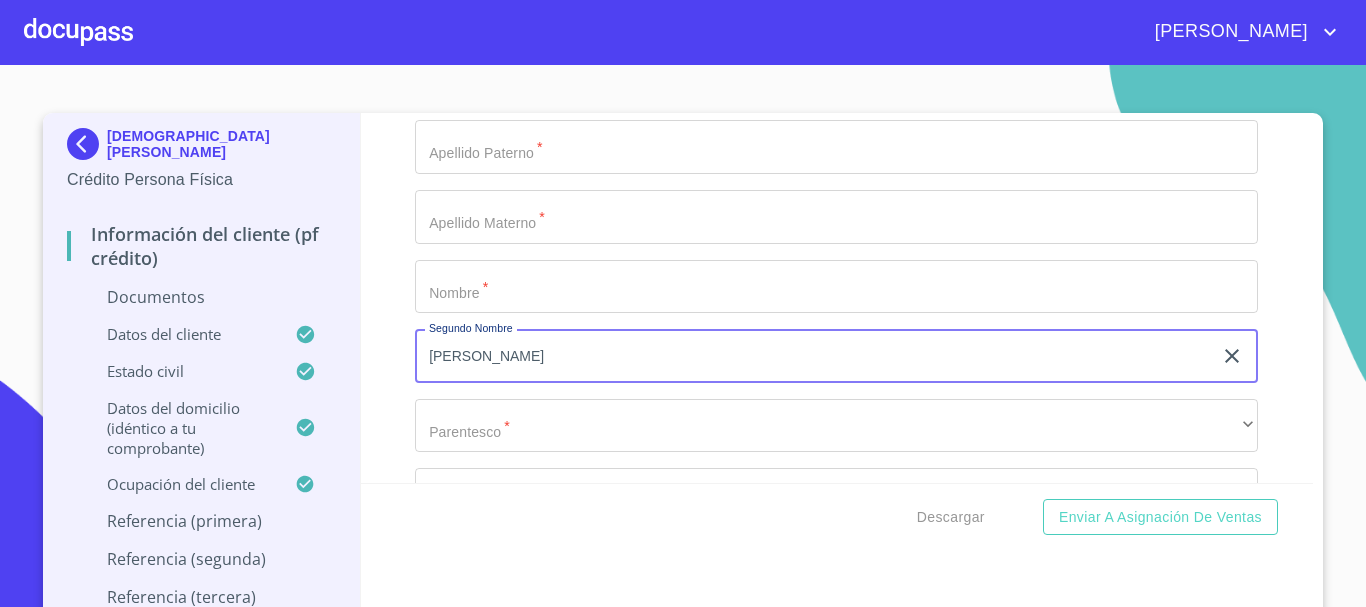 scroll, scrollTop: 8150, scrollLeft: 0, axis: vertical 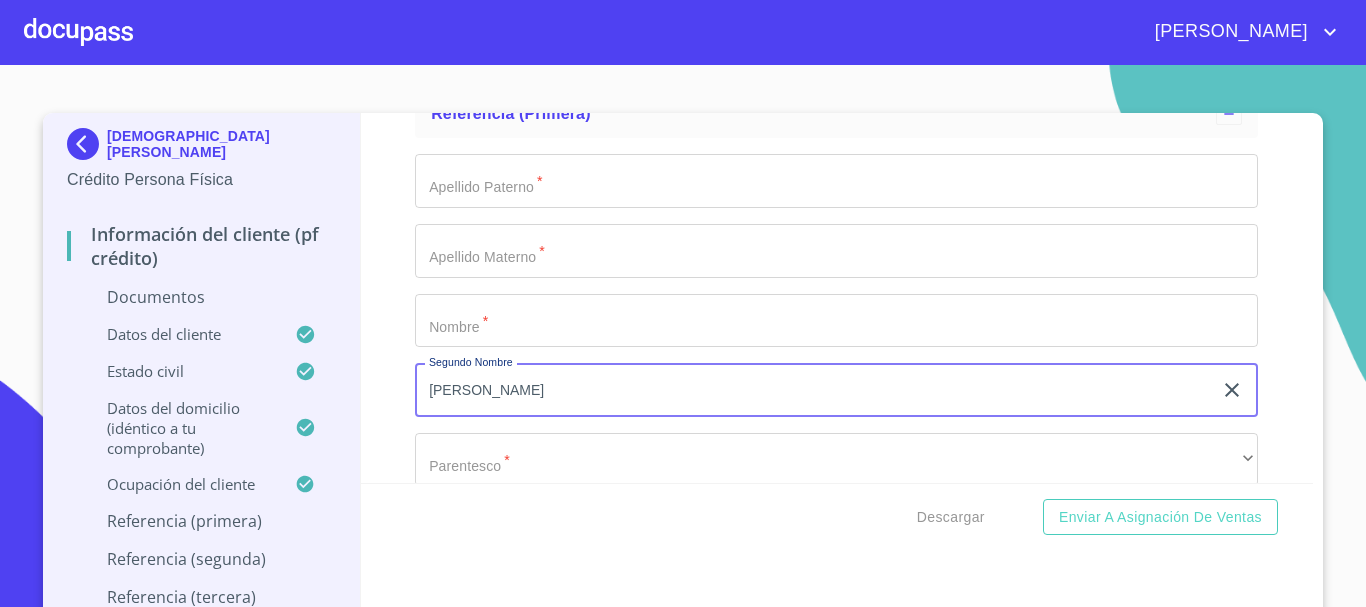 type on "[PERSON_NAME]" 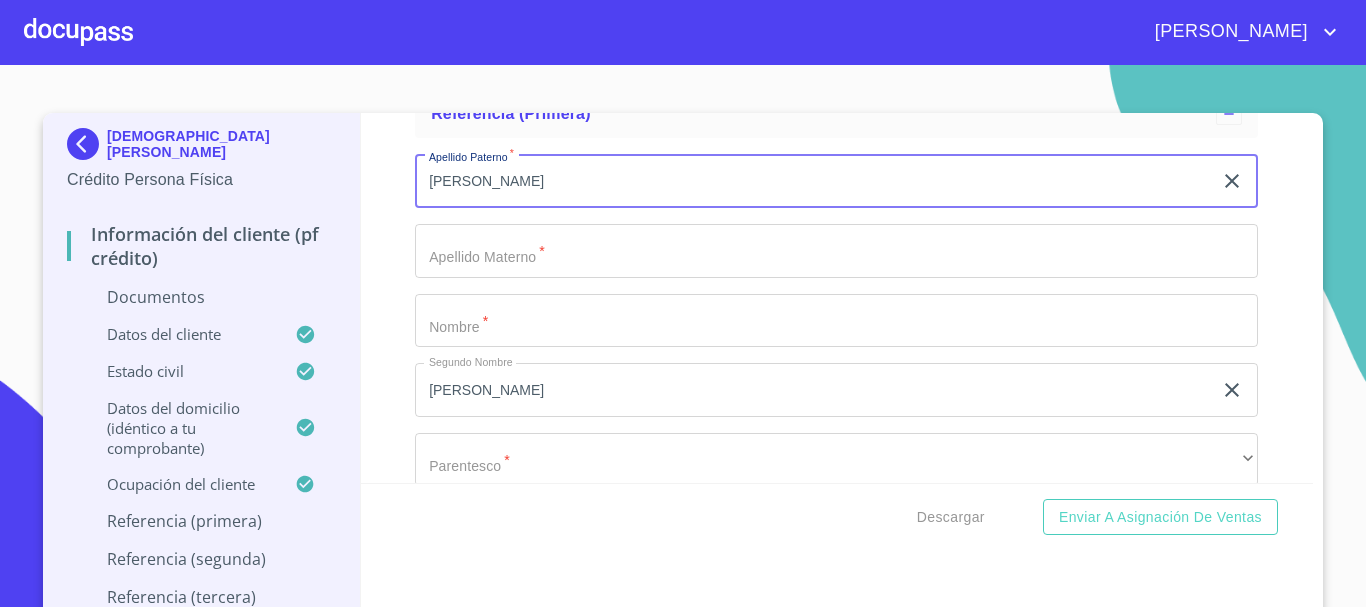 type on "[PERSON_NAME]" 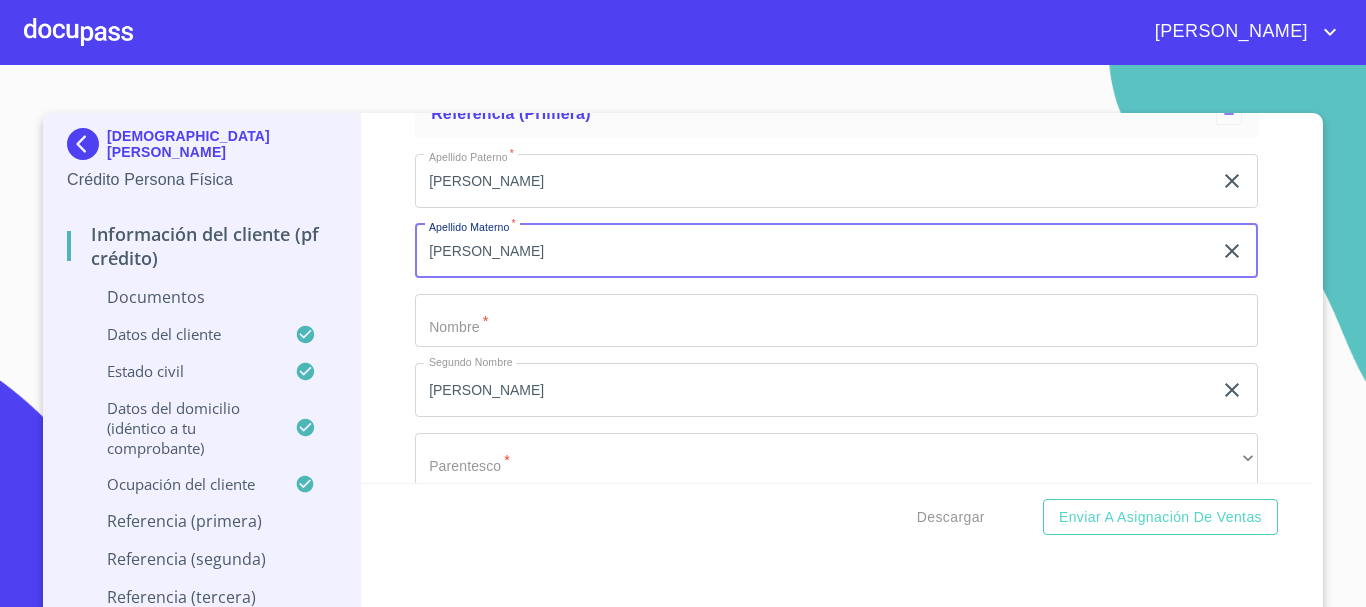 type on "[PERSON_NAME]" 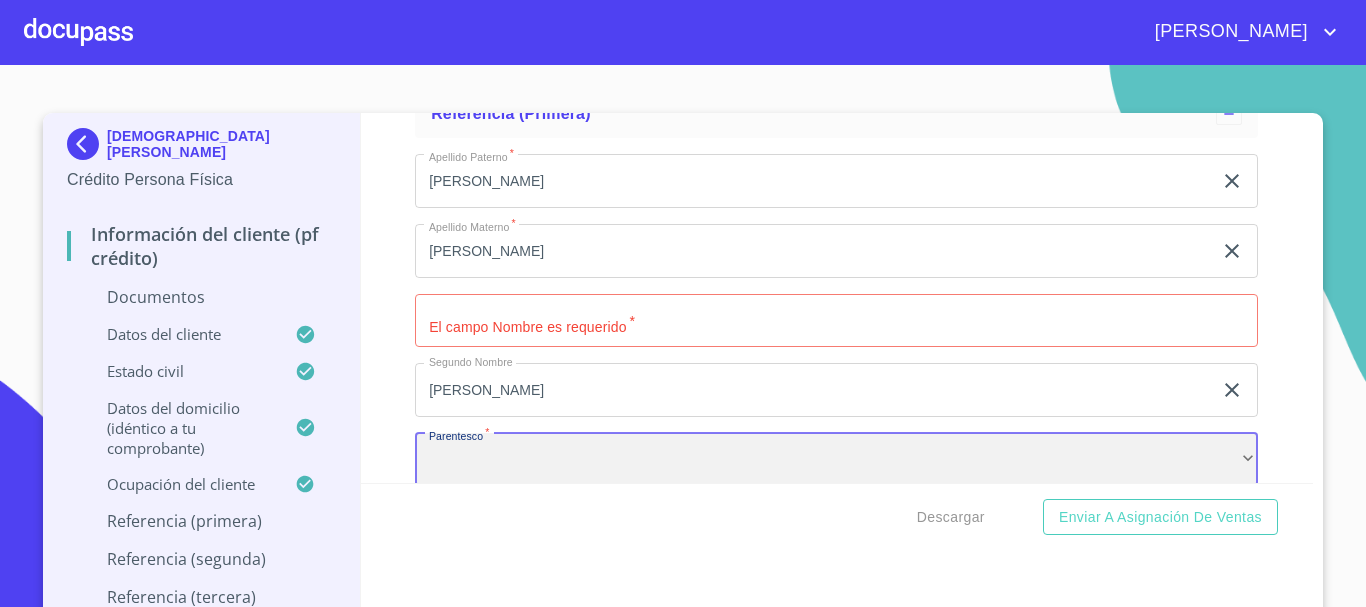 scroll, scrollTop: 8178, scrollLeft: 0, axis: vertical 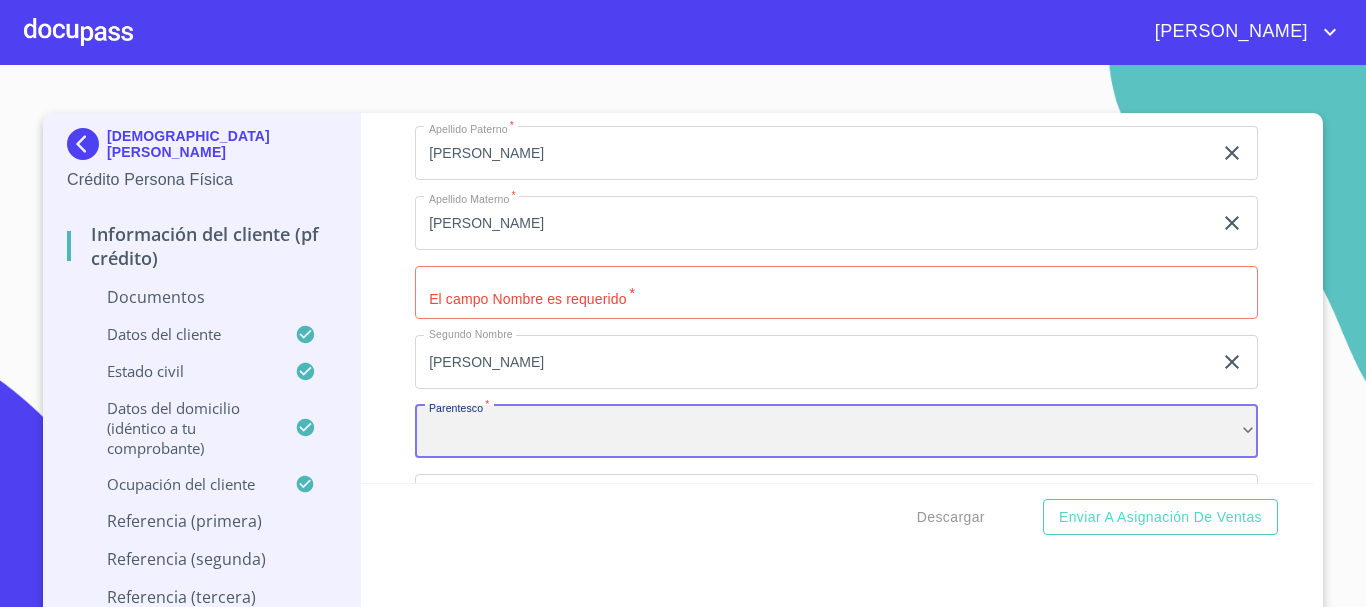 click on "​" at bounding box center (836, 432) 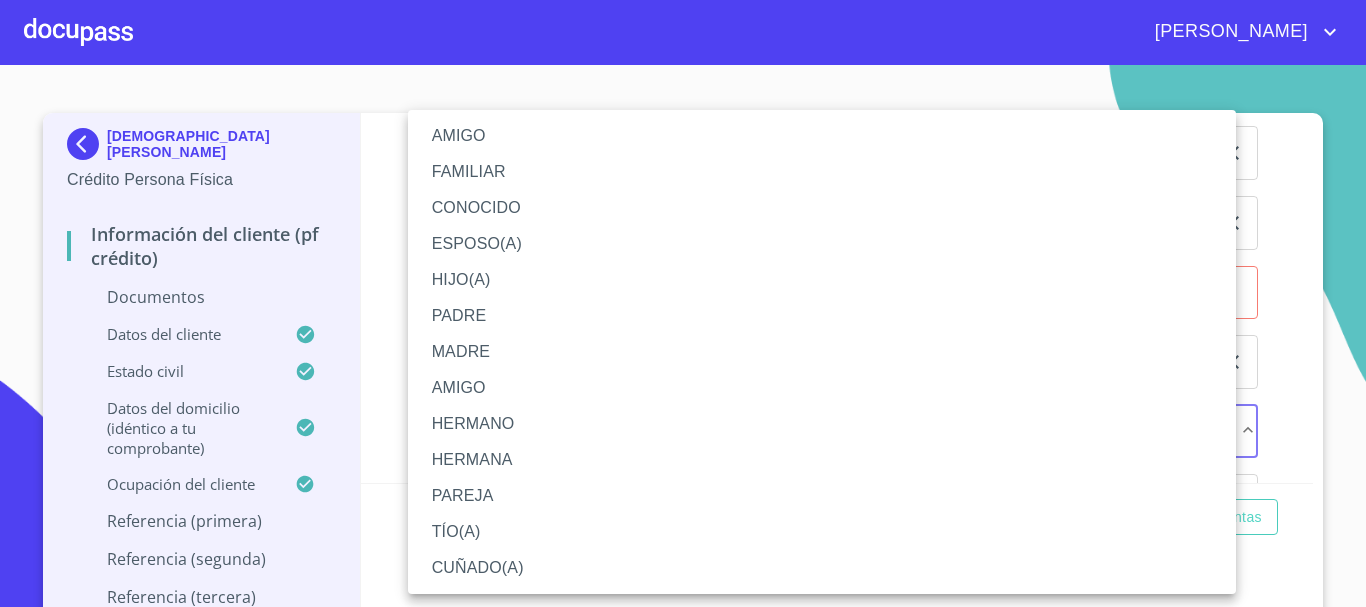 click on "AMIGO" at bounding box center (822, 136) 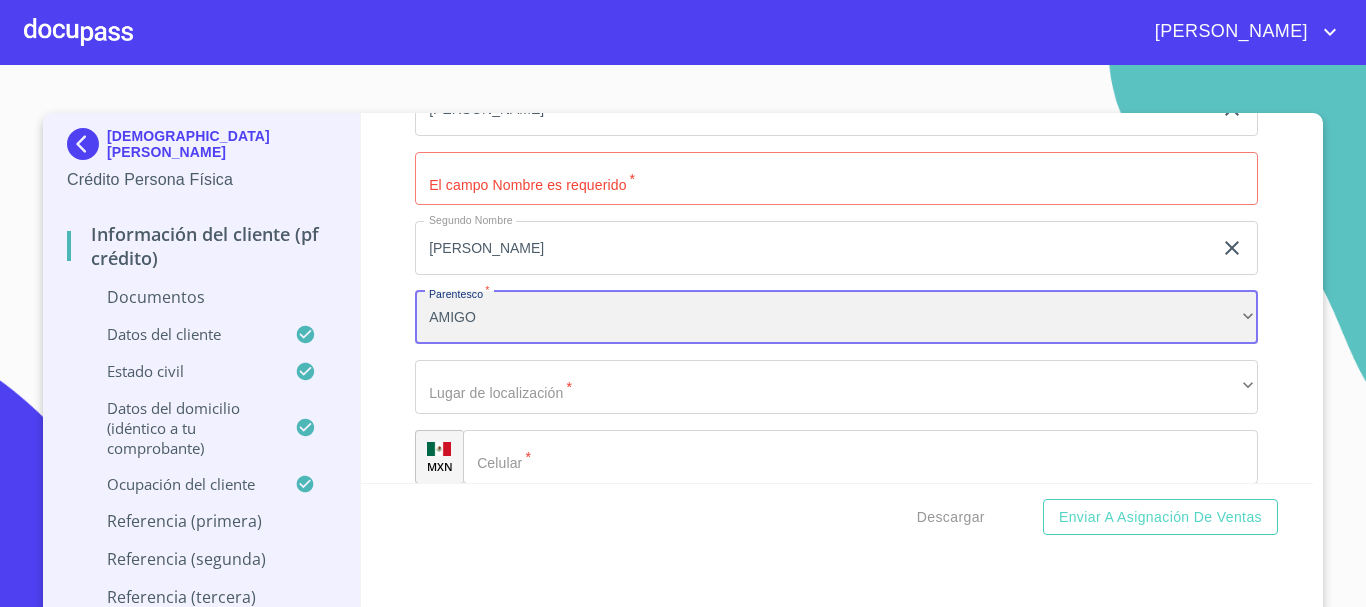 scroll, scrollTop: 8378, scrollLeft: 0, axis: vertical 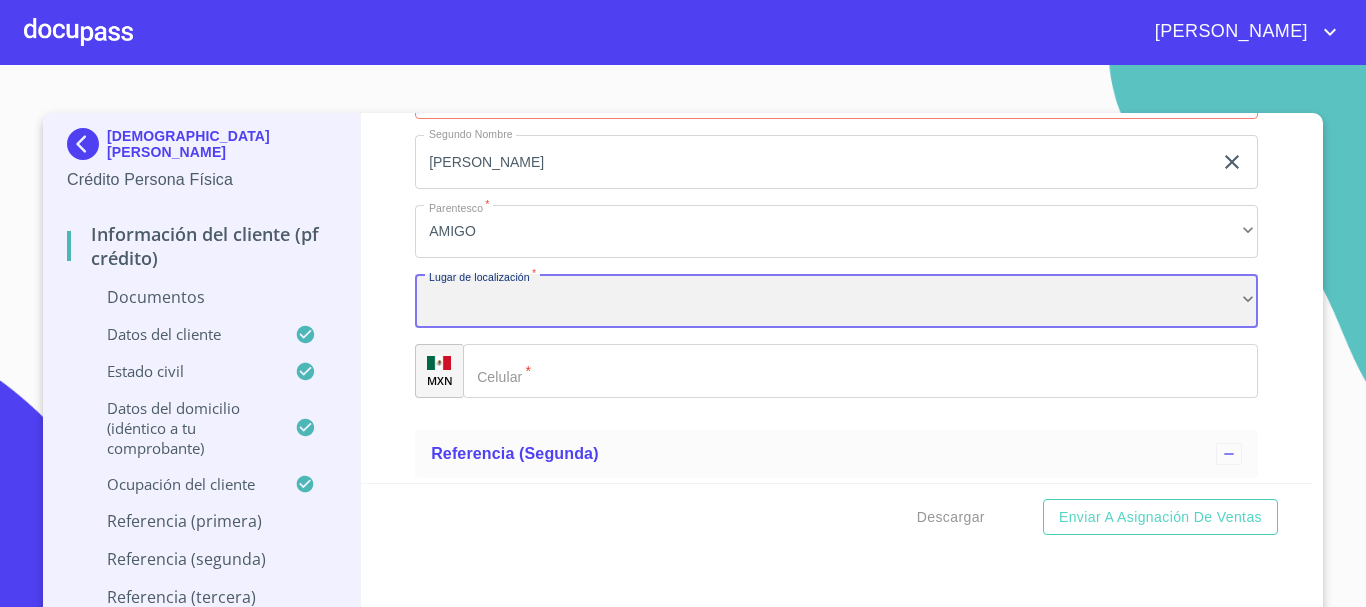 click on "​" at bounding box center [836, 301] 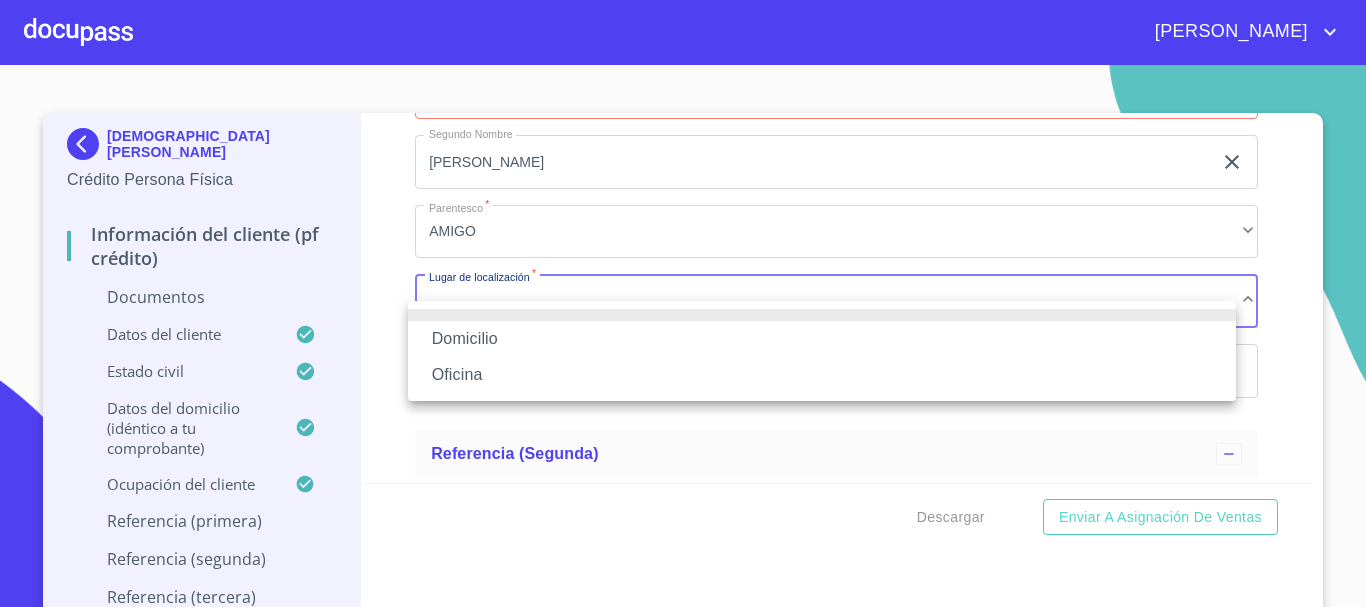 click on "Domicilio" at bounding box center (822, 339) 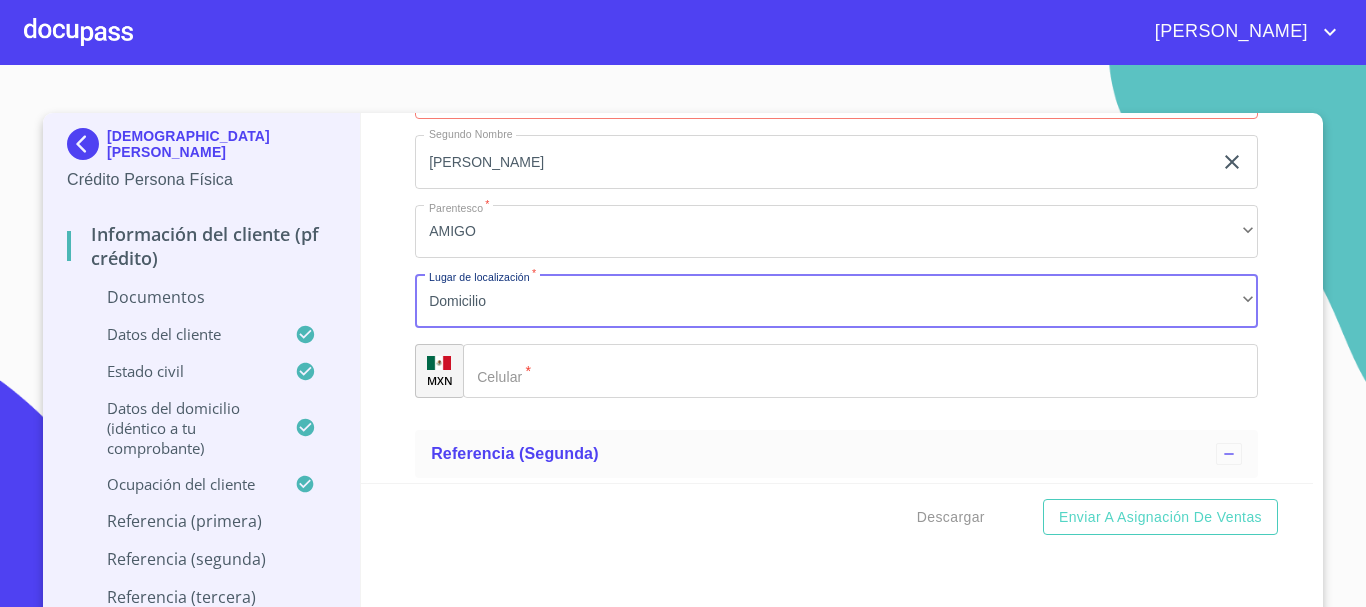 click on "Documento de identificación   *" 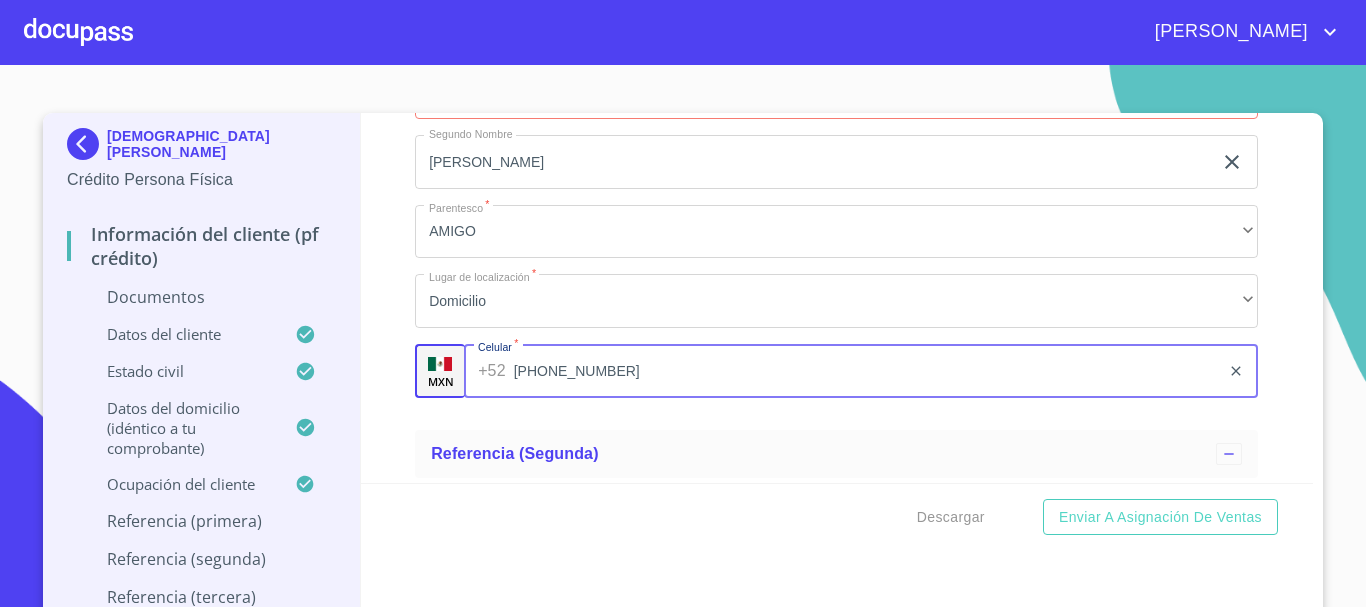 type on "[PHONE_NUMBER]" 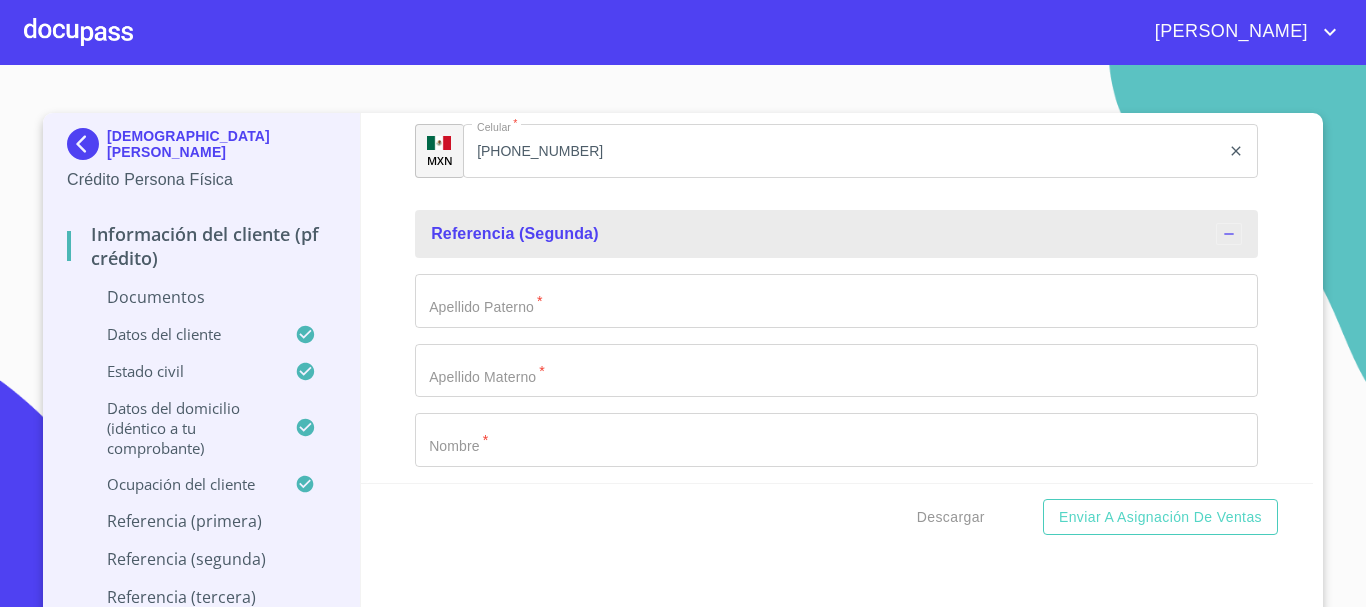 scroll, scrollTop: 8698, scrollLeft: 0, axis: vertical 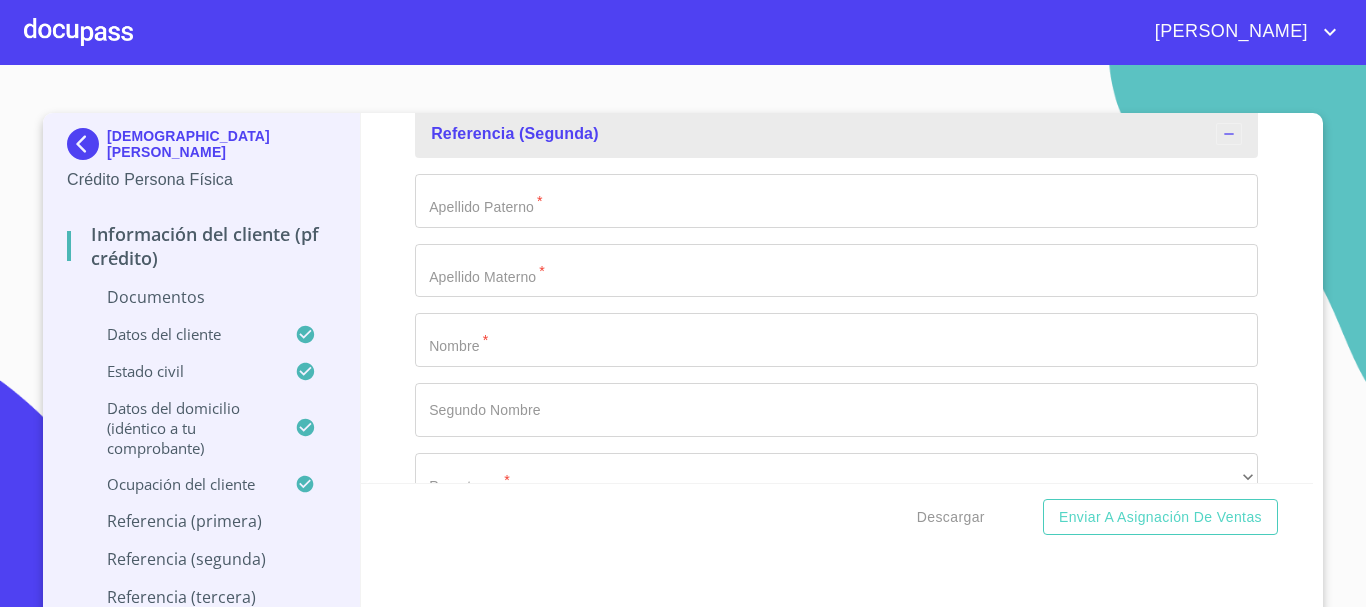 click on "Documento de identificación   *" at bounding box center (813, -4448) 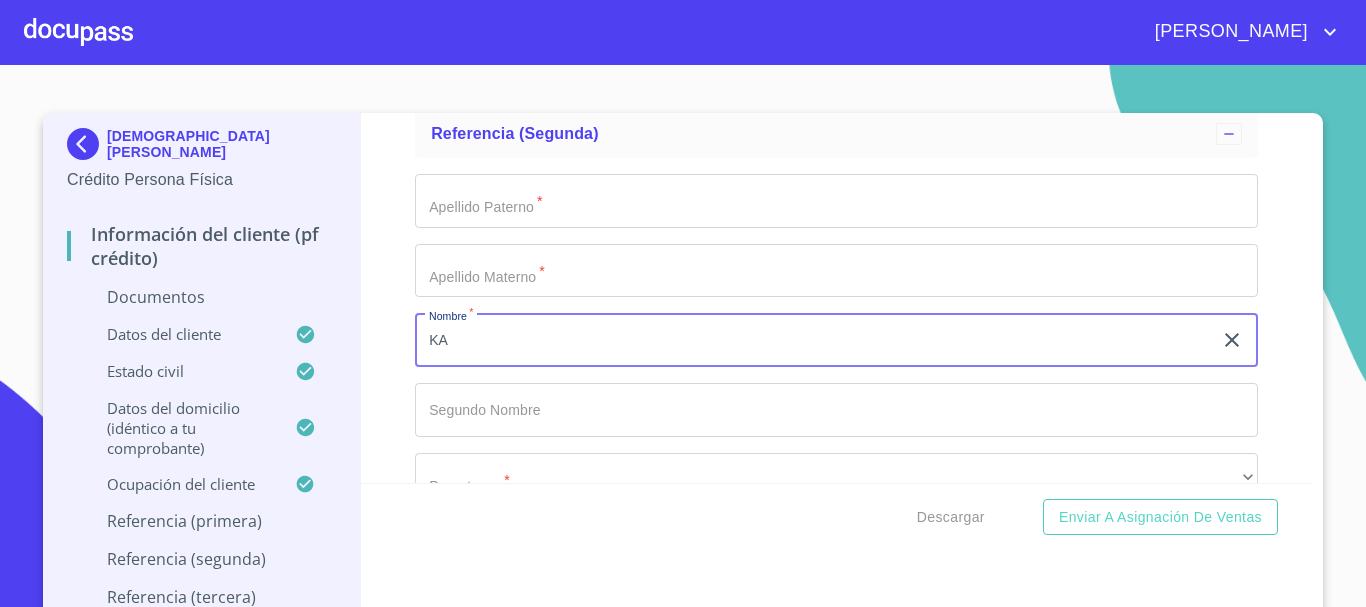 type on "K" 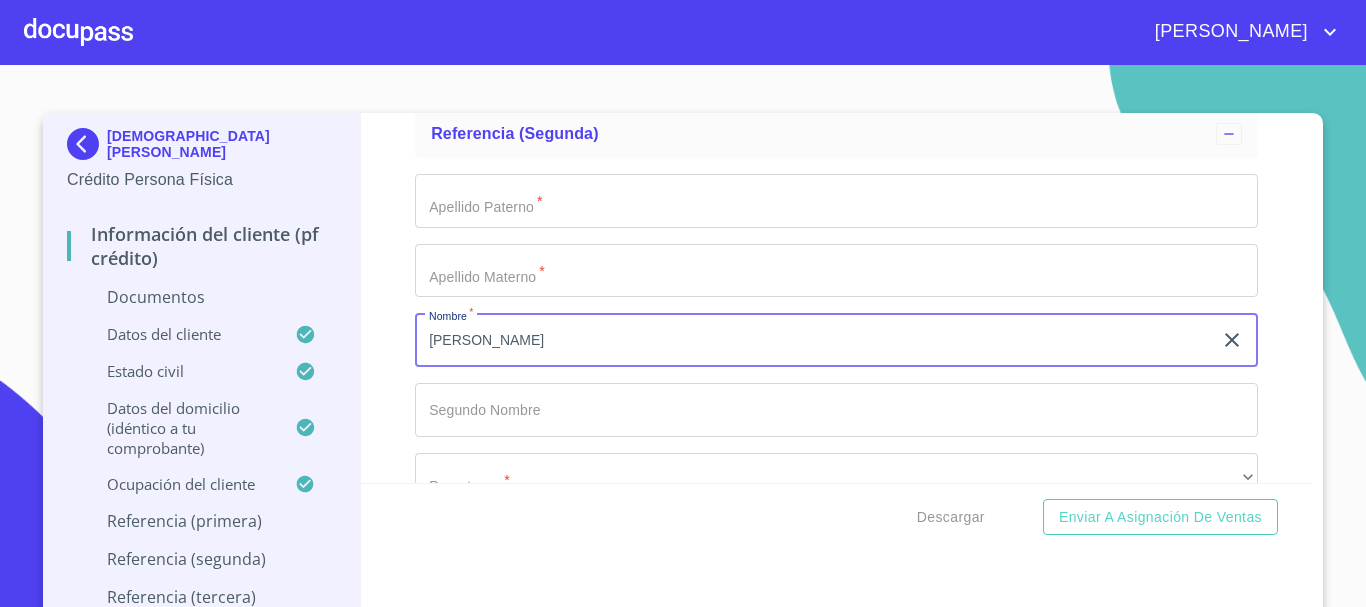type on "[PERSON_NAME]" 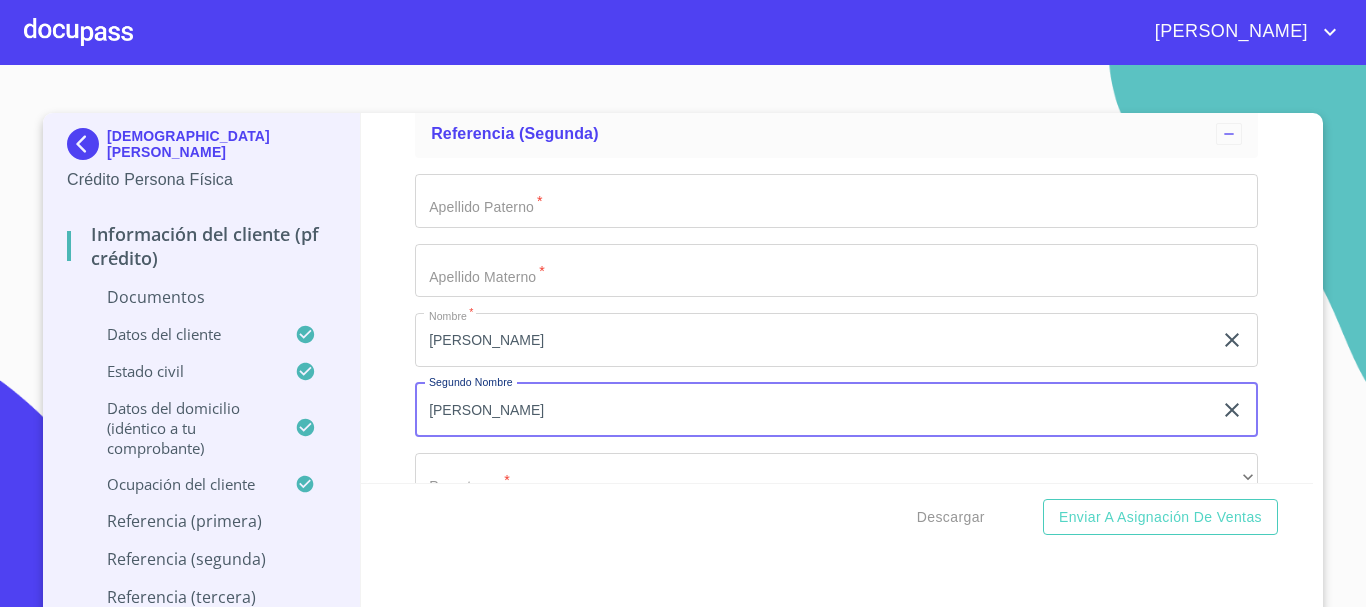 type on "[PERSON_NAME]" 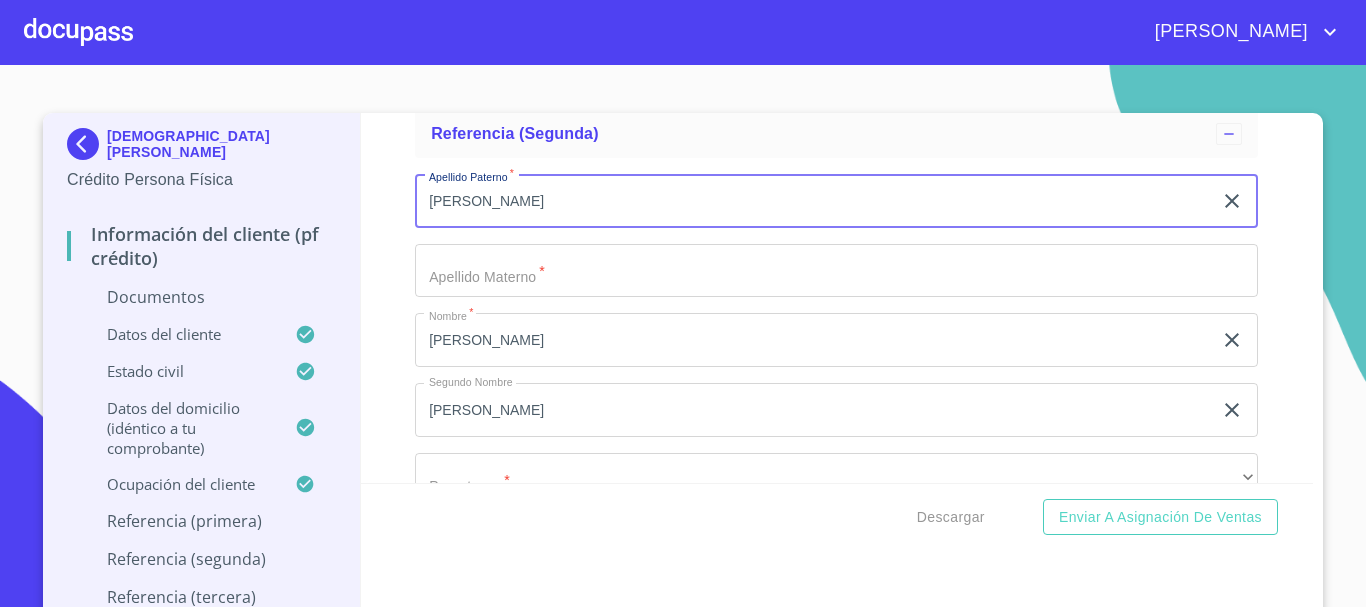 type on "[PERSON_NAME]" 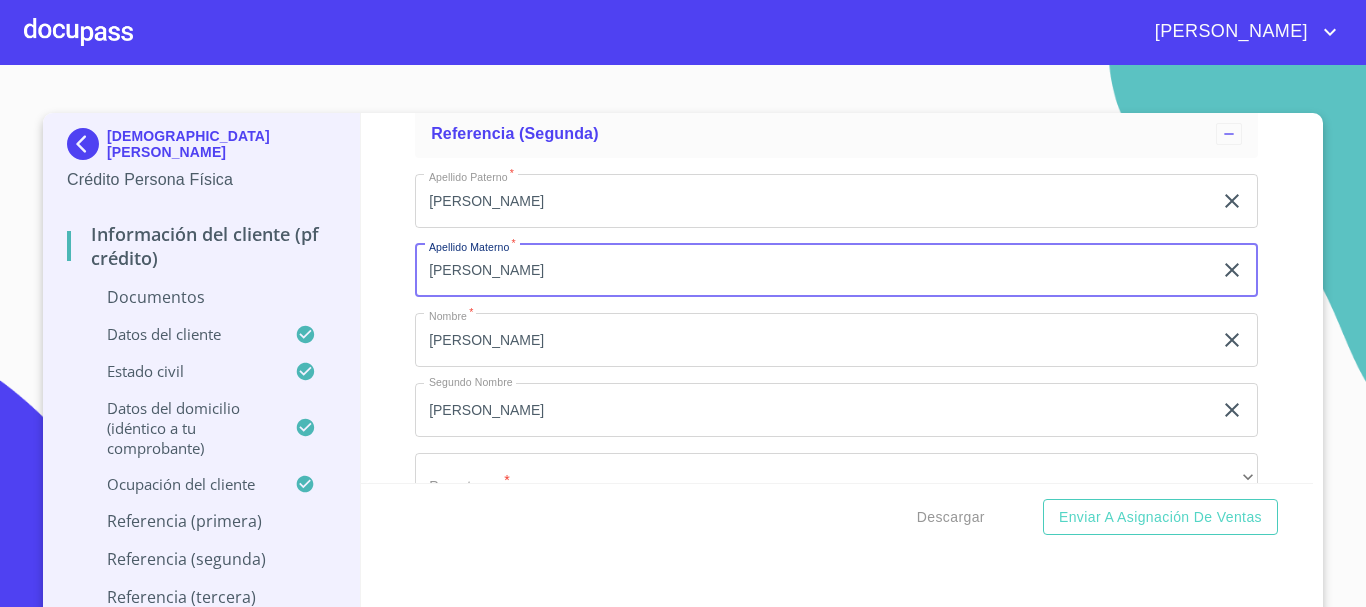 type on "[PERSON_NAME]" 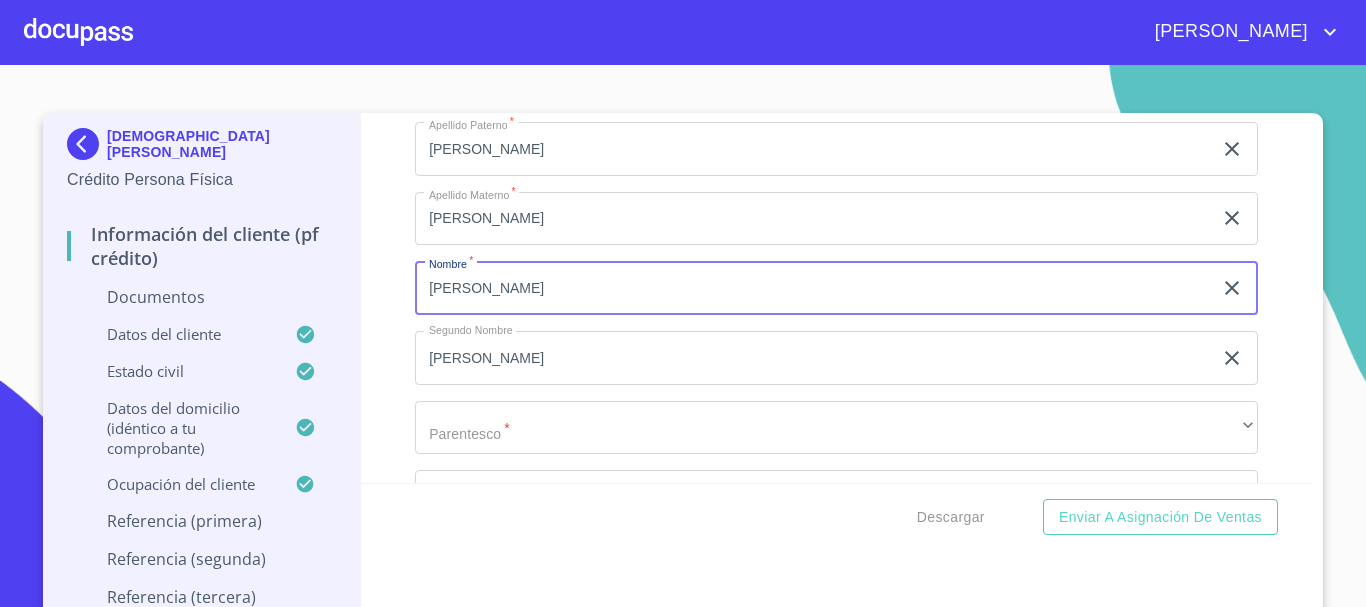 scroll, scrollTop: 8798, scrollLeft: 0, axis: vertical 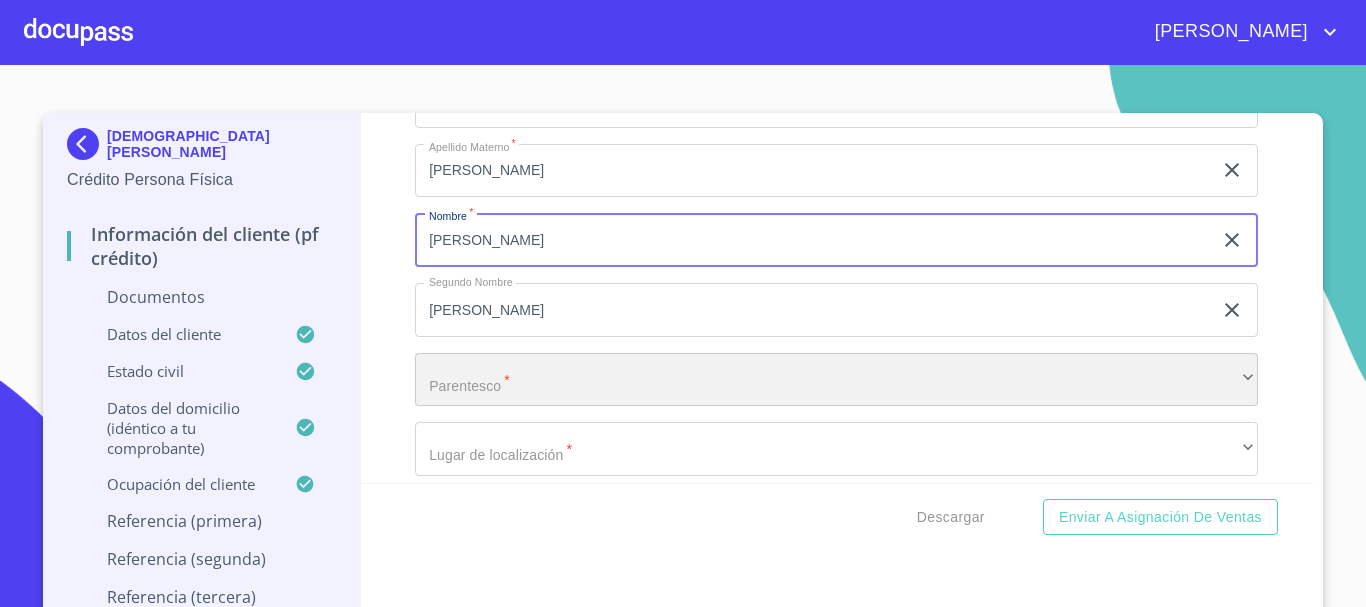 click on "​" at bounding box center (836, 380) 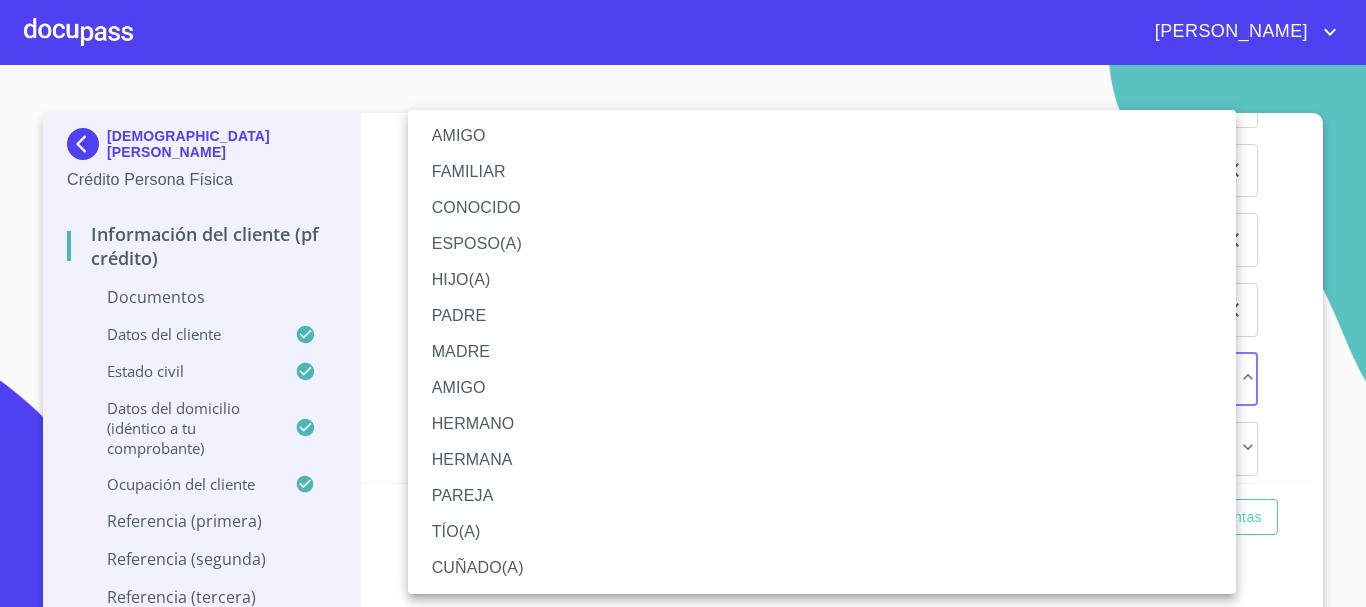 click on "HIJO(A)" at bounding box center [822, 280] 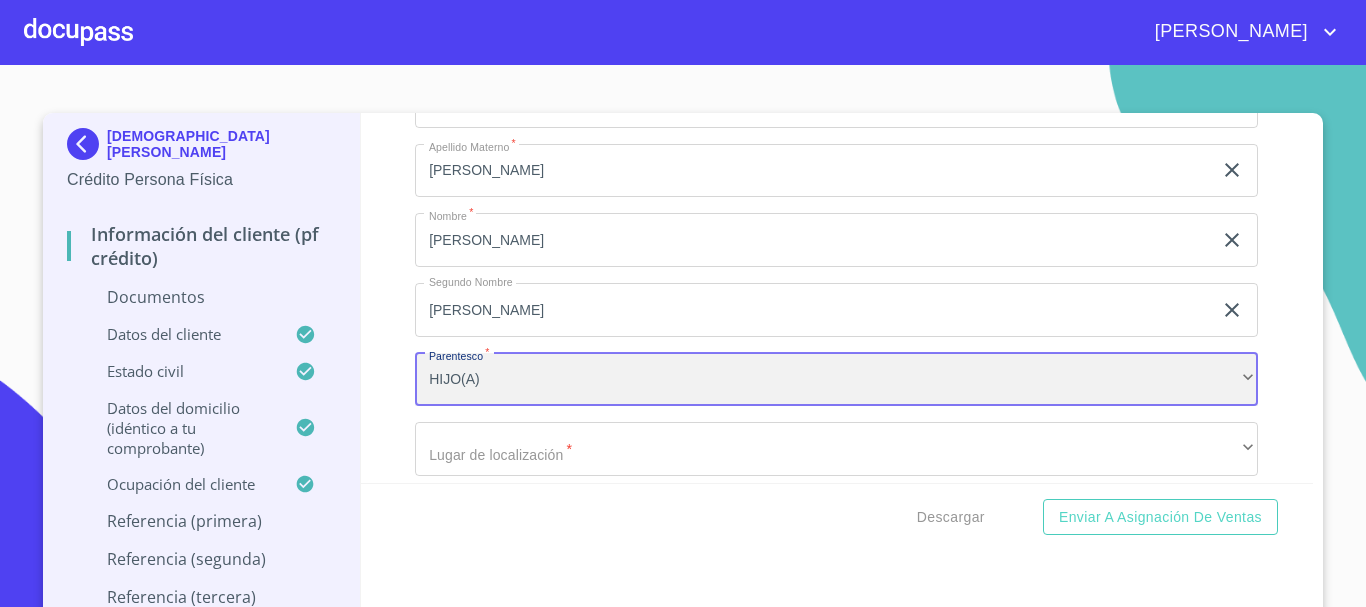 scroll, scrollTop: 8998, scrollLeft: 0, axis: vertical 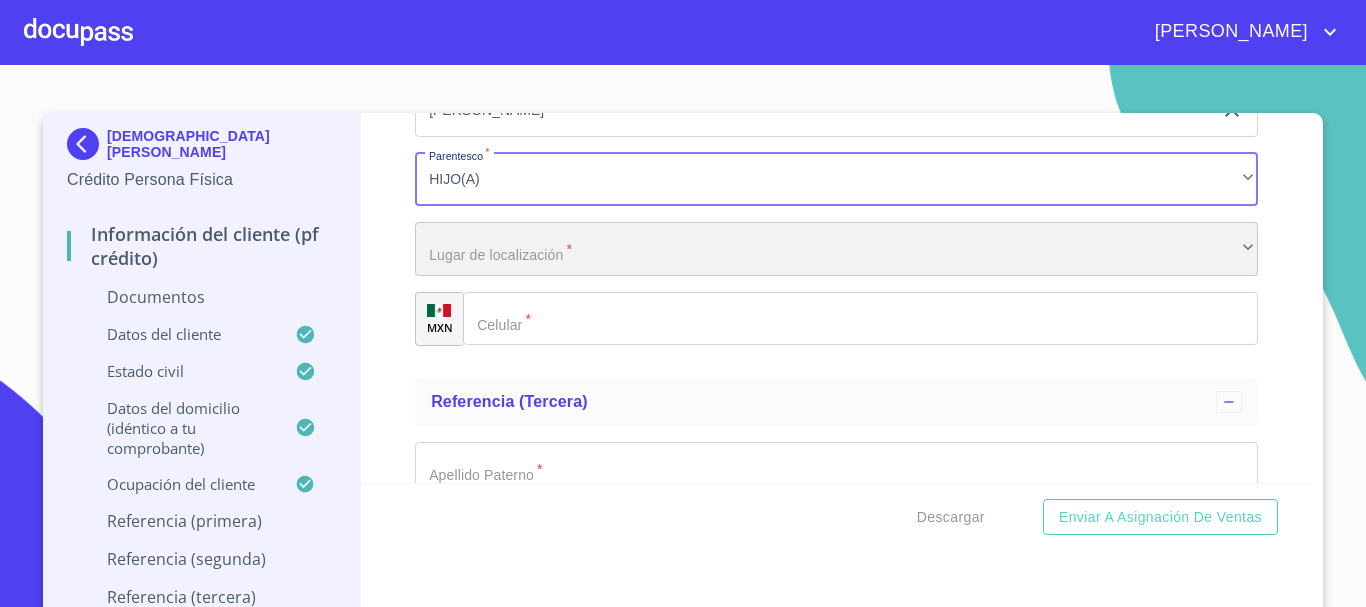click on "​" at bounding box center [836, 249] 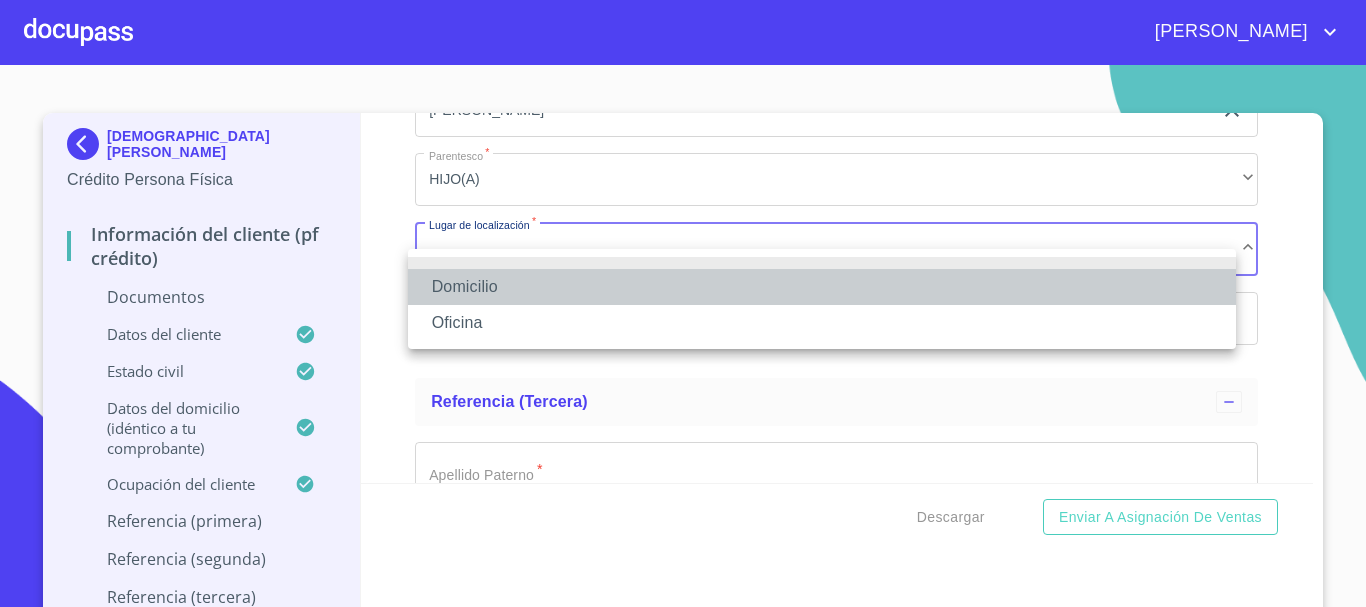 click on "Domicilio" at bounding box center (822, 287) 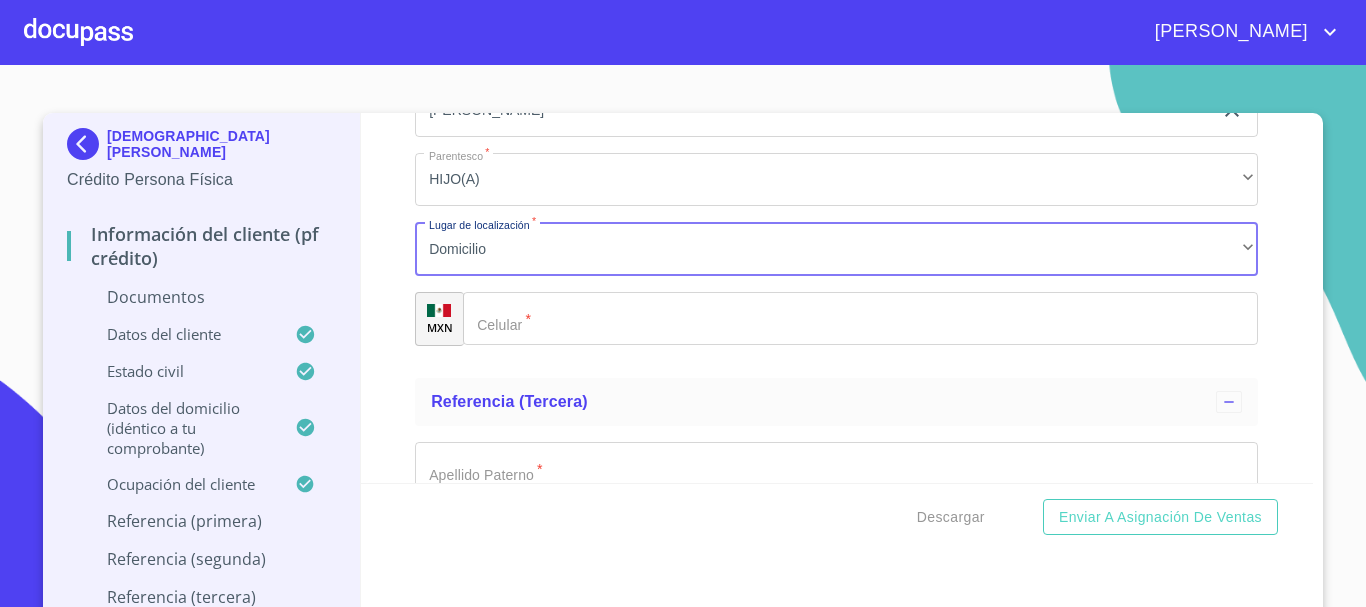 click on "Documento de identificación   *" 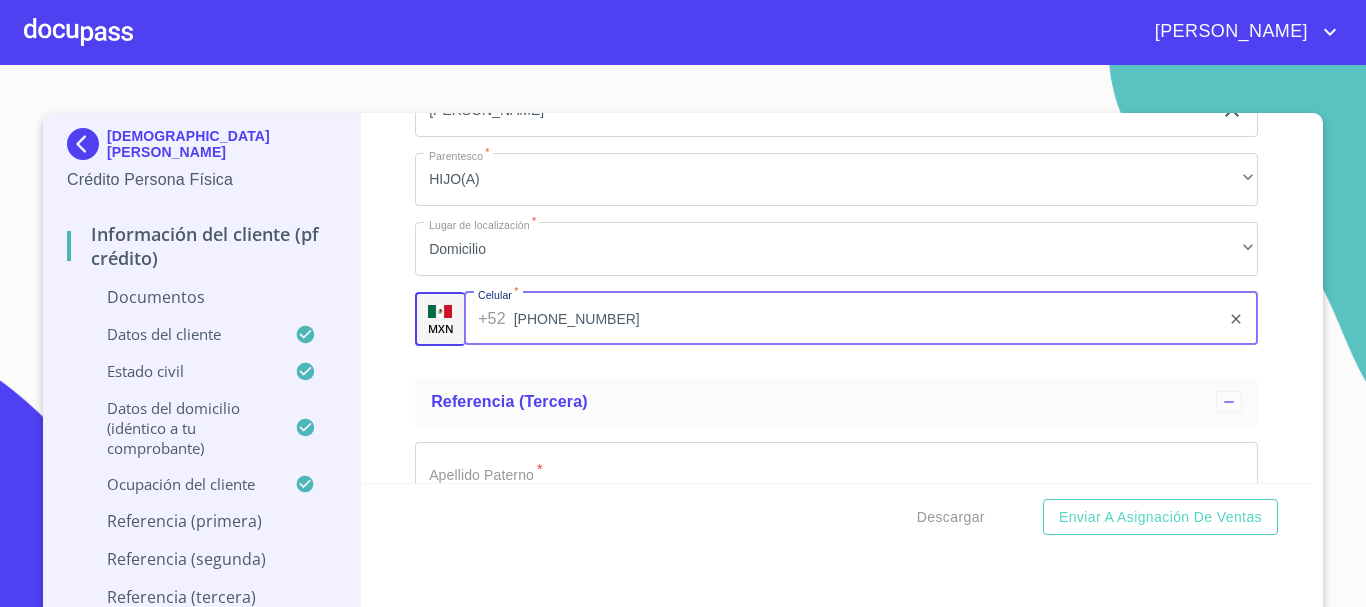 type on "[PHONE_NUMBER]" 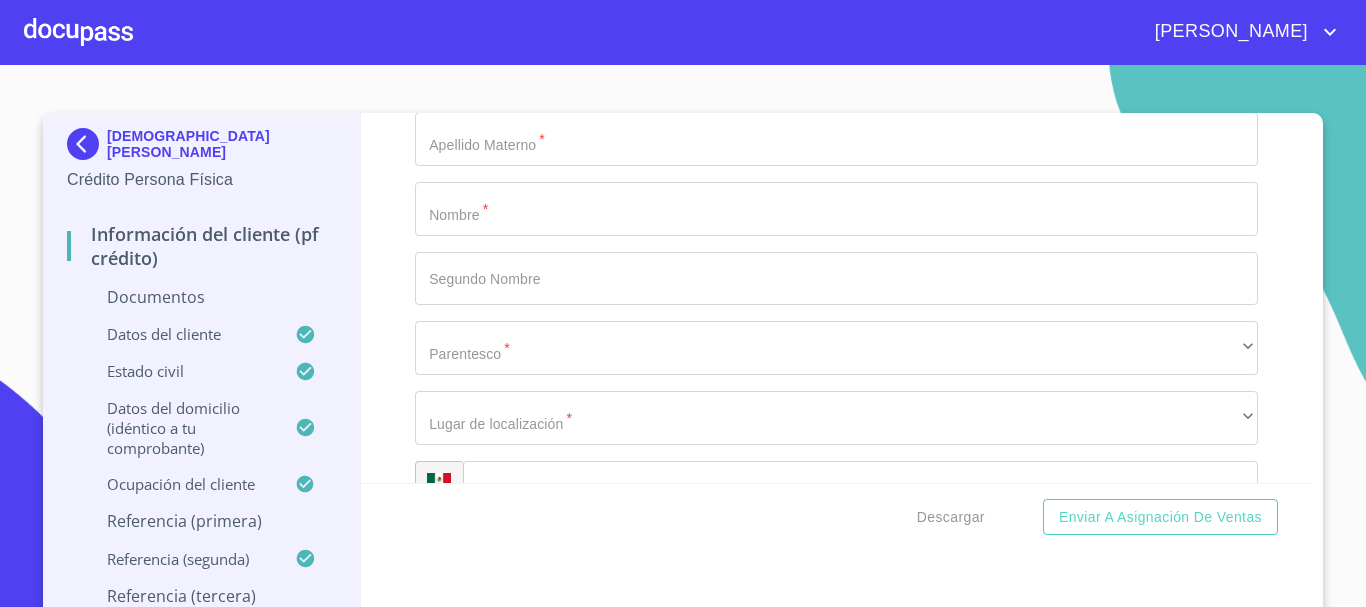 scroll, scrollTop: 9398, scrollLeft: 0, axis: vertical 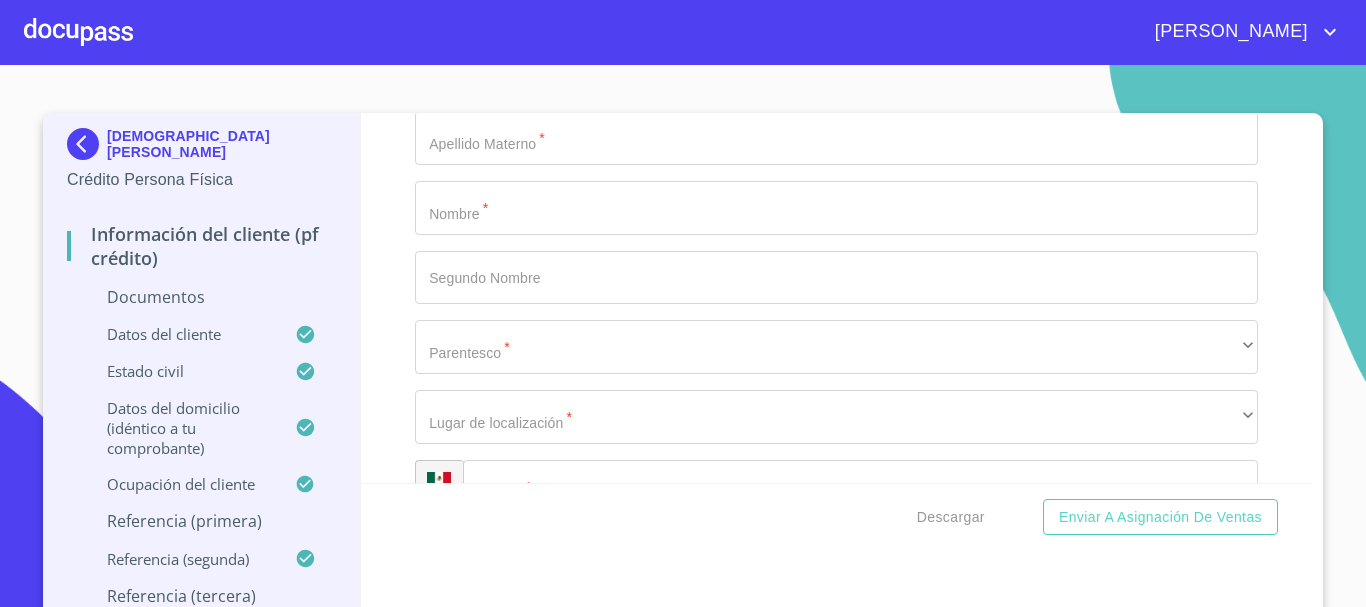 click on "Documento de identificación   *" at bounding box center [813, -5148] 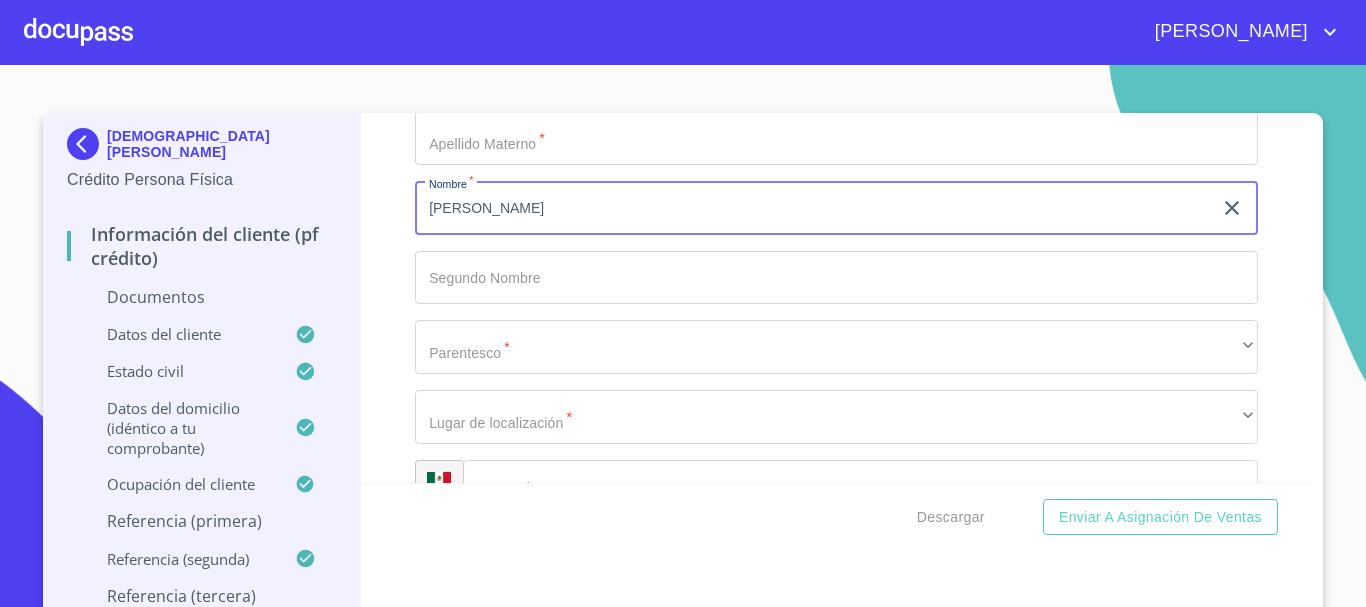 type on "[PERSON_NAME]" 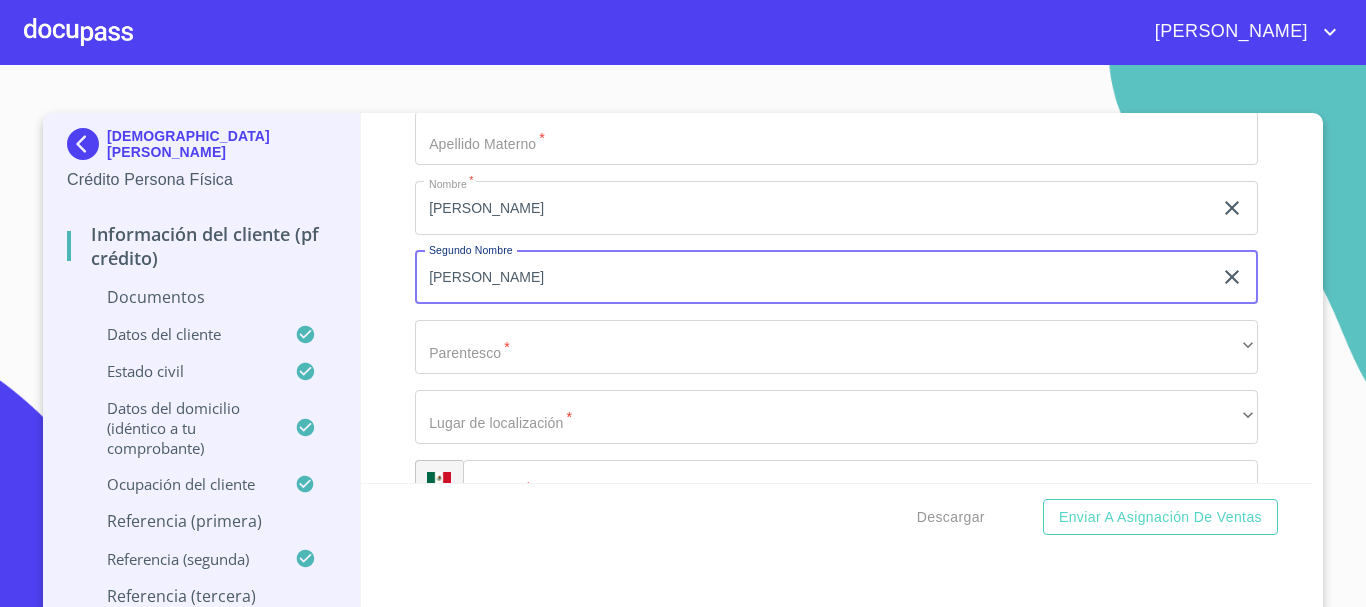 scroll, scrollTop: 9298, scrollLeft: 0, axis: vertical 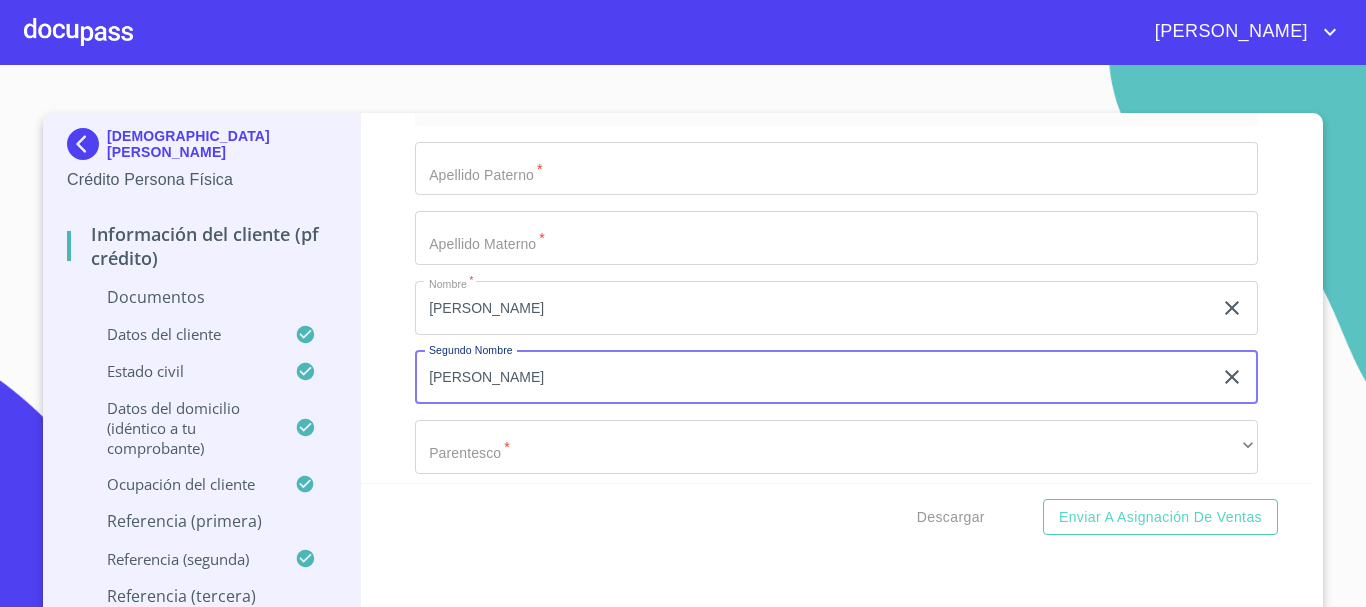 type on "[PERSON_NAME]" 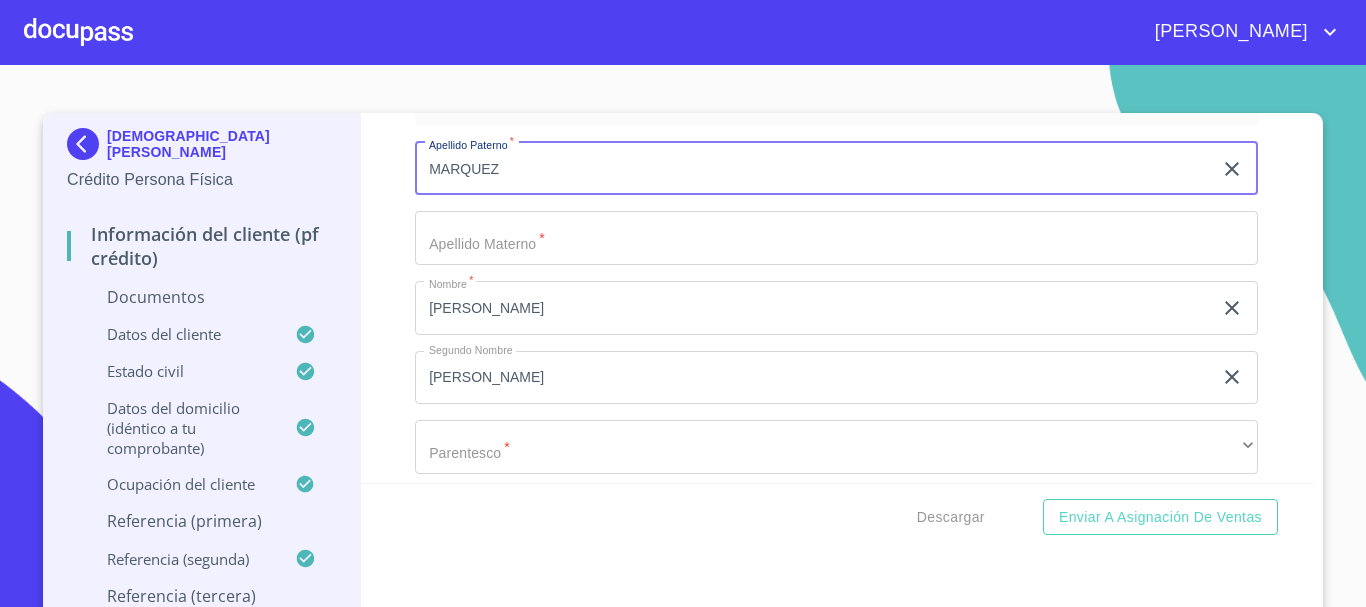 type on "MARQUEZ" 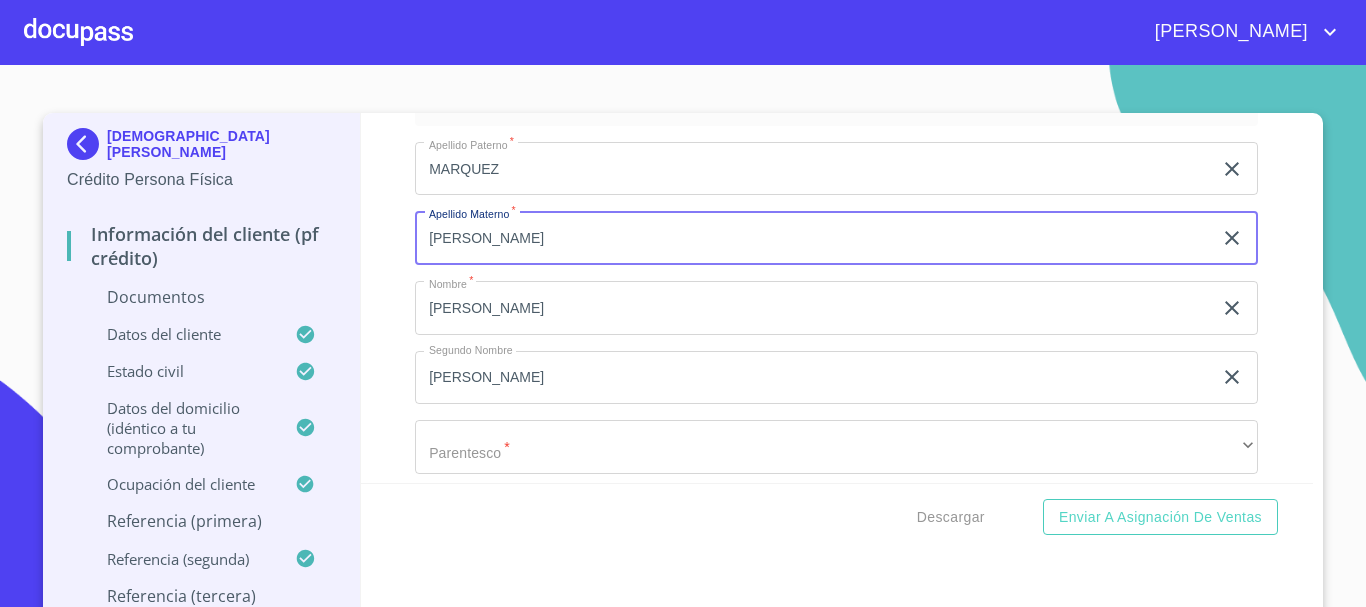 type on "[PERSON_NAME]" 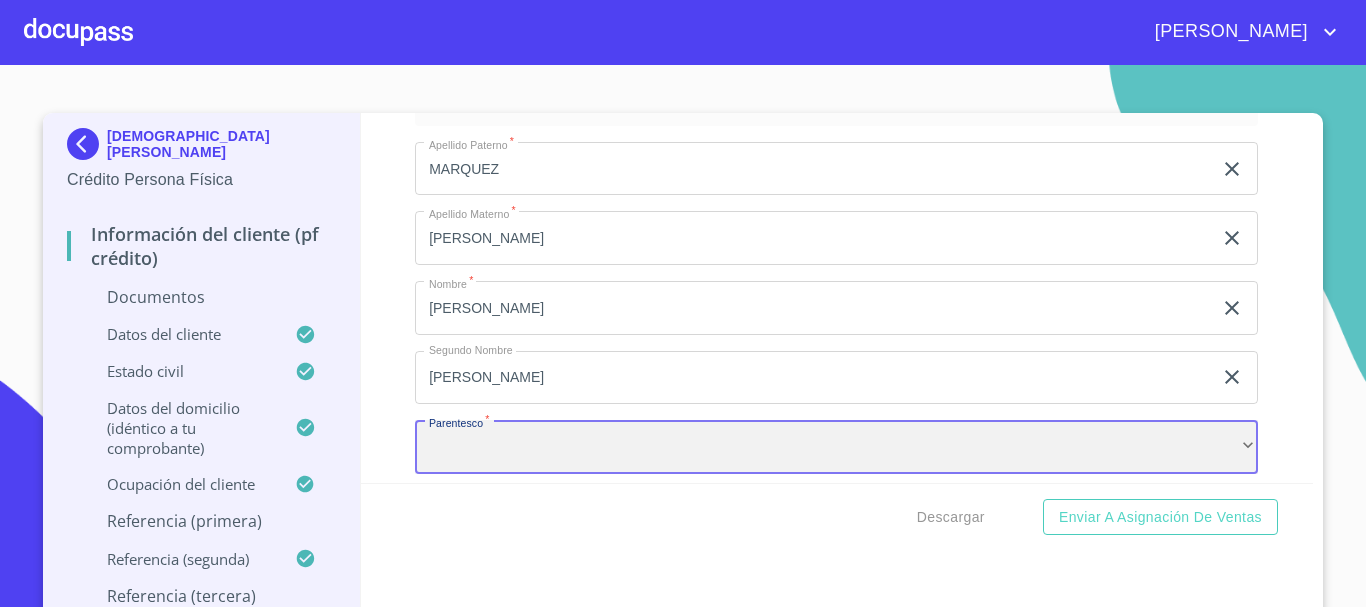 click on "​" at bounding box center (836, 447) 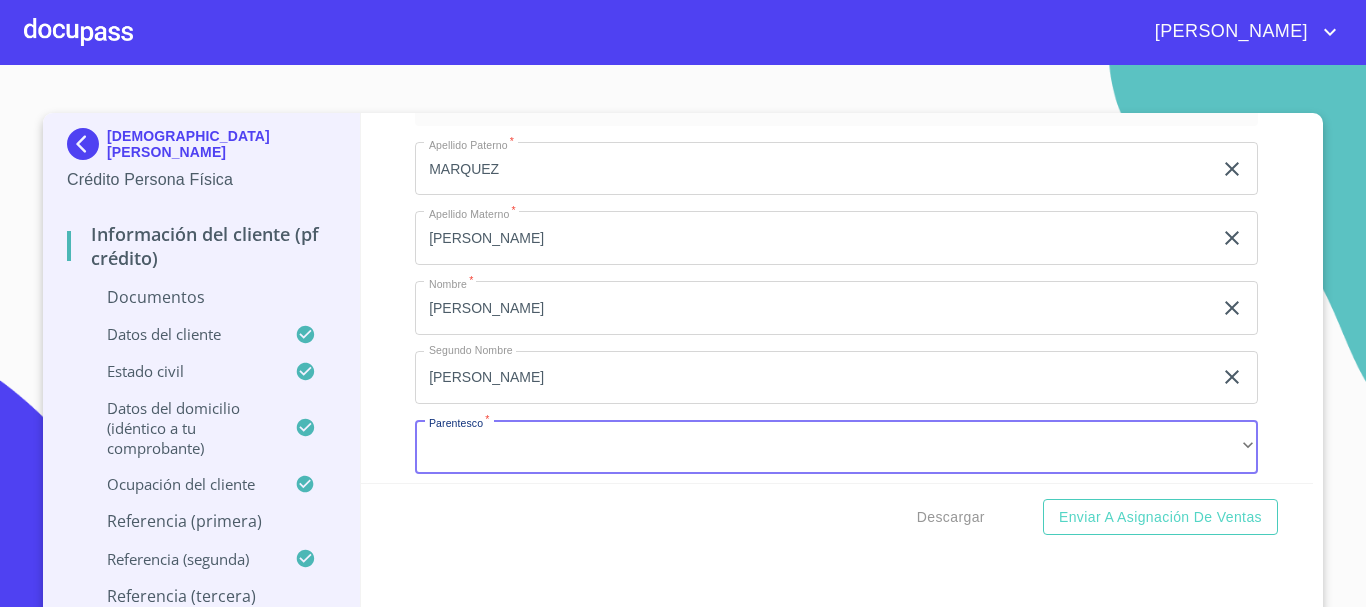 scroll, scrollTop: 9313, scrollLeft: 0, axis: vertical 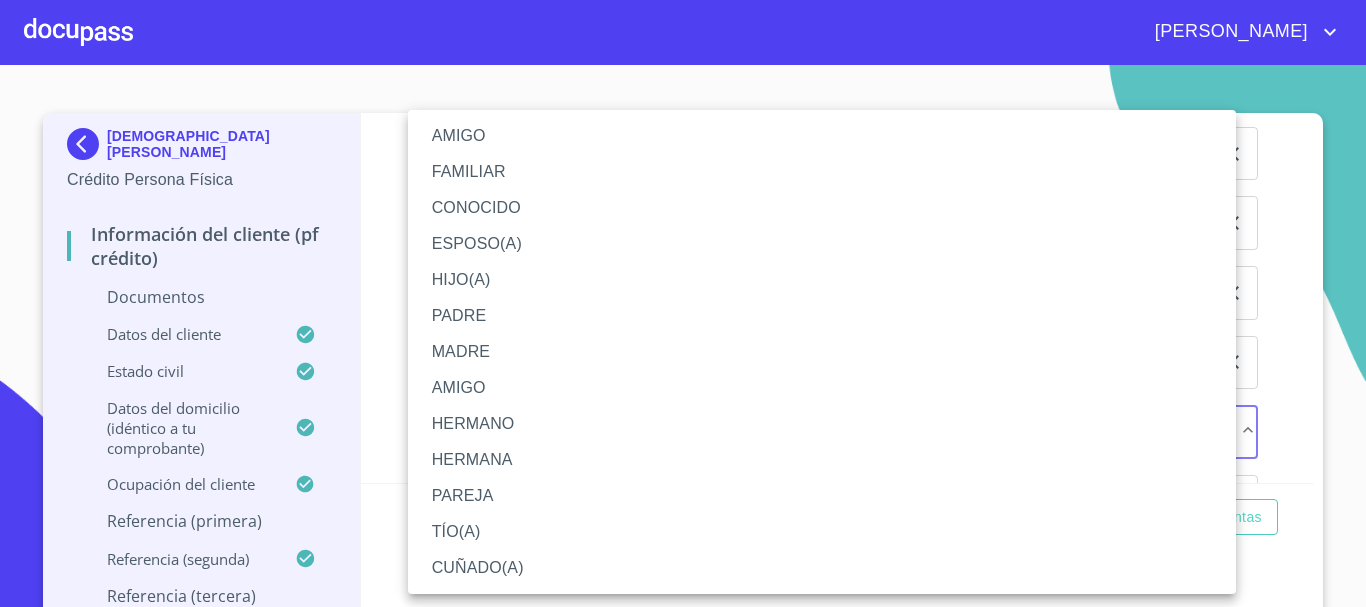 click on "AMIGO" at bounding box center [822, 136] 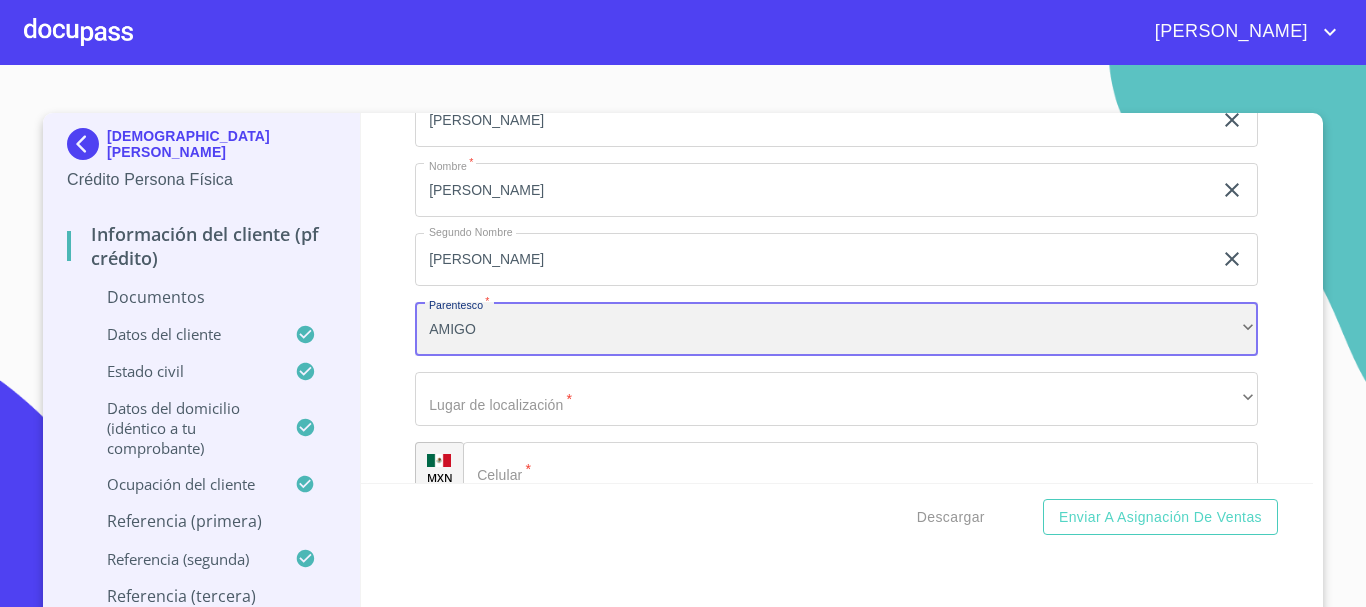 scroll, scrollTop: 9513, scrollLeft: 0, axis: vertical 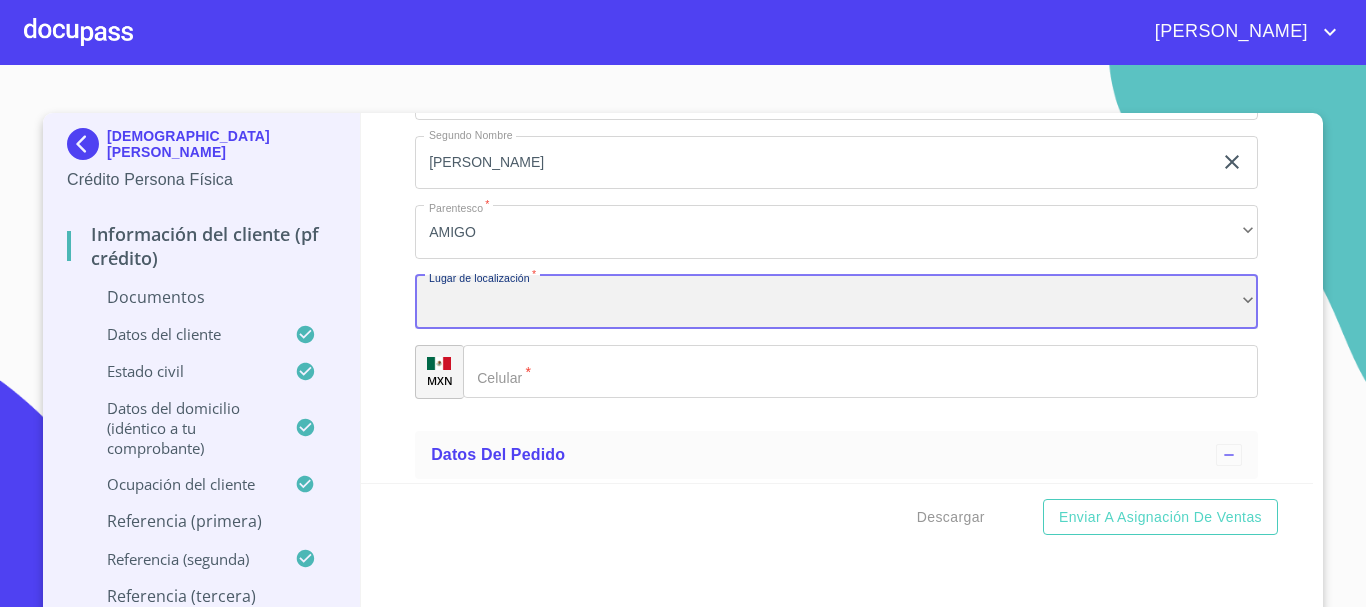 click on "​" at bounding box center (836, 302) 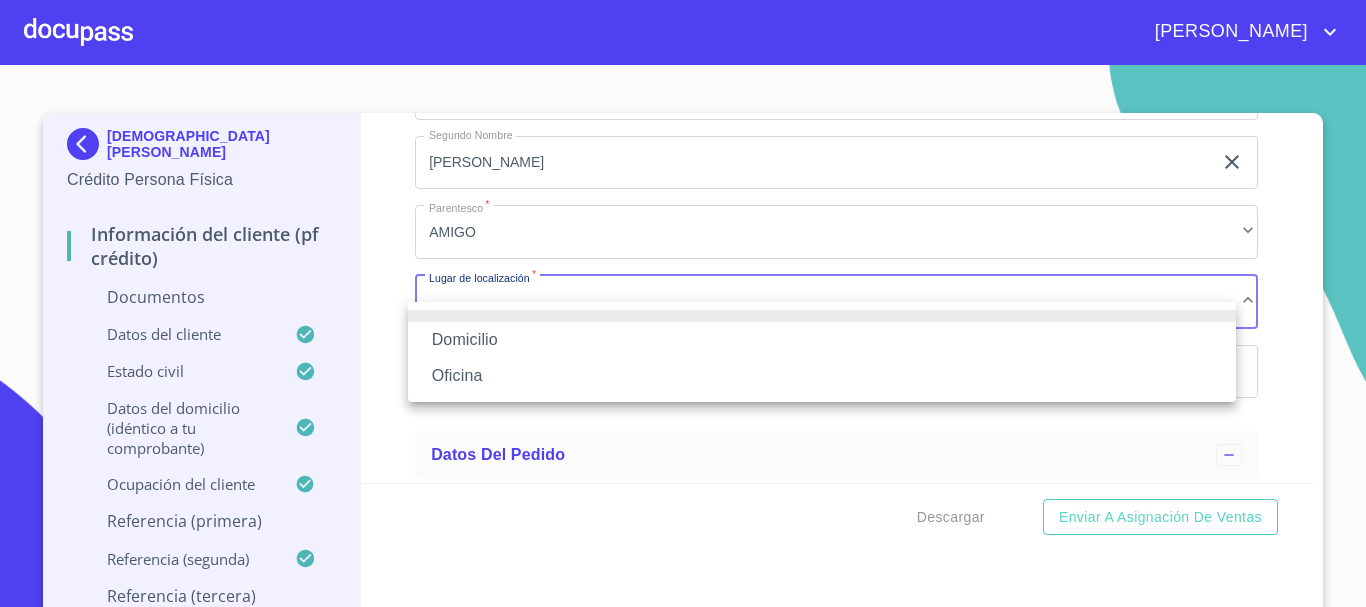 click on "Domicilio" at bounding box center (822, 340) 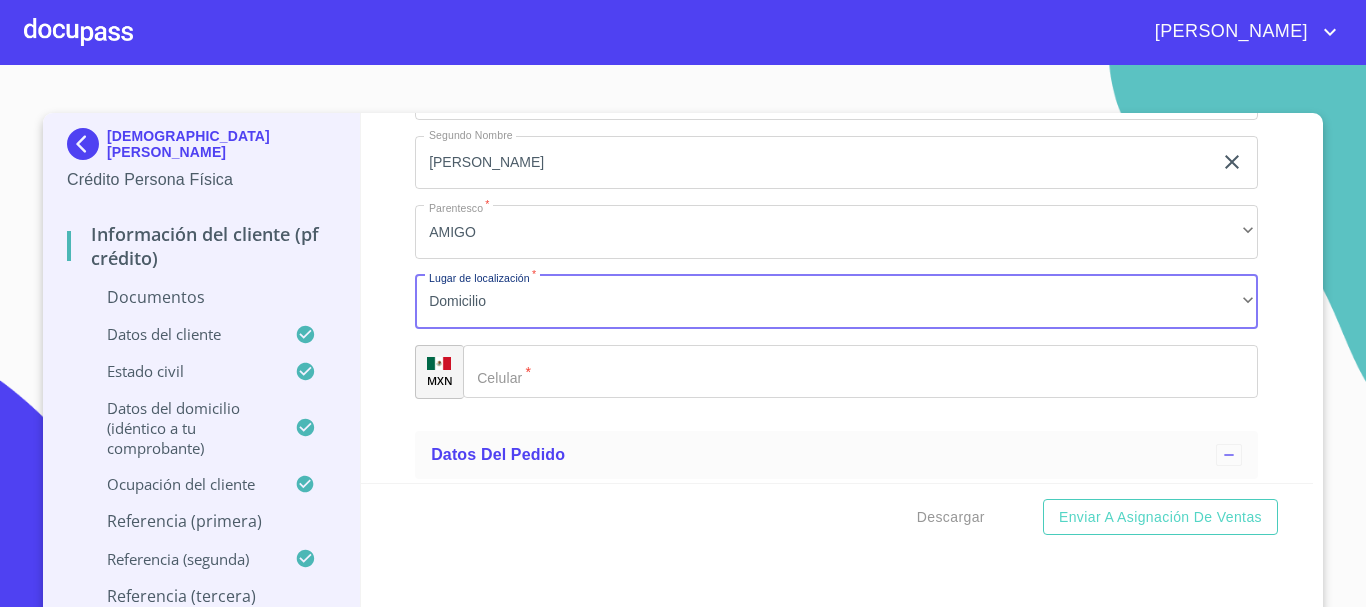 click on "Documento de identificación   *" 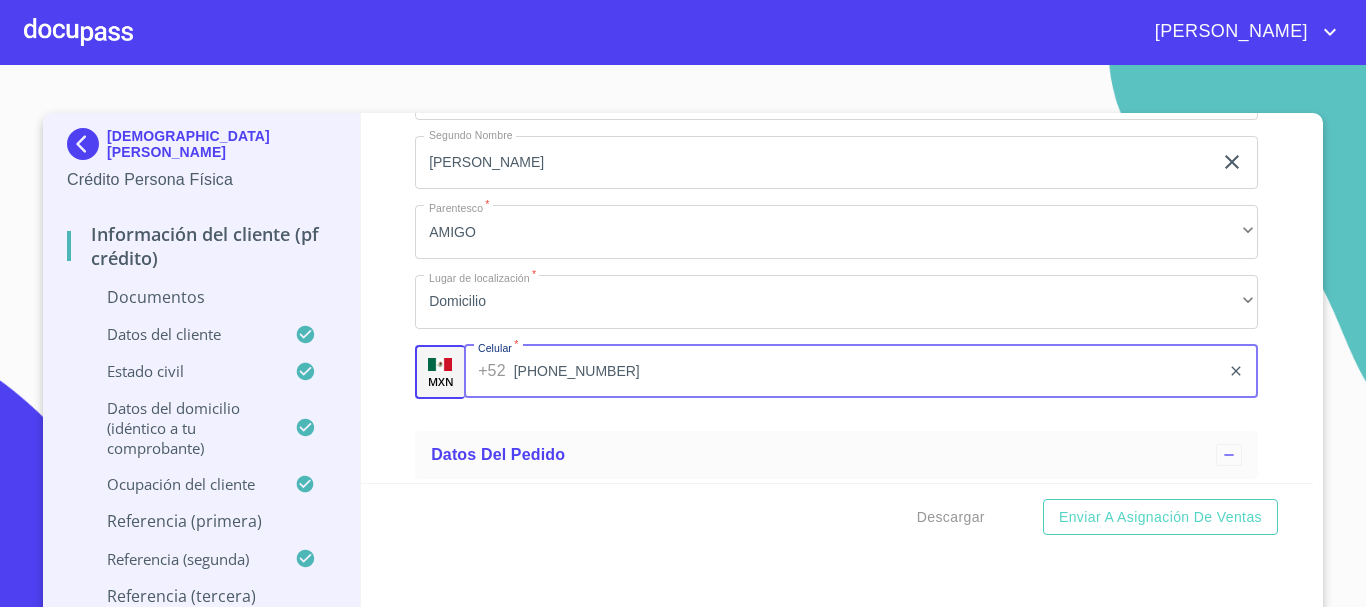 type on "[PHONE_NUMBER]" 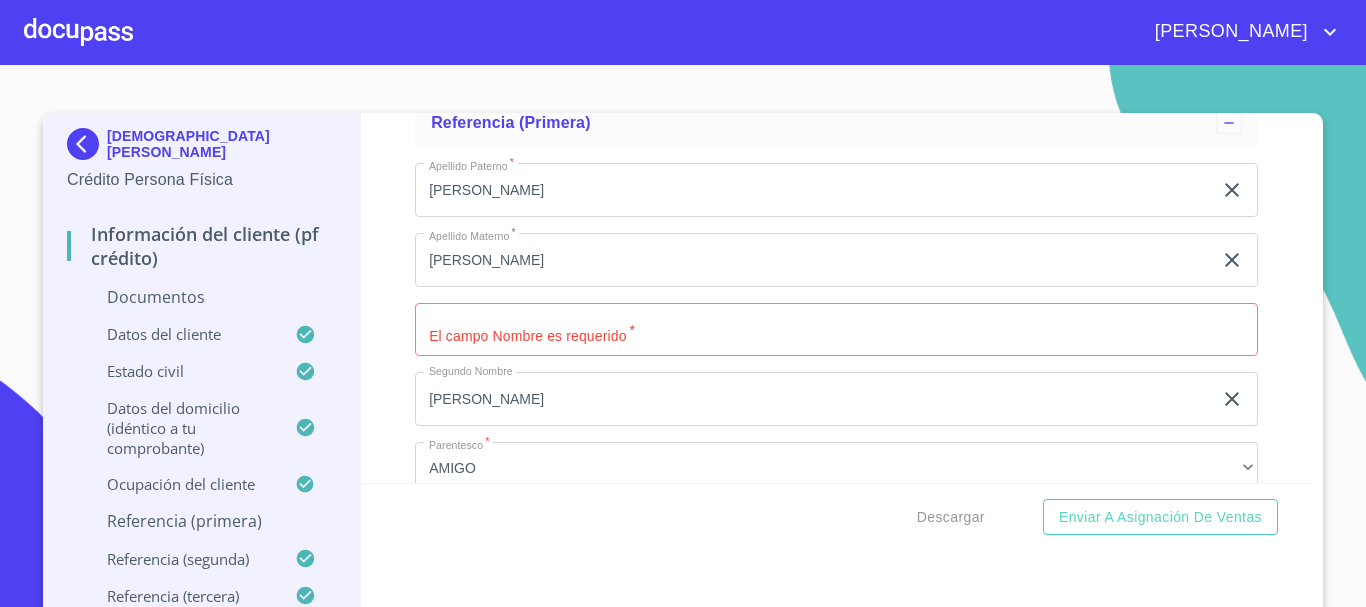 scroll, scrollTop: 8133, scrollLeft: 0, axis: vertical 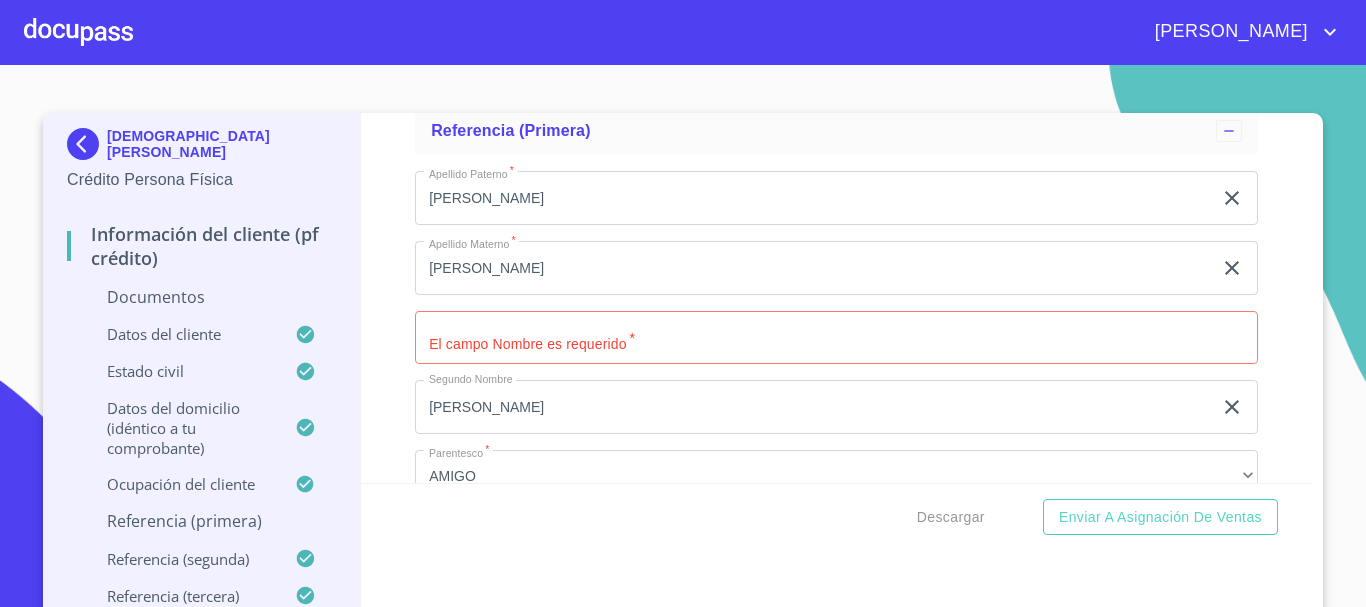 click on "Documento de identificación   *" at bounding box center [836, 338] 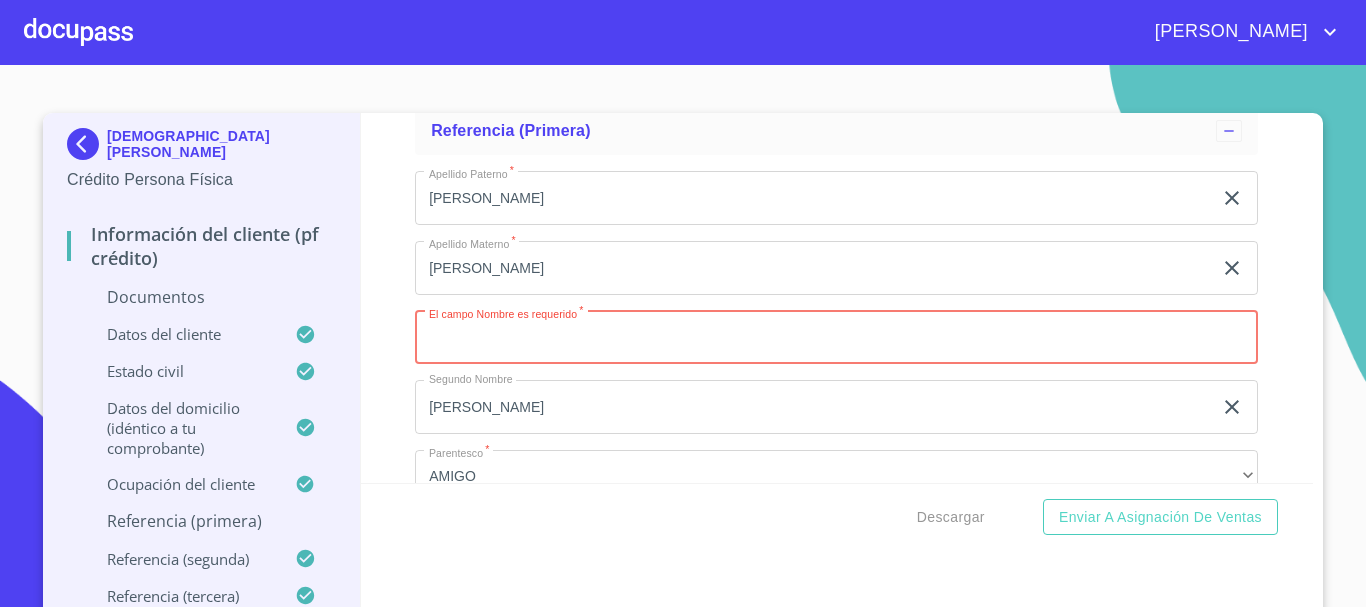 scroll, scrollTop: 8233, scrollLeft: 0, axis: vertical 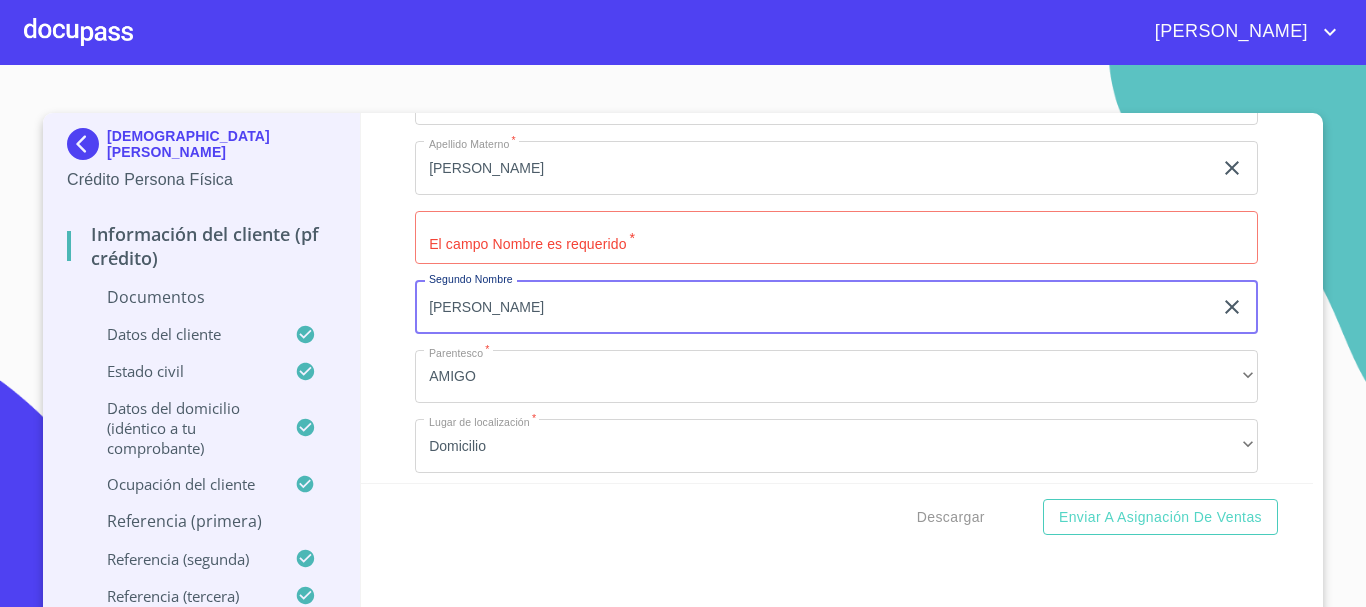 click on "Documento de identificación   *" at bounding box center (836, 238) 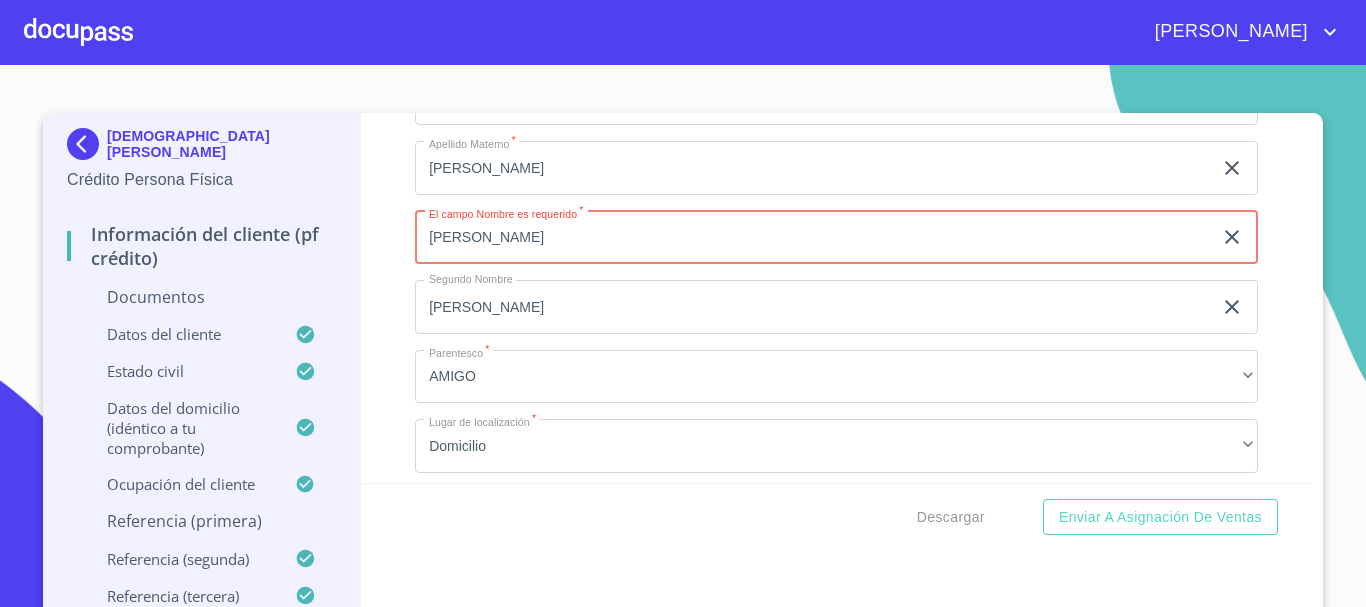 type on "[PERSON_NAME]" 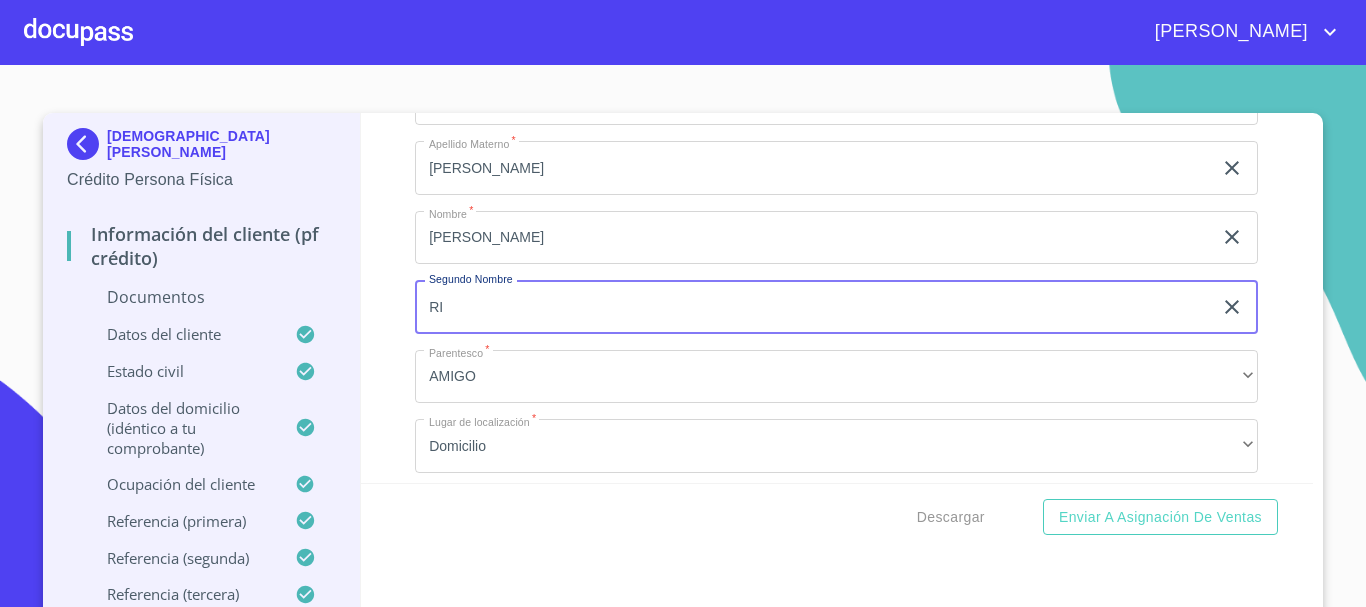 type on "R" 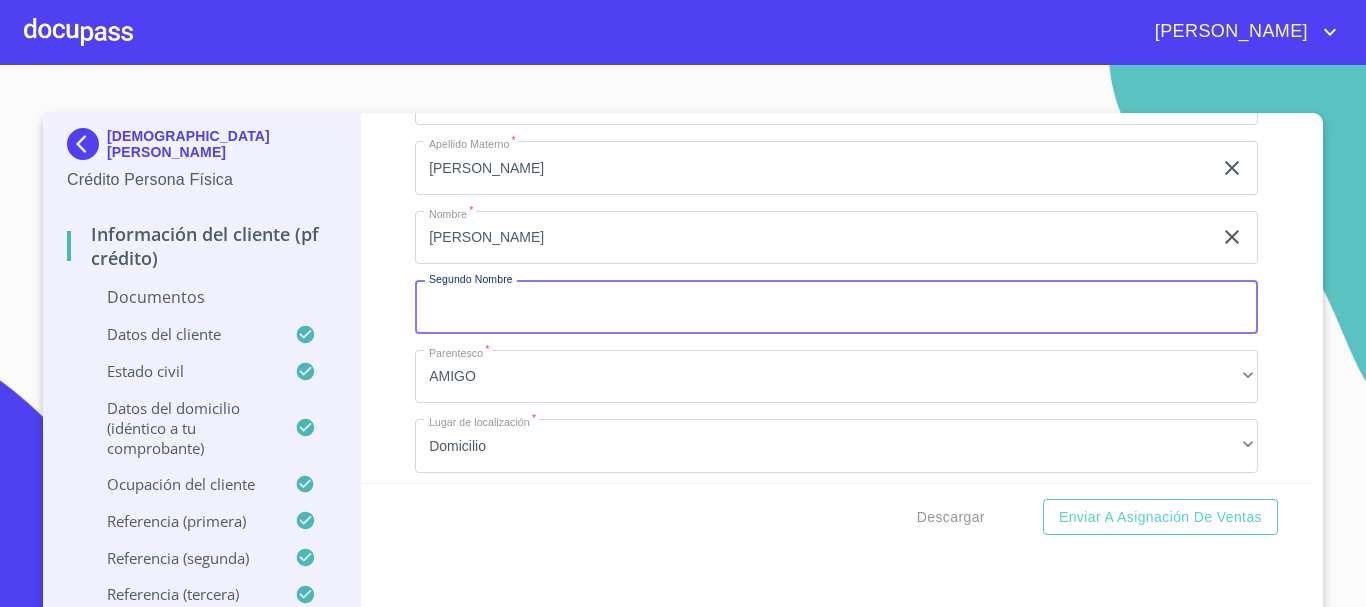 type 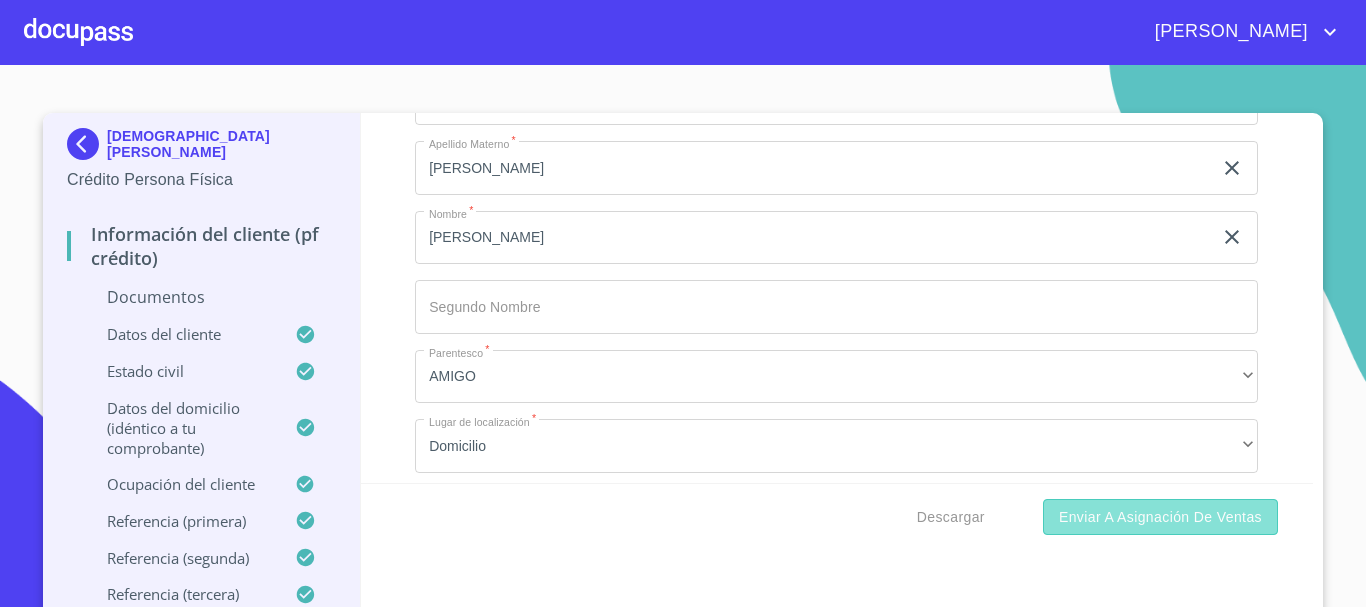 click on "Enviar a Asignación de Ventas" at bounding box center [1160, 517] 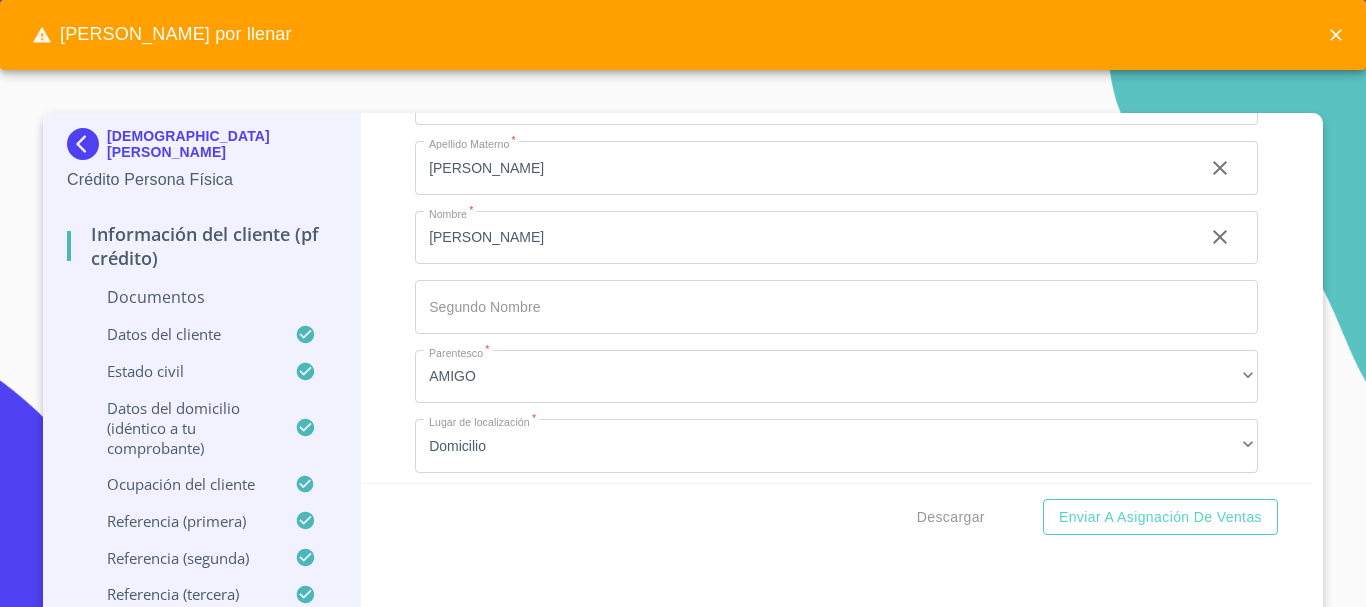 click on "Documentos" at bounding box center [201, 297] 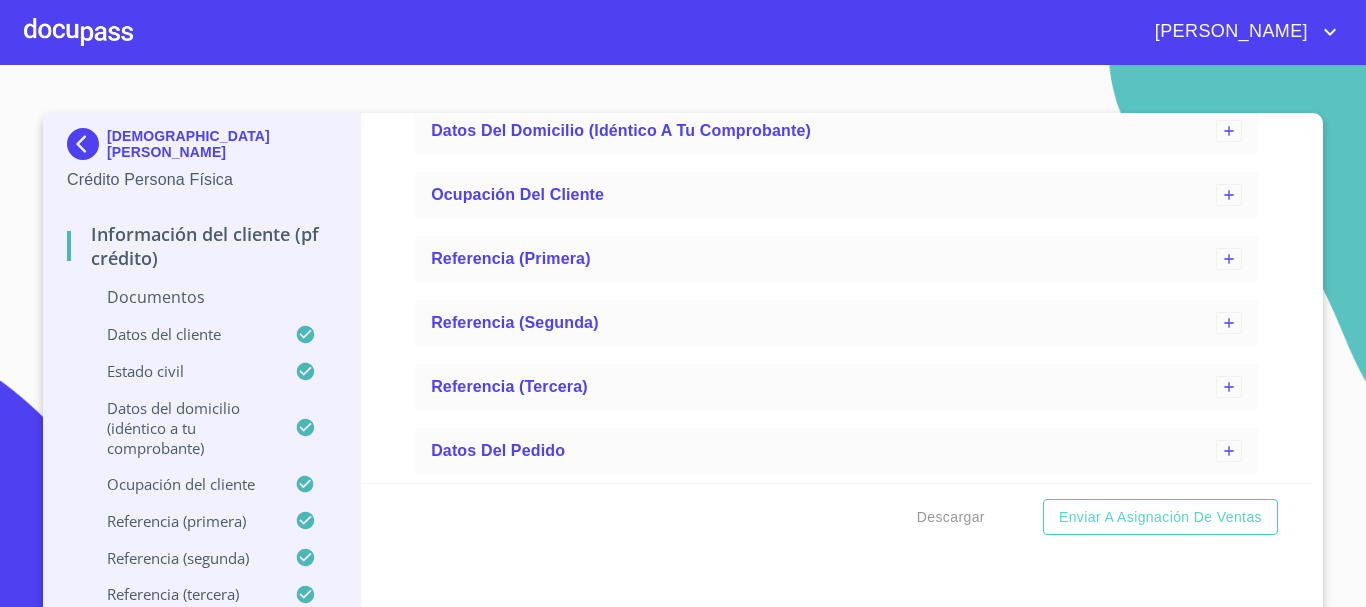 scroll, scrollTop: 4204, scrollLeft: 0, axis: vertical 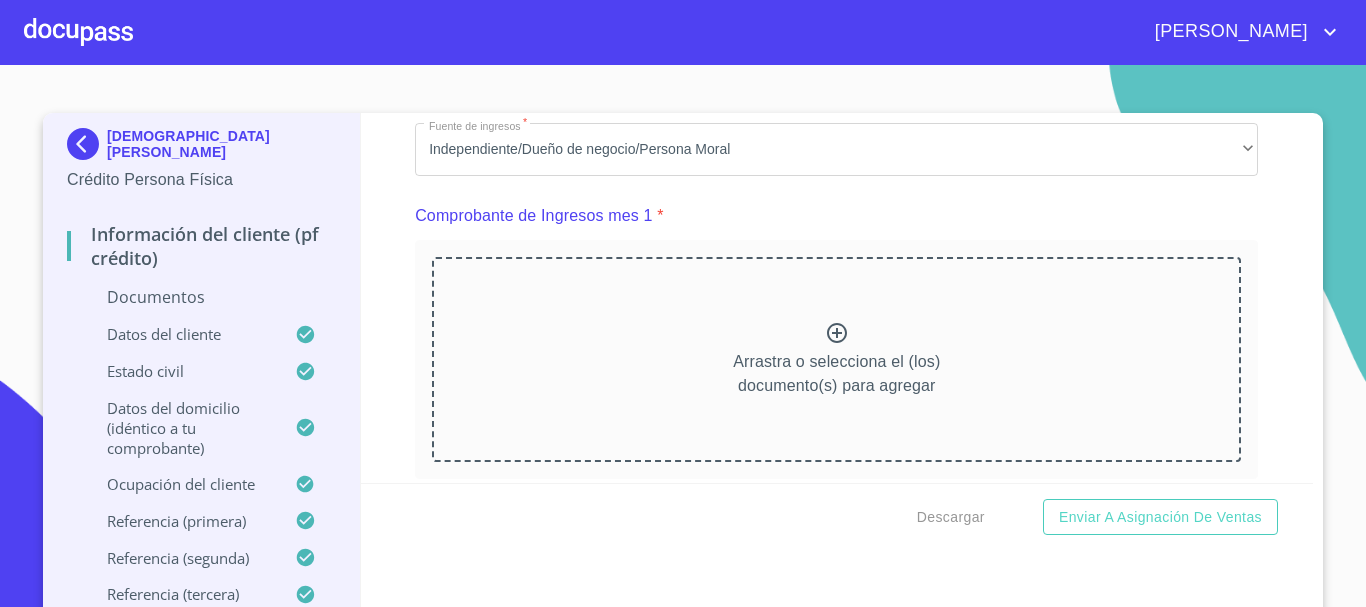 click 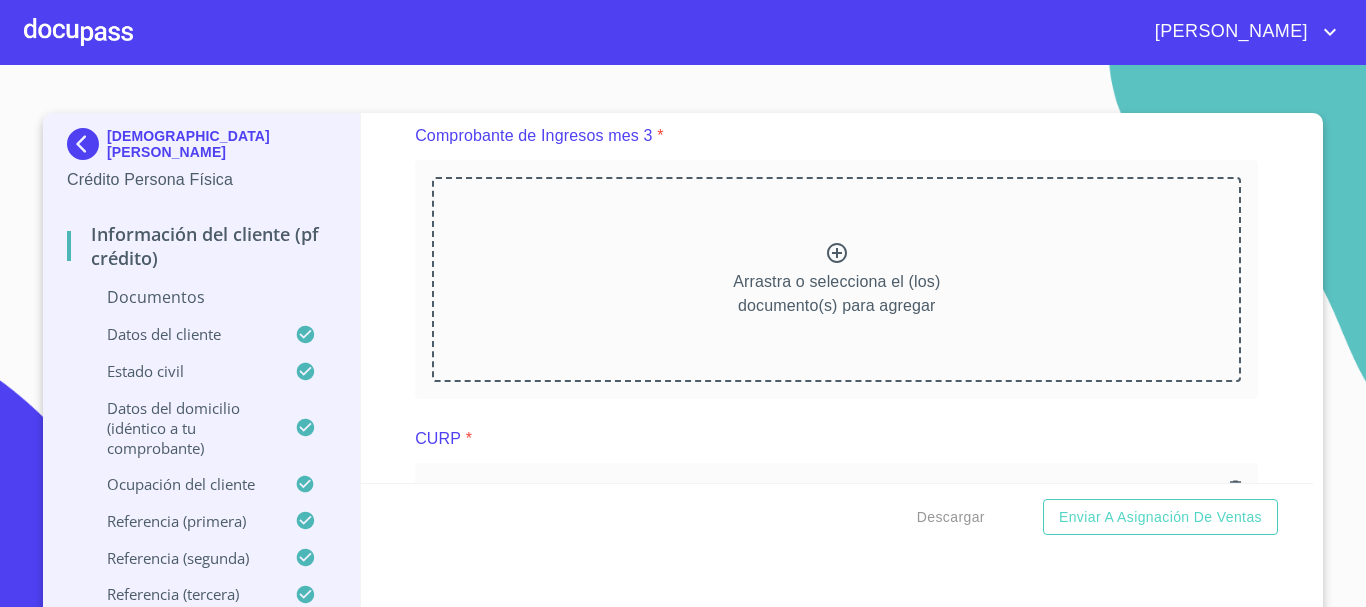 scroll, scrollTop: 2704, scrollLeft: 0, axis: vertical 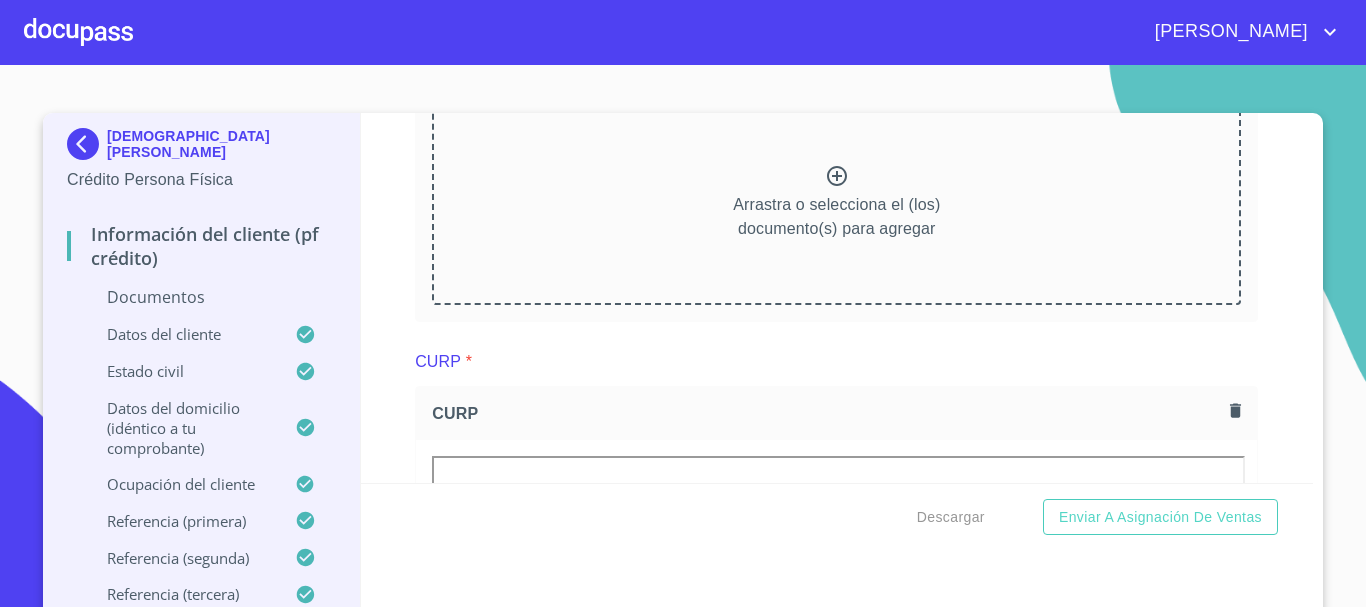 click 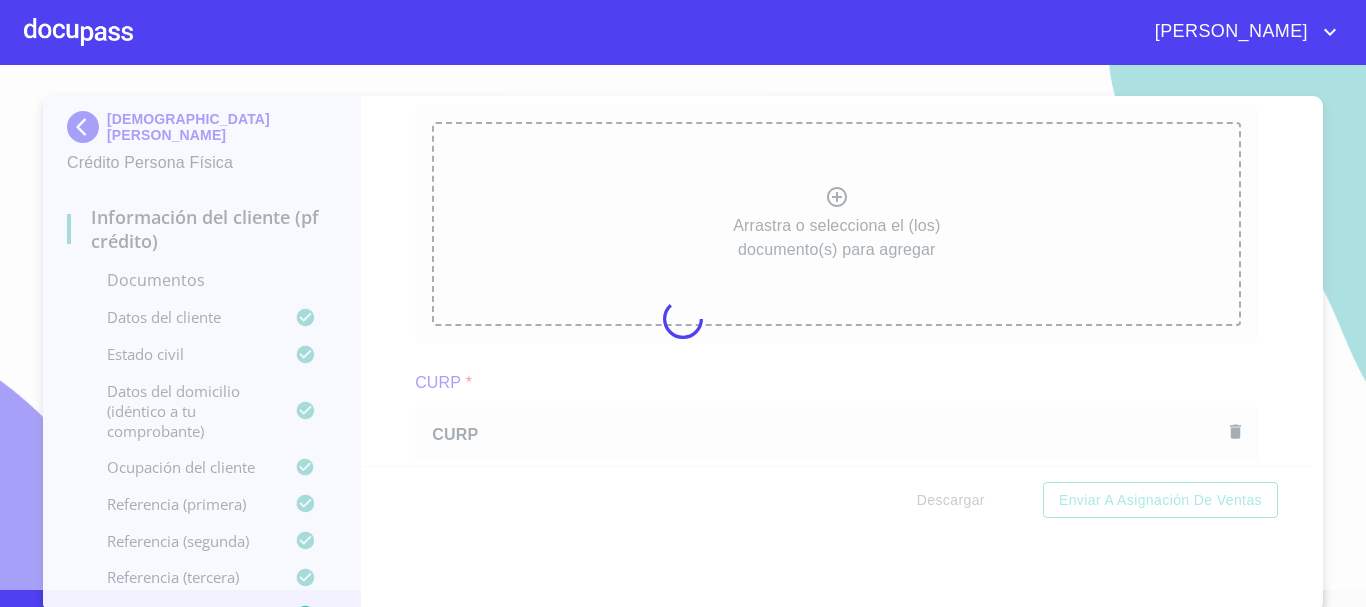 scroll, scrollTop: 22, scrollLeft: 0, axis: vertical 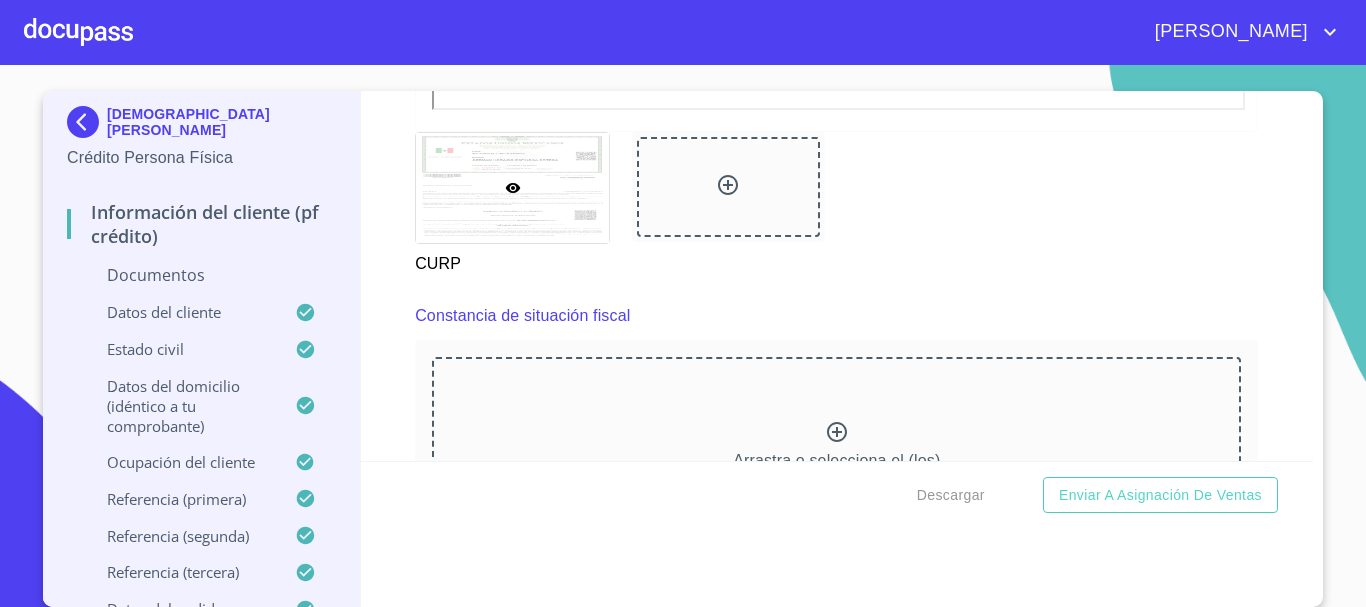 click 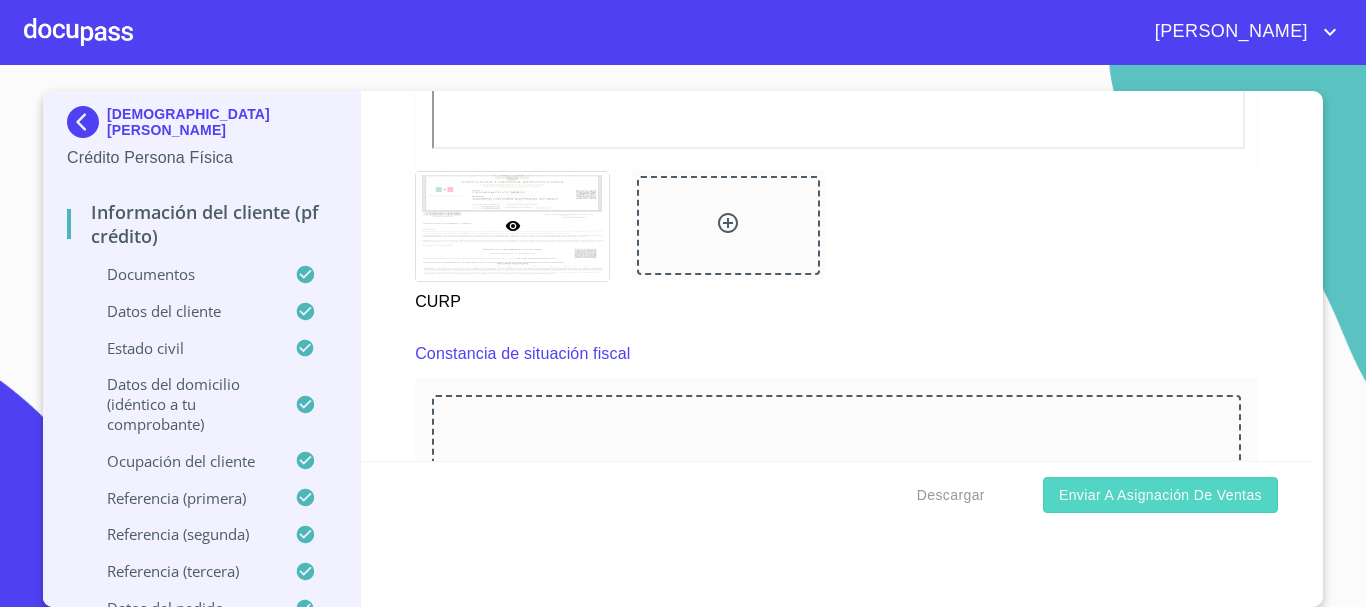 click on "Enviar a Asignación de Ventas" at bounding box center [1160, 495] 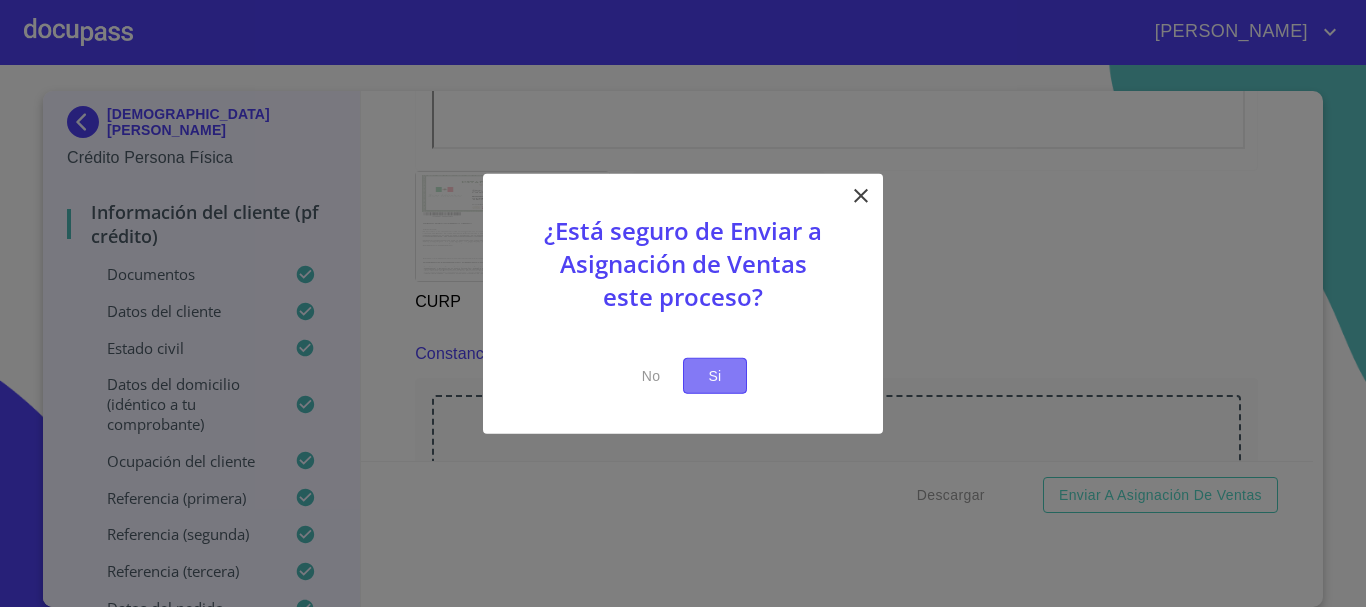 click on "Si" at bounding box center [715, 375] 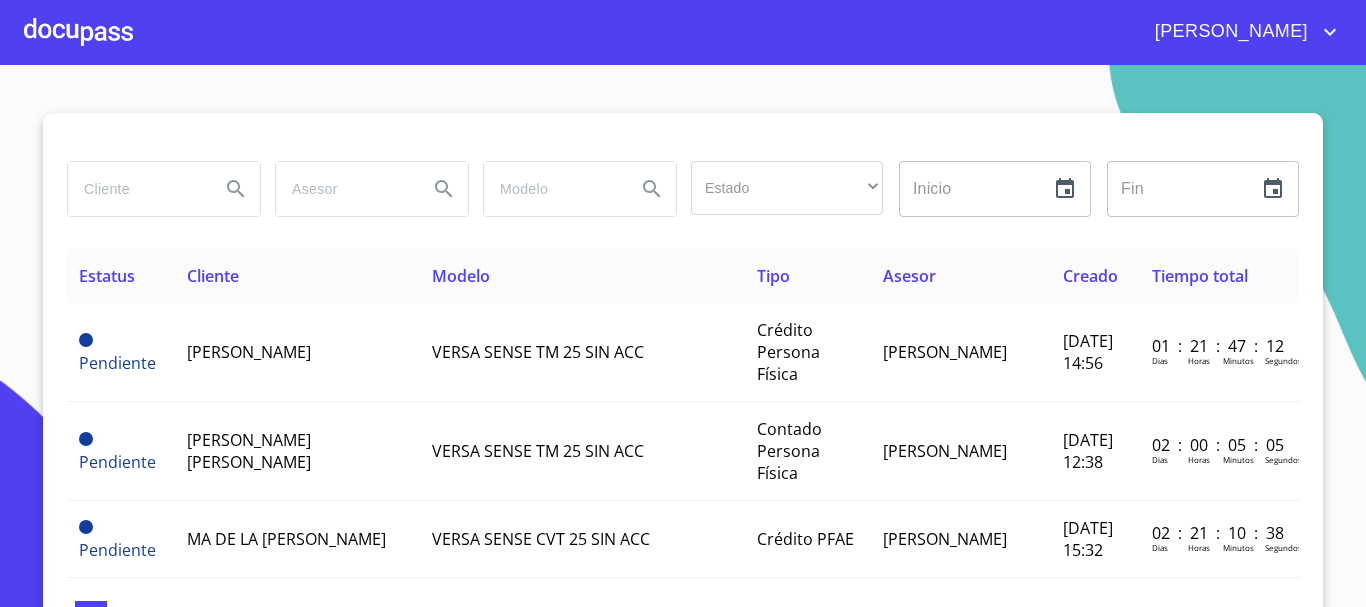 click at bounding box center (78, 32) 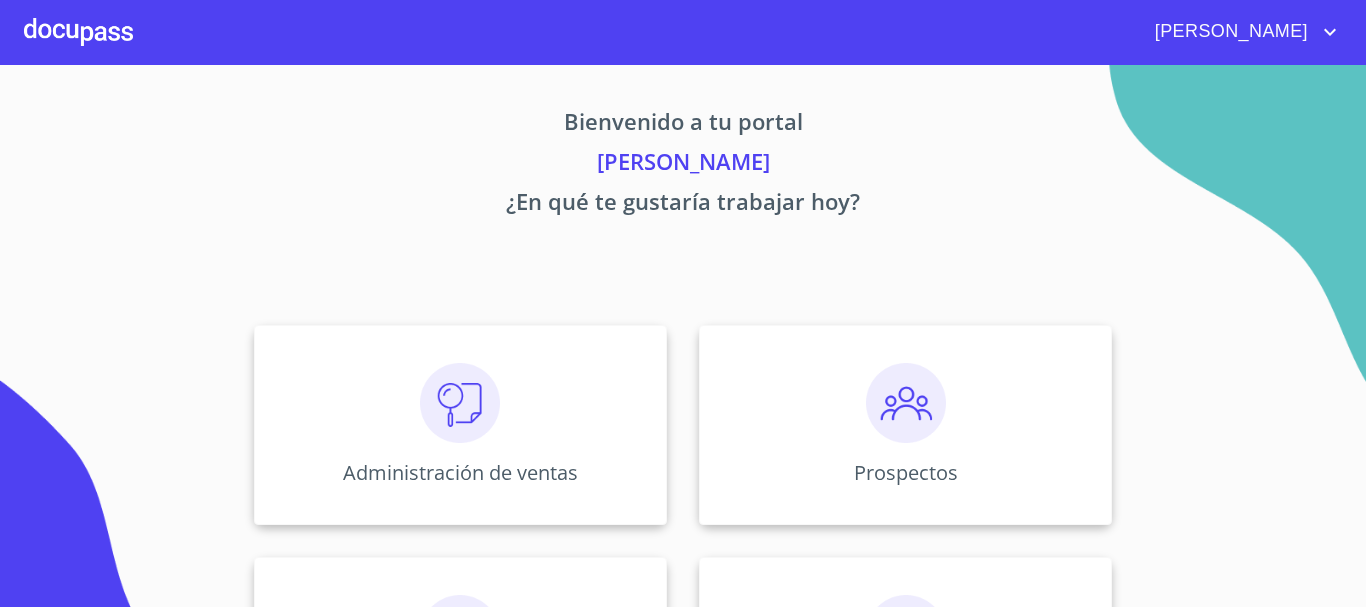 scroll, scrollTop: 200, scrollLeft: 0, axis: vertical 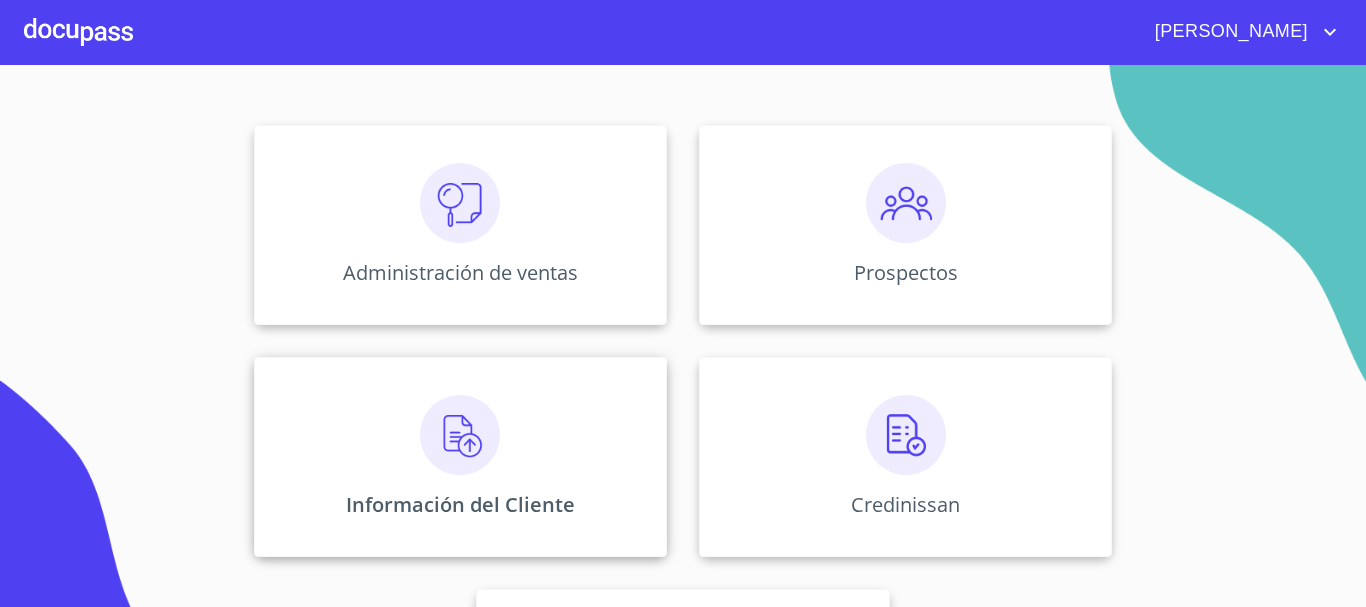 click at bounding box center (460, 435) 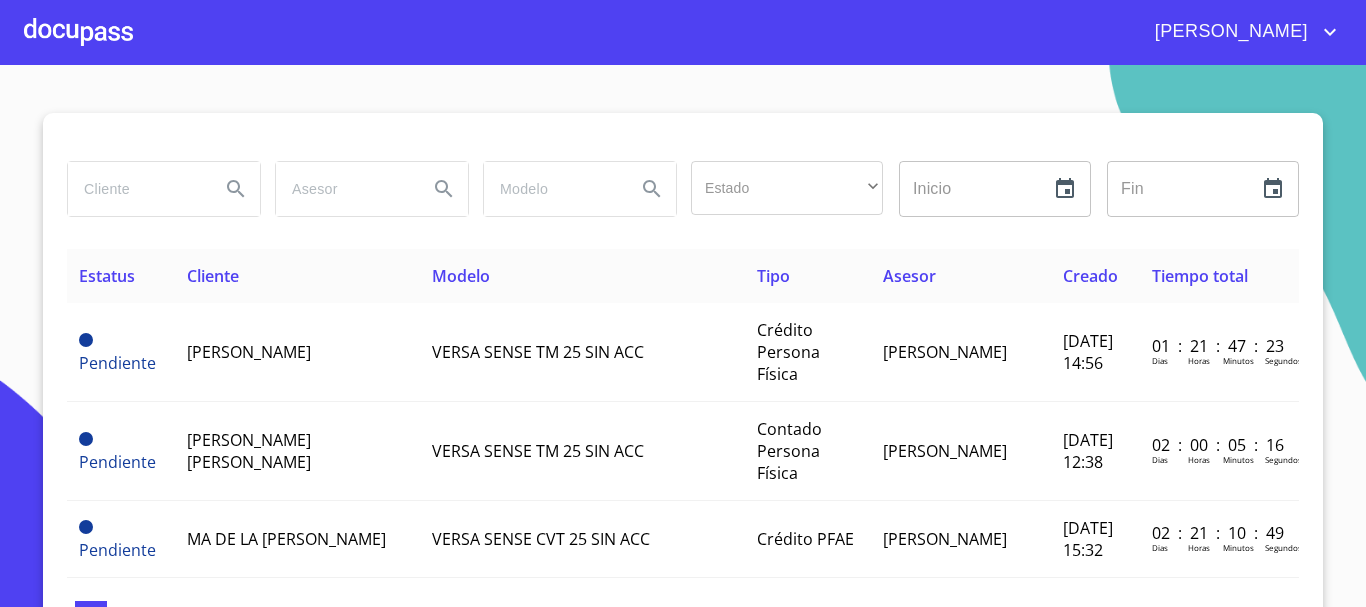 click at bounding box center (136, 189) 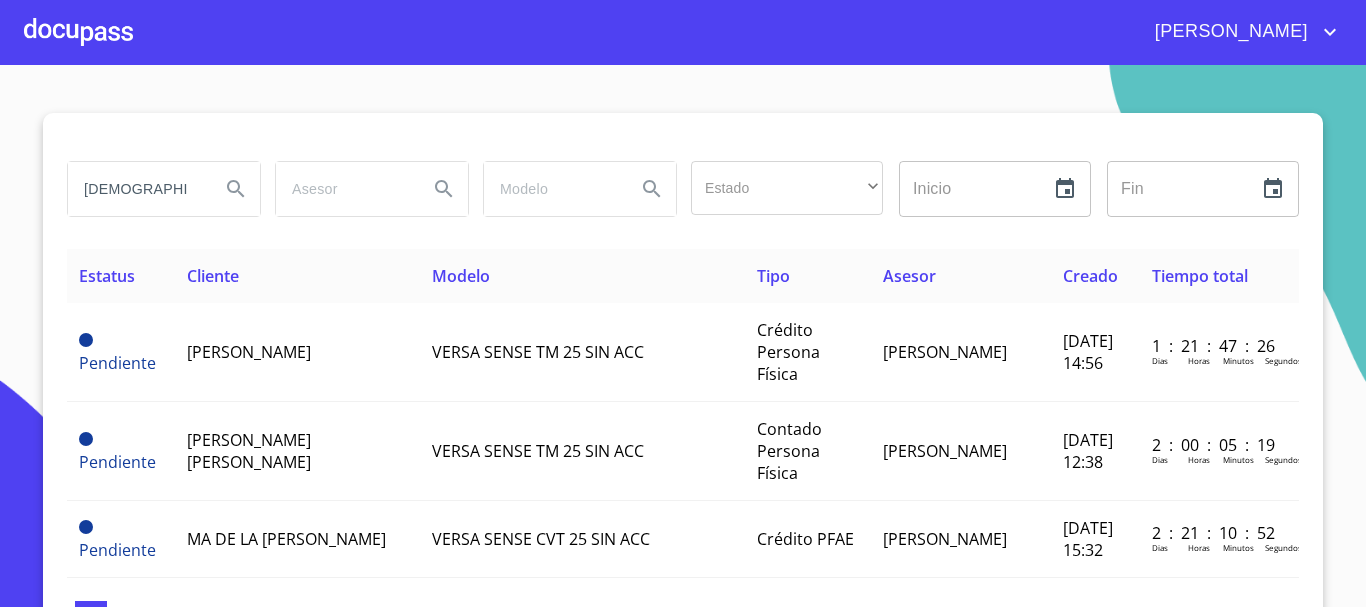 type on "[DEMOGRAPHIC_DATA] [PERSON_NAME]" 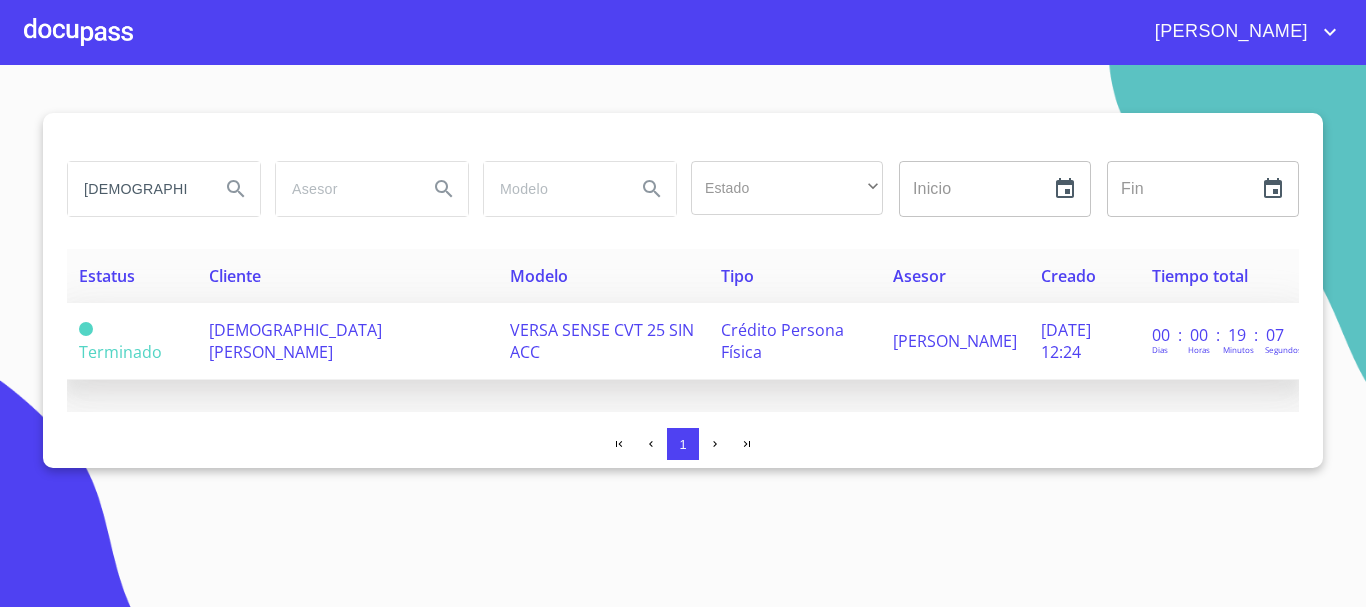 click on "[DEMOGRAPHIC_DATA] [PERSON_NAME]" at bounding box center (295, 341) 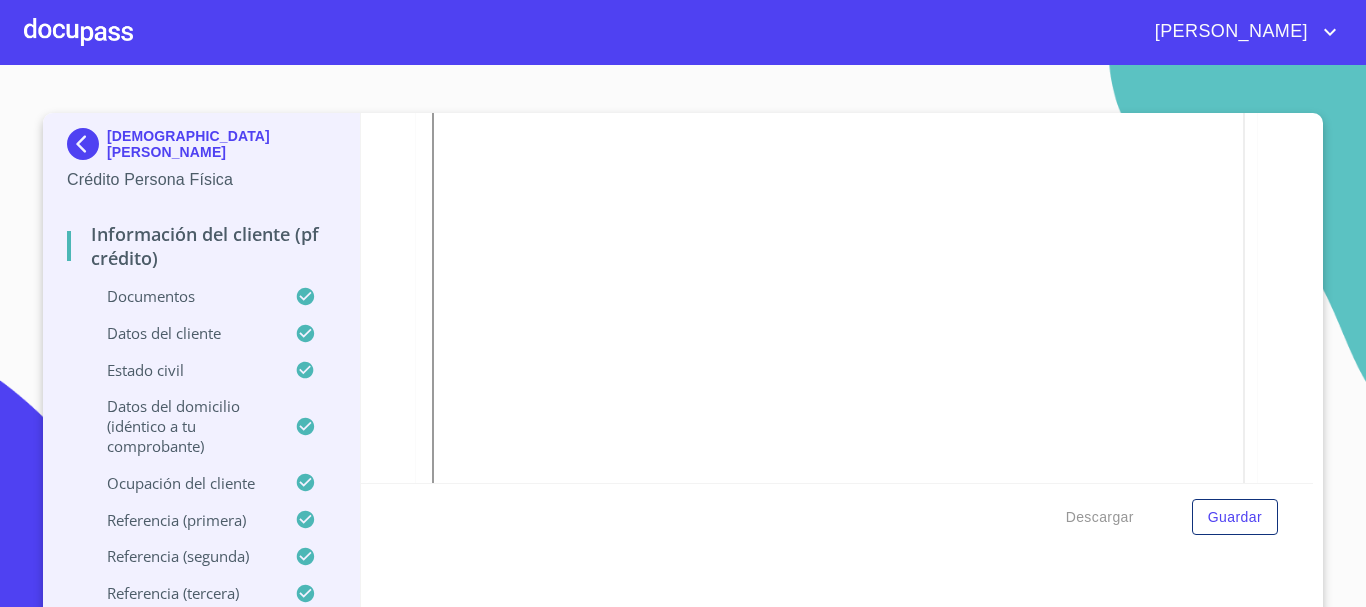 scroll, scrollTop: 515, scrollLeft: 0, axis: vertical 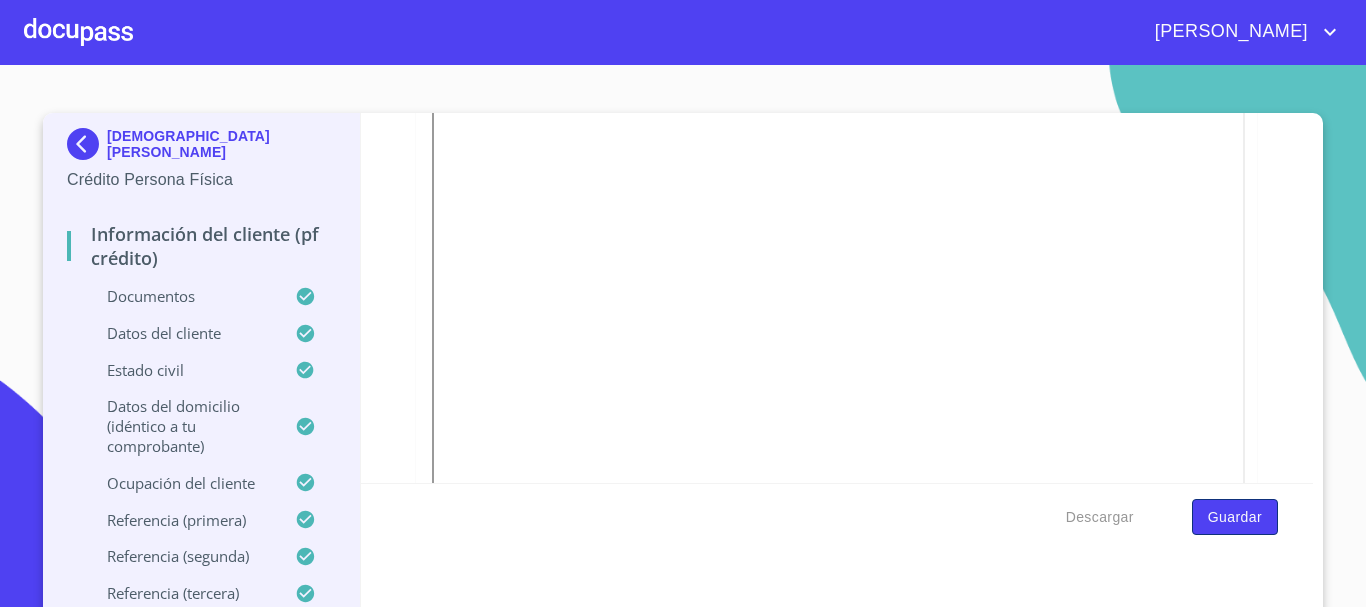 click on "Guardar" at bounding box center [1235, 517] 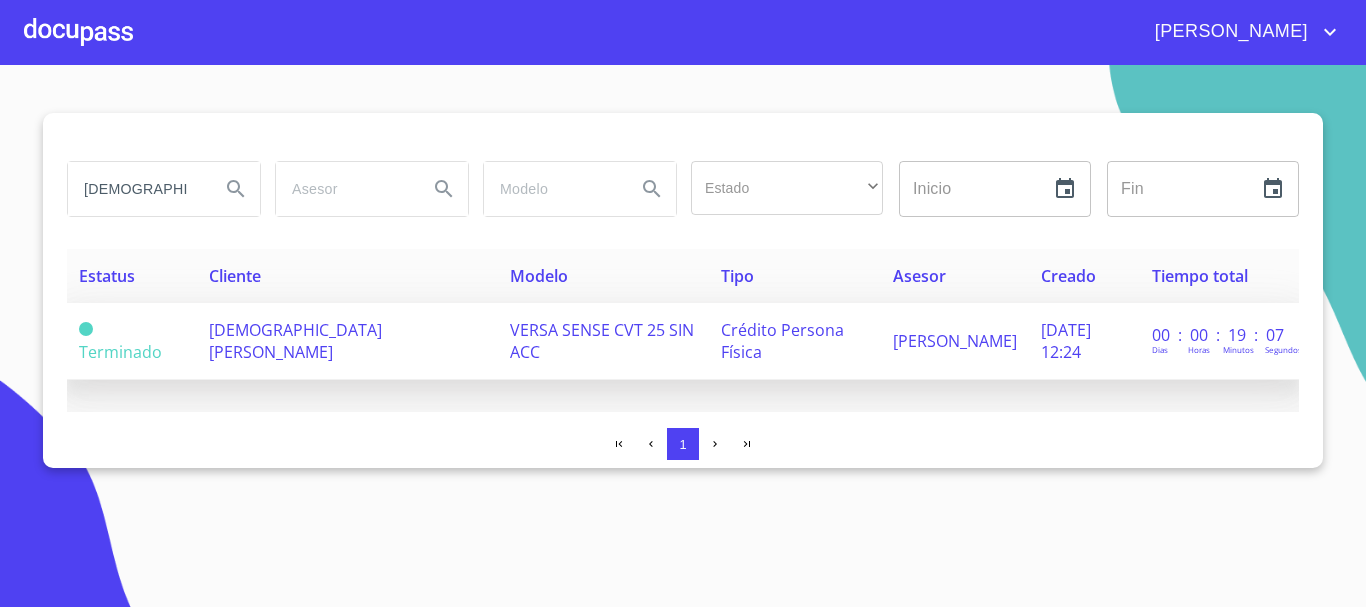 click on "[DEMOGRAPHIC_DATA] [PERSON_NAME]" at bounding box center [347, 341] 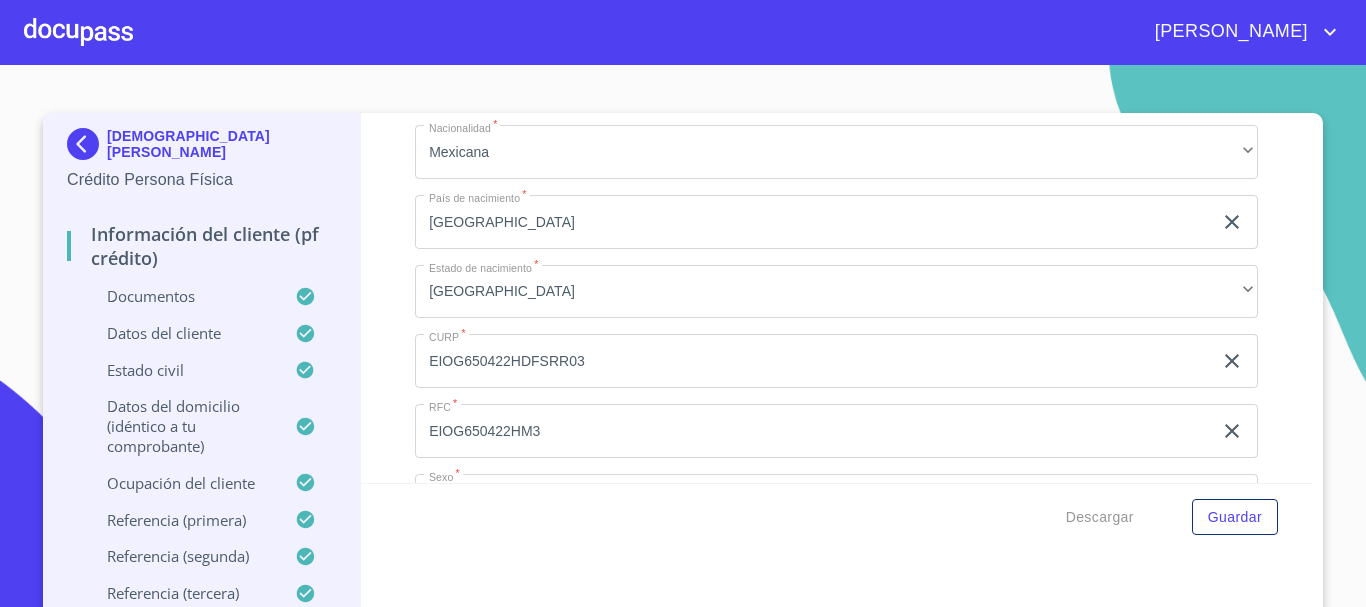 scroll, scrollTop: 1072, scrollLeft: 0, axis: vertical 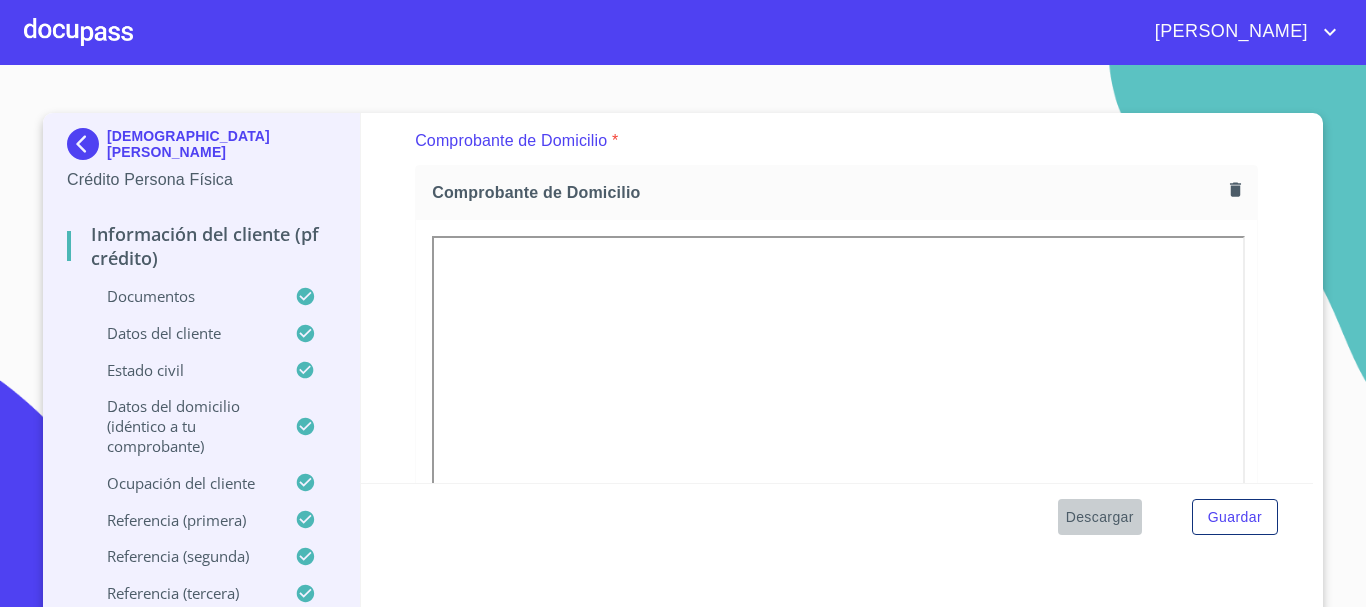 click on "Descargar" at bounding box center (1100, 517) 